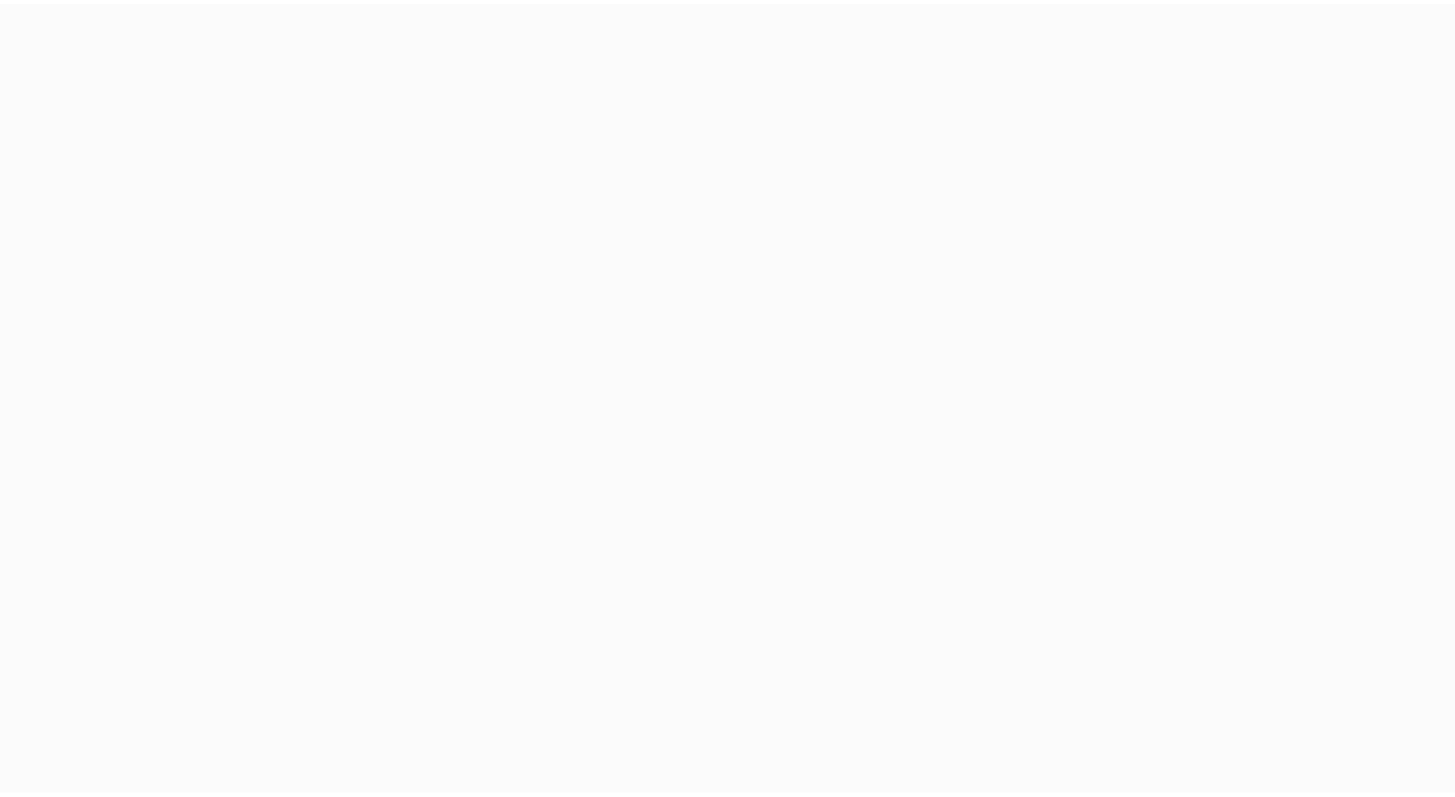 scroll, scrollTop: 0, scrollLeft: 0, axis: both 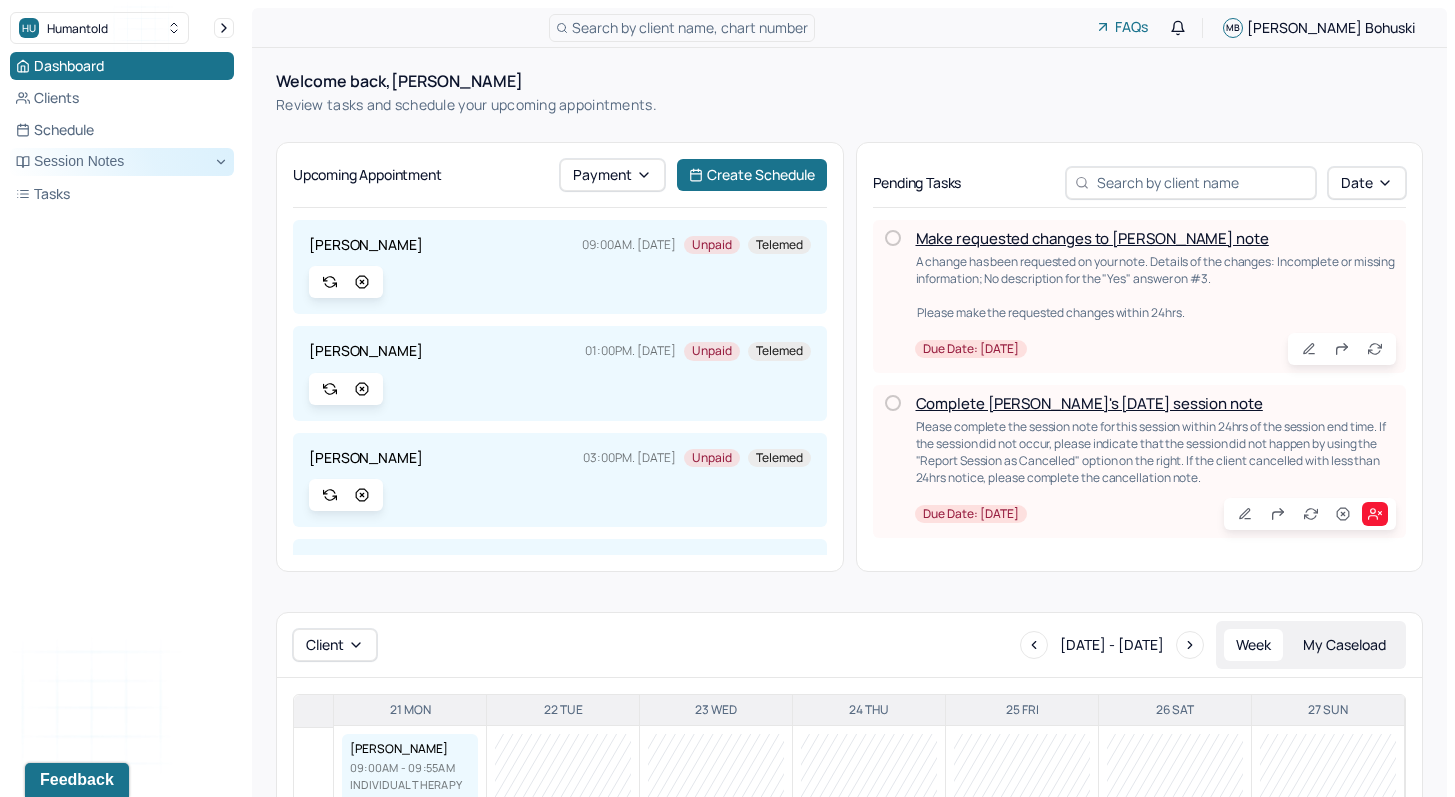 click on "Session Notes" at bounding box center (122, 162) 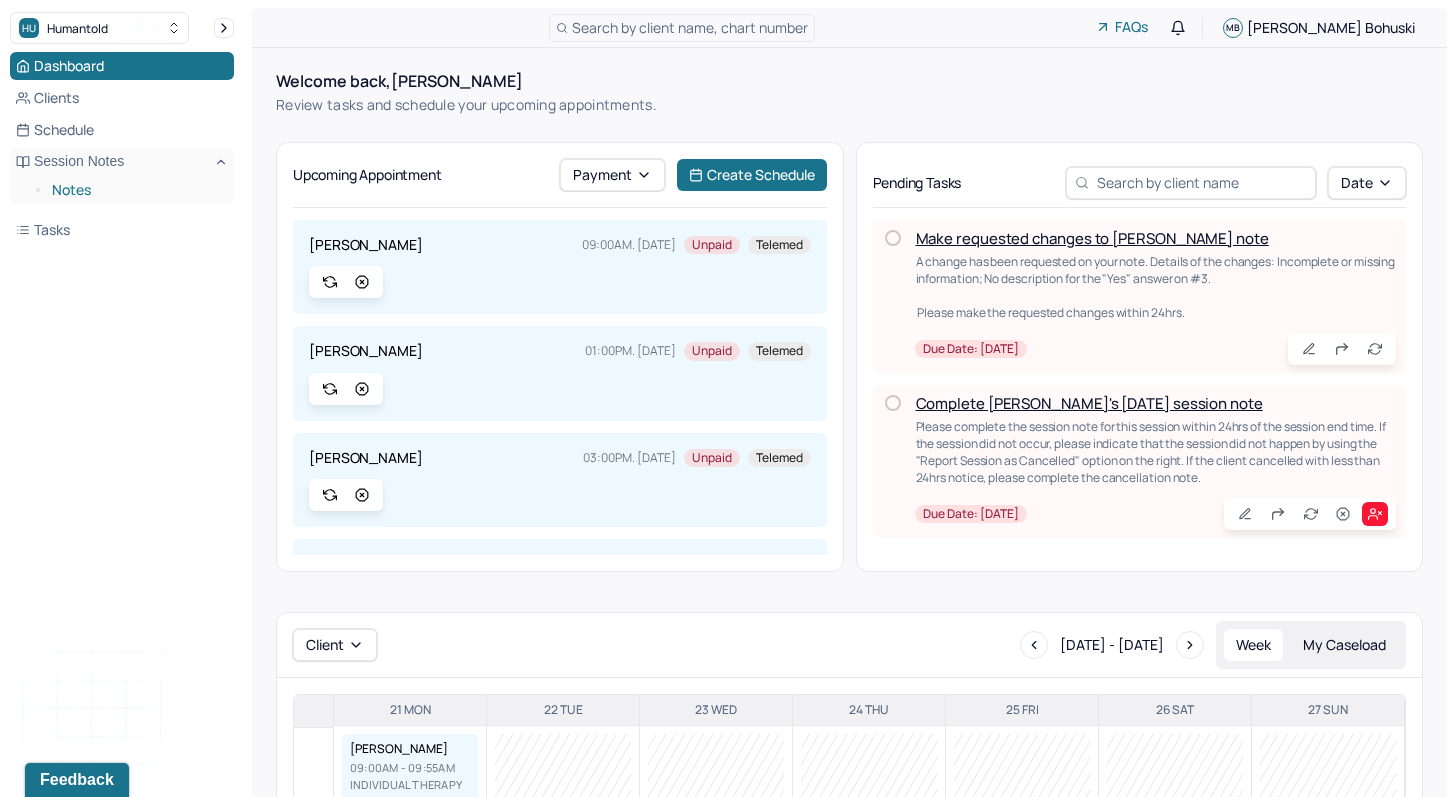 click on "Notes" at bounding box center (135, 190) 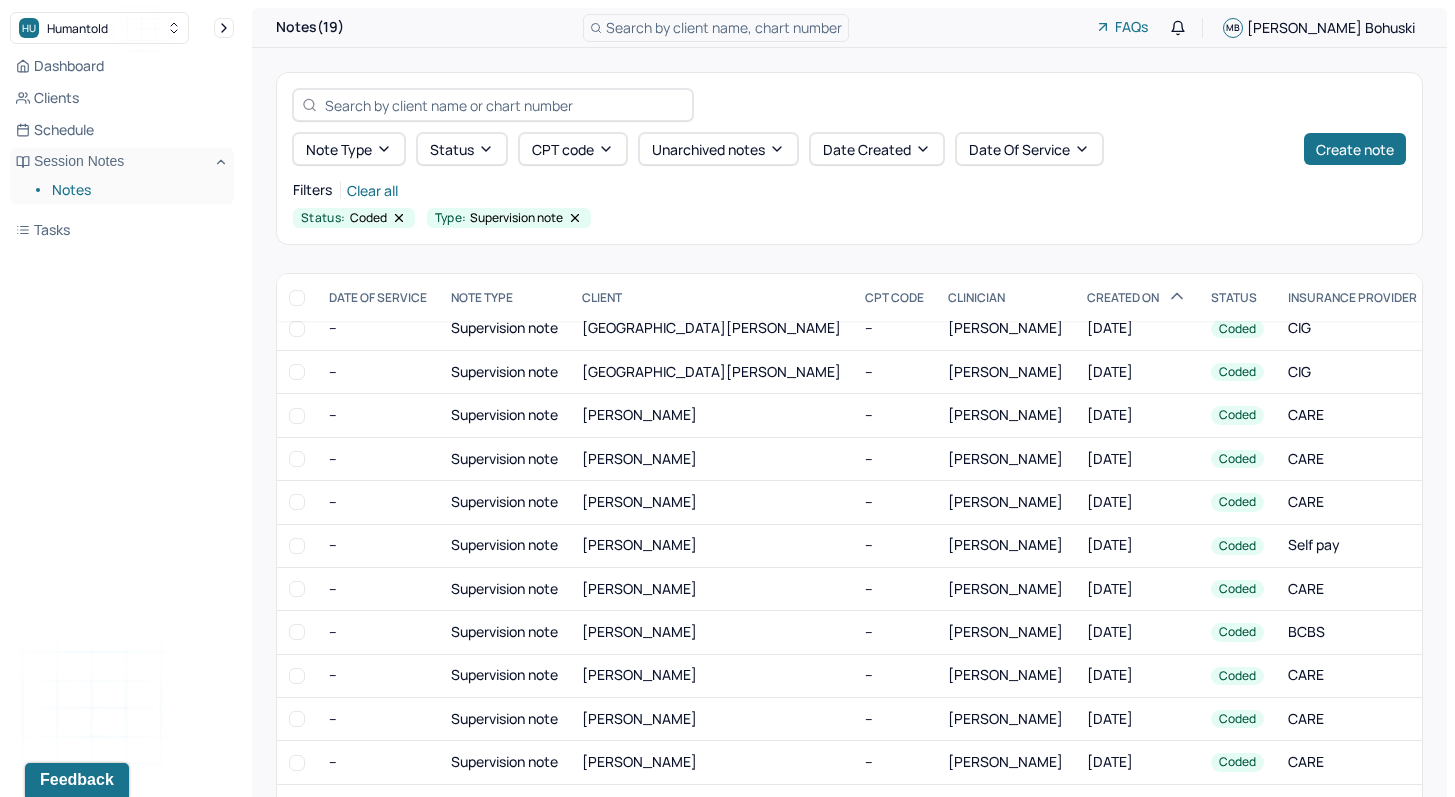 scroll, scrollTop: 235, scrollLeft: 0, axis: vertical 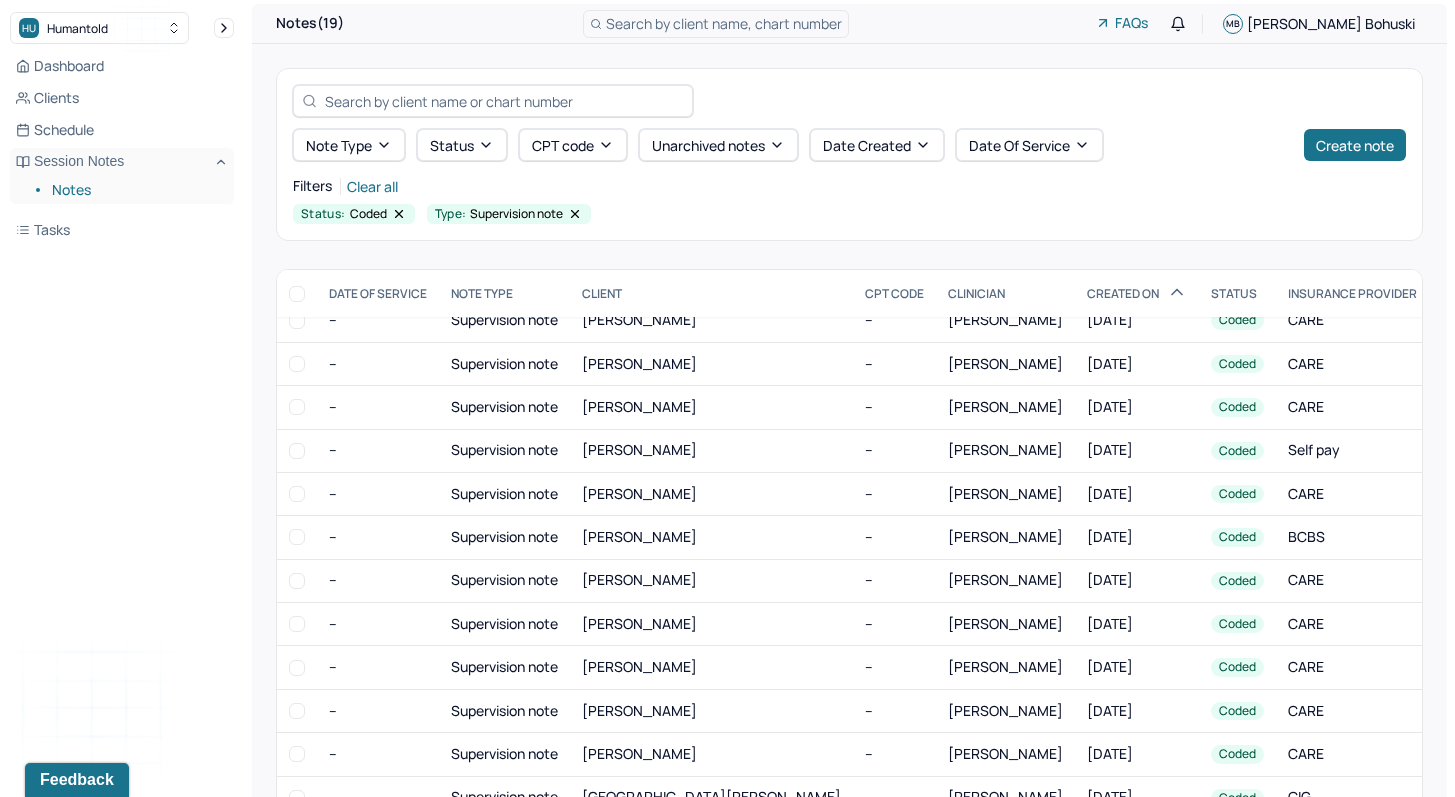 click 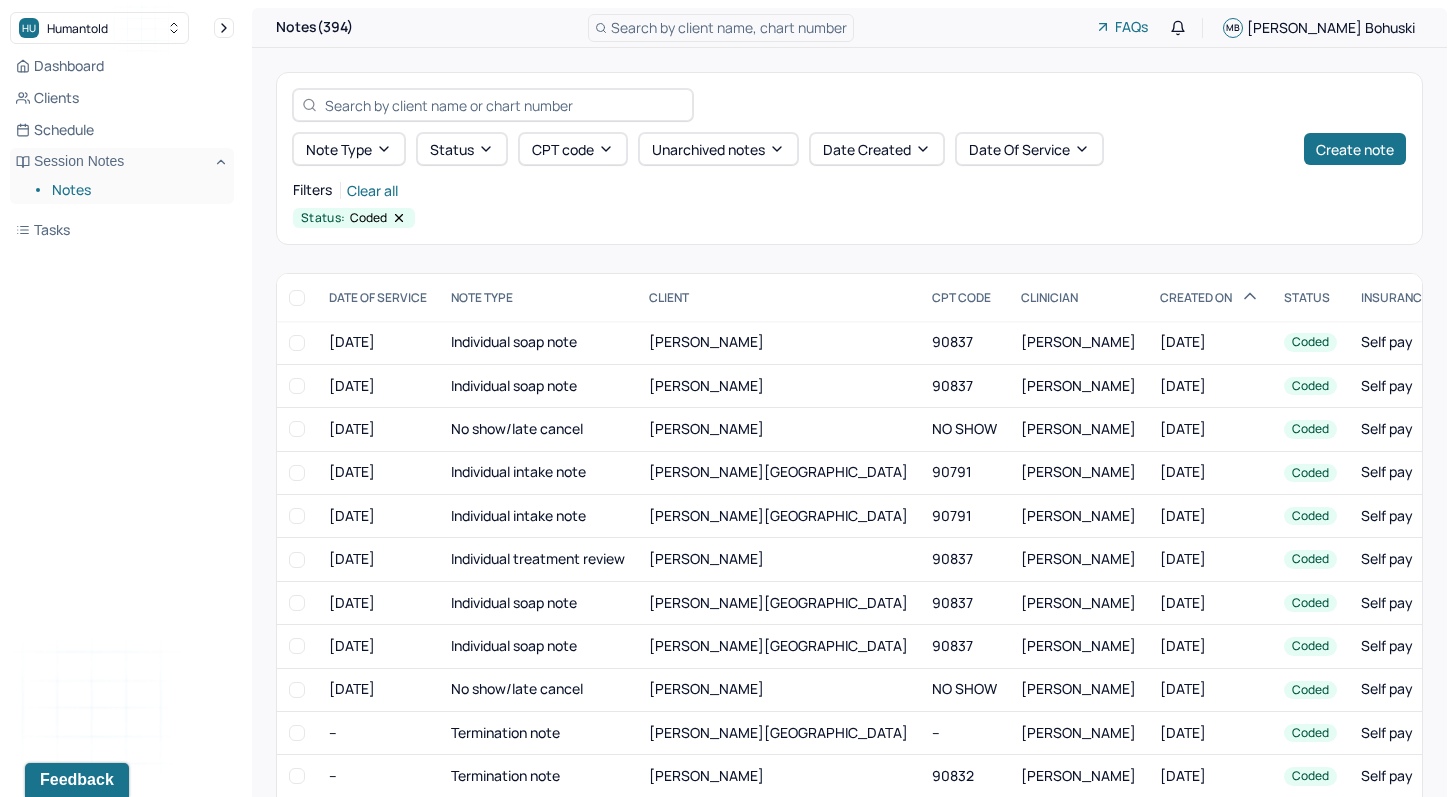 click 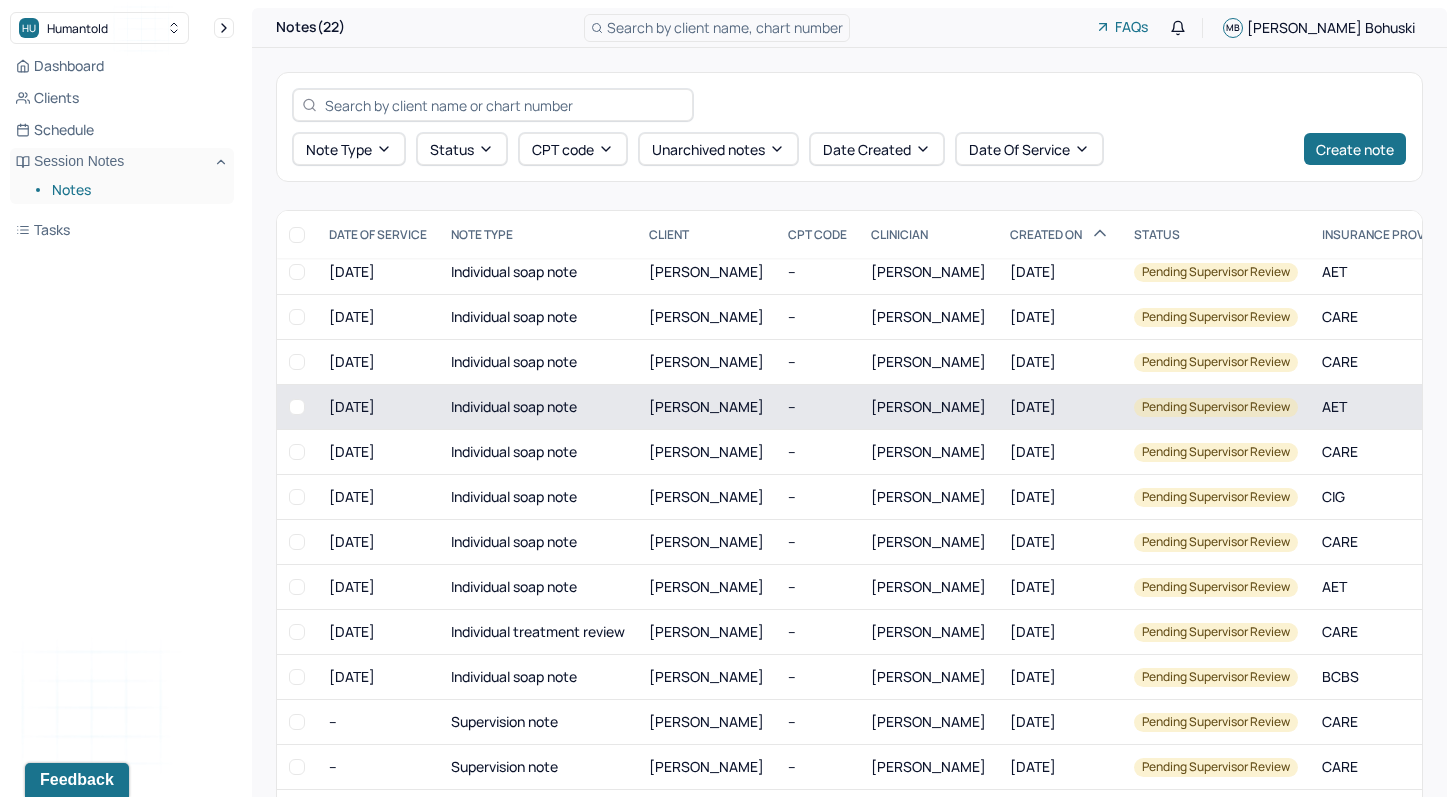 scroll, scrollTop: 472, scrollLeft: 0, axis: vertical 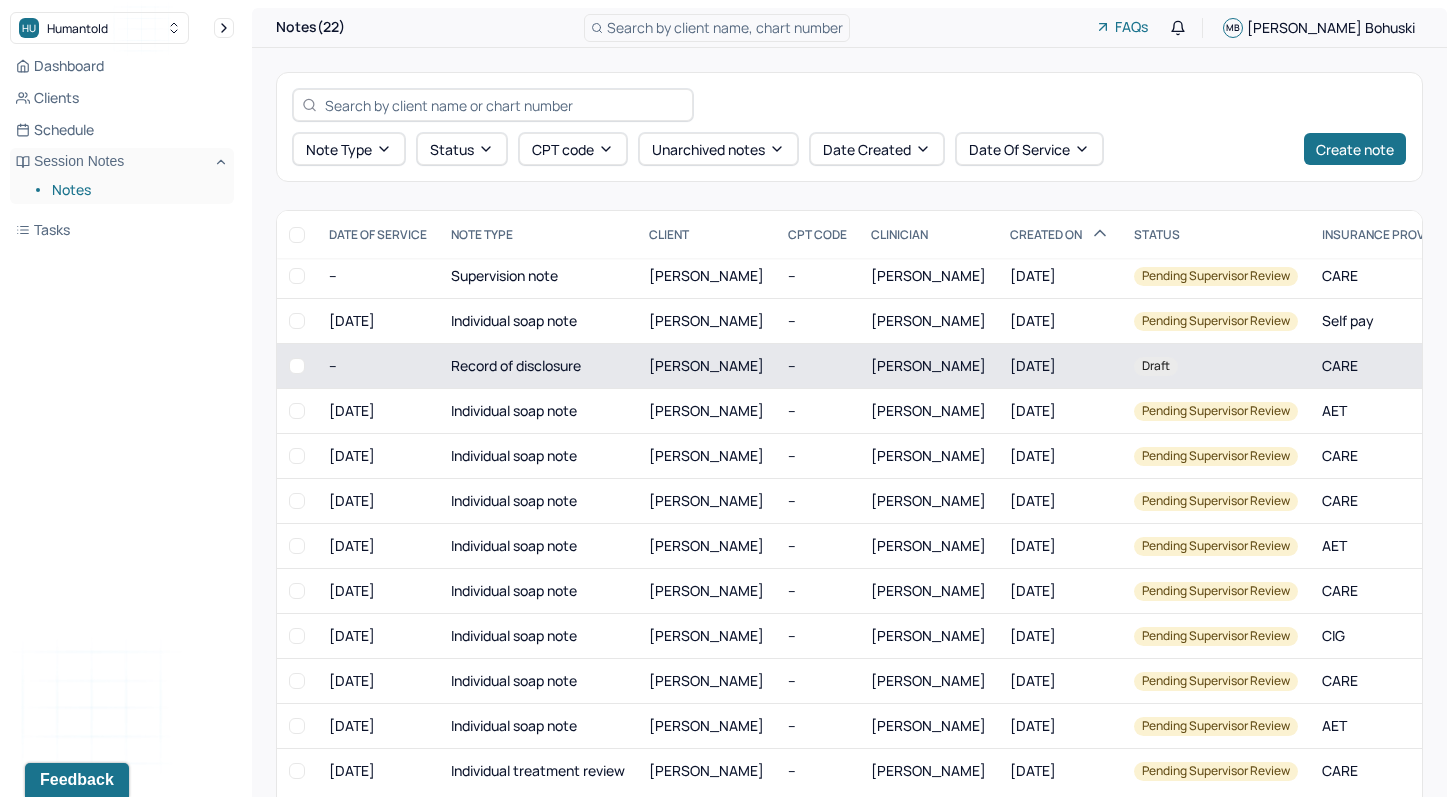 click on "[PERSON_NAME]" at bounding box center [706, 366] 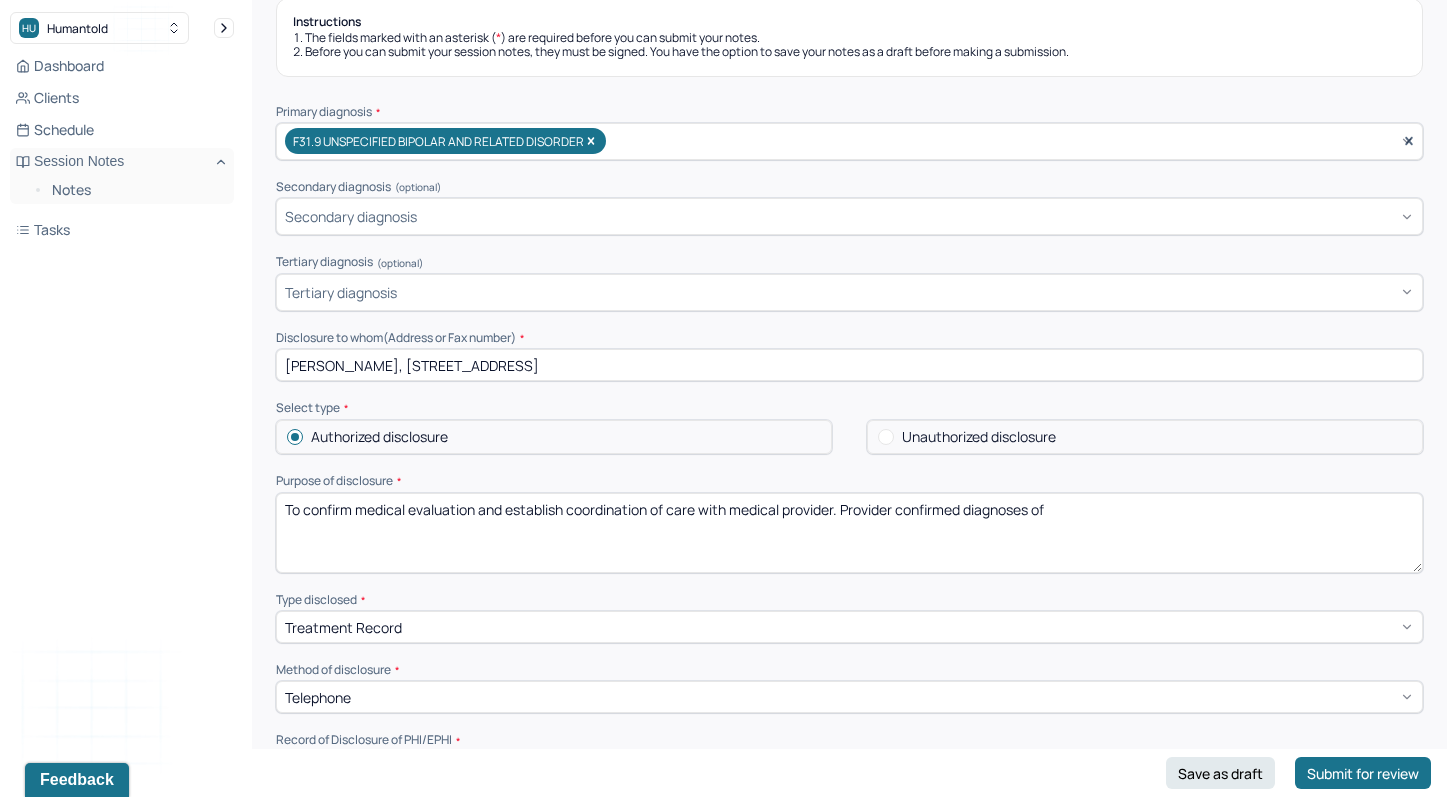 scroll, scrollTop: 360, scrollLeft: 0, axis: vertical 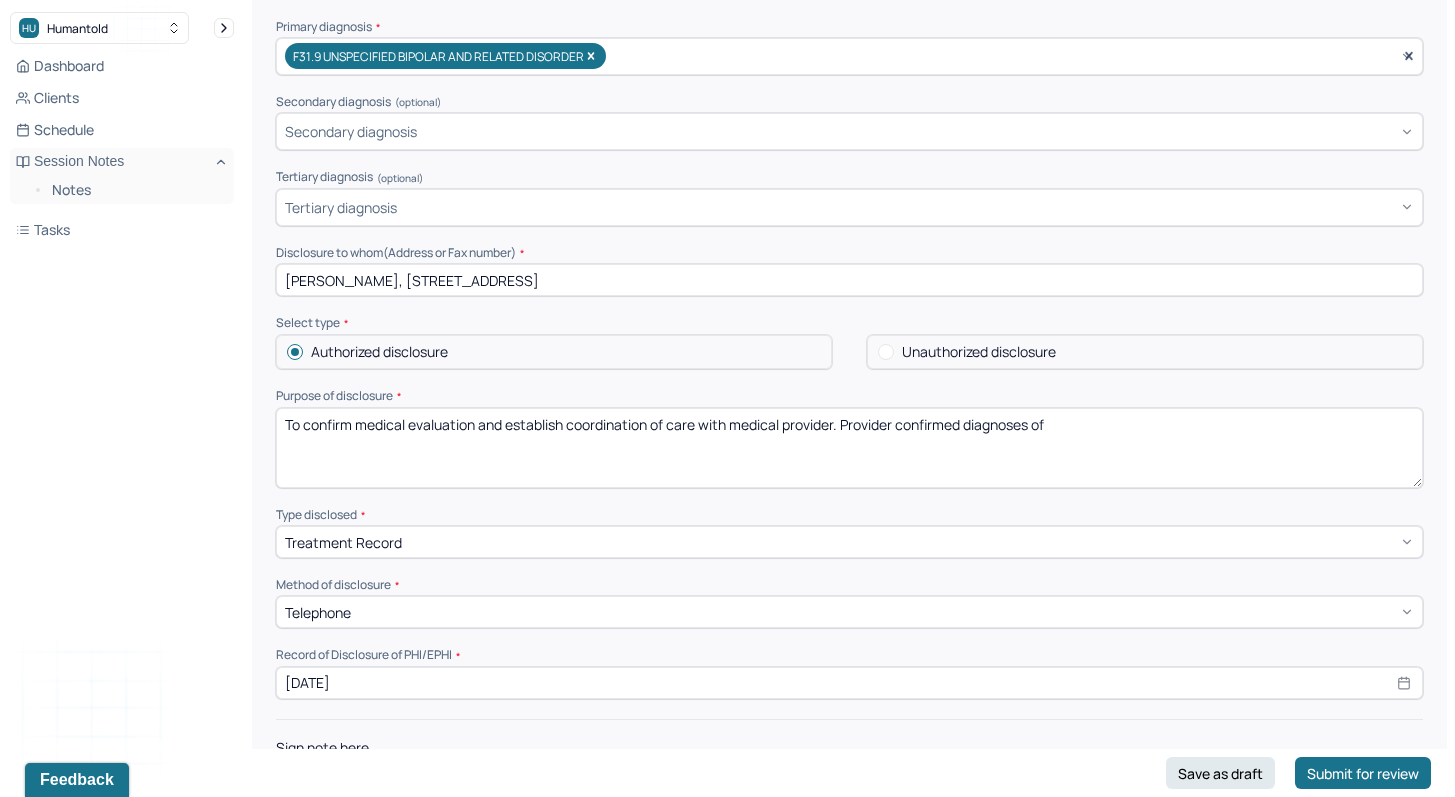 click on "To confirm medical evaluation and establish coordination of care with medical provider. Provider confirmed diagnoses of" at bounding box center (849, 448) 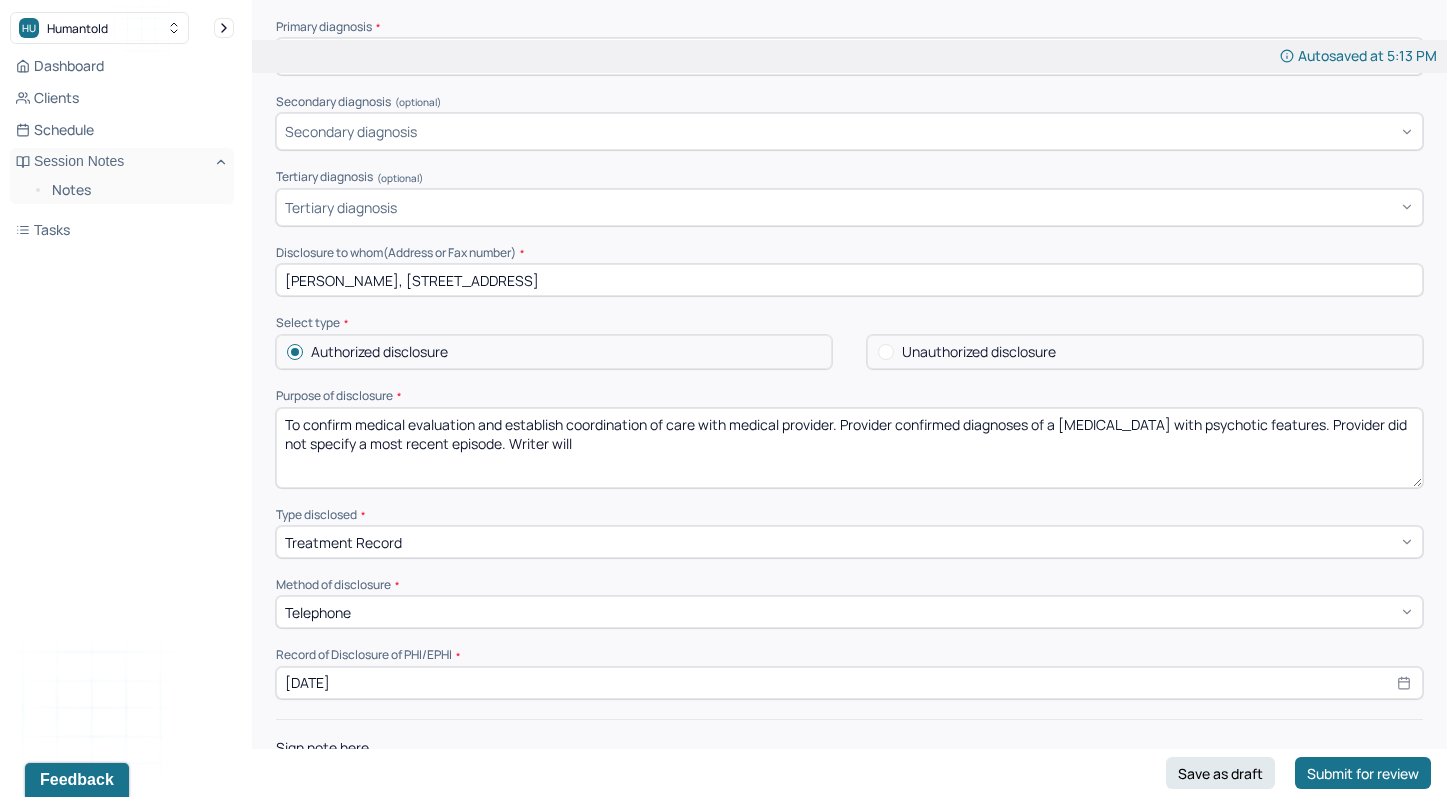 click on "To confirm medical evaluation and establish coordination of care with medical provider. Provider confirmed diagnoses of a [MEDICAL_DATA] with psychotic features. Provider did not specify a most recent episode. Writer will" at bounding box center [849, 448] 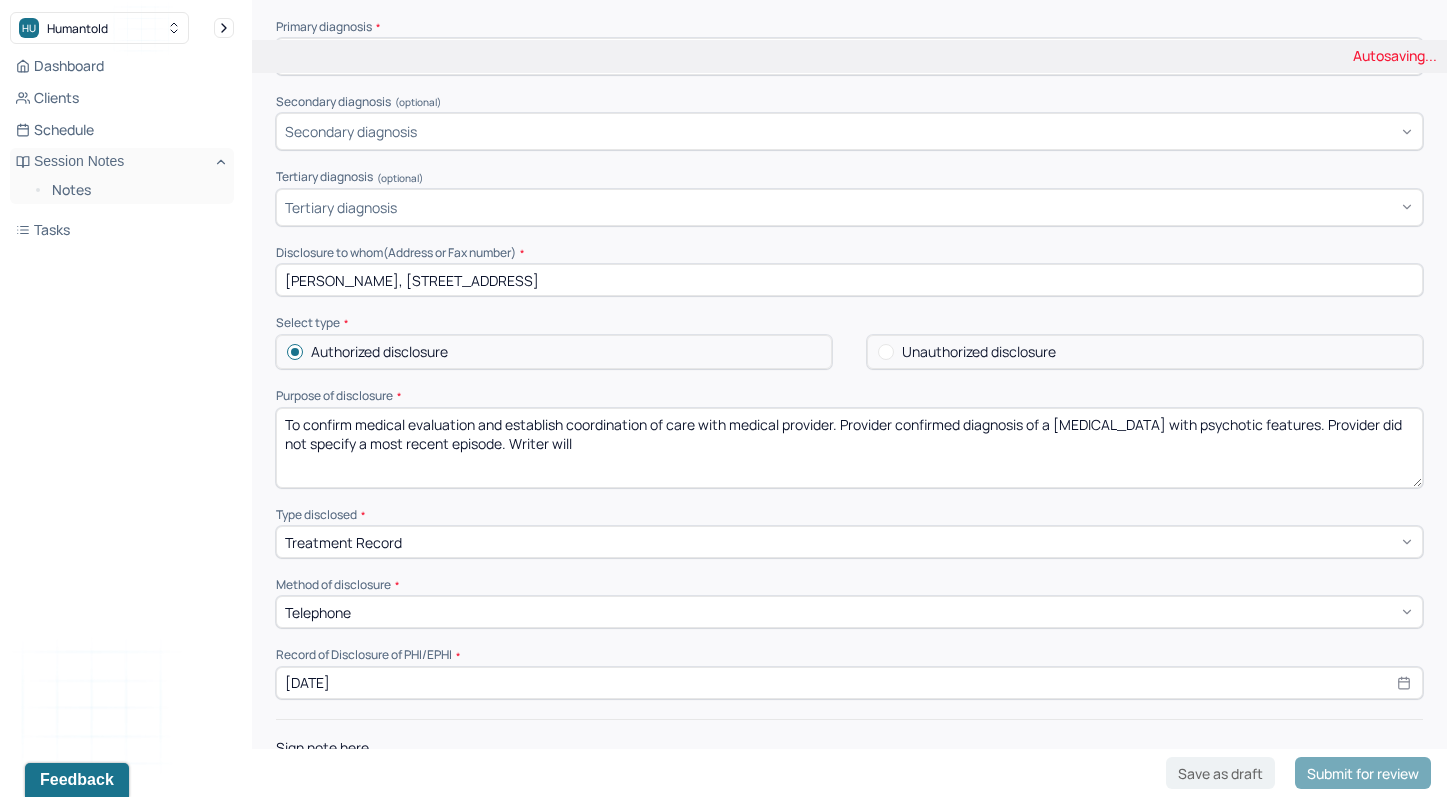 click on "To confirm medical evaluation and establish coordination of care with medical provider. Provider confirmed diagnoses of a [MEDICAL_DATA] with psychotic features. Provider did not specify a most recent episode. Writer will" at bounding box center (849, 448) 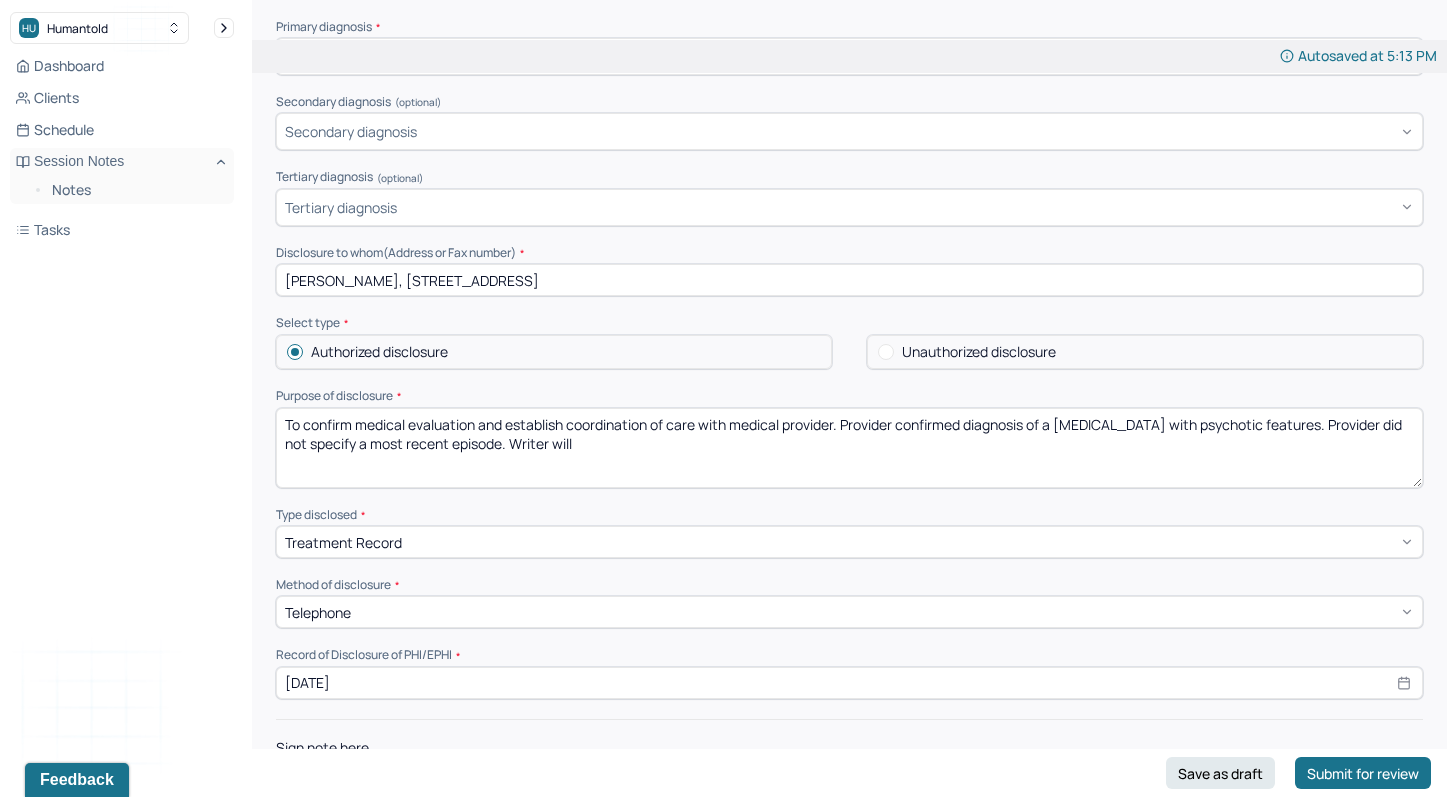 drag, startPoint x: 592, startPoint y: 449, endPoint x: 308, endPoint y: 446, distance: 284.01584 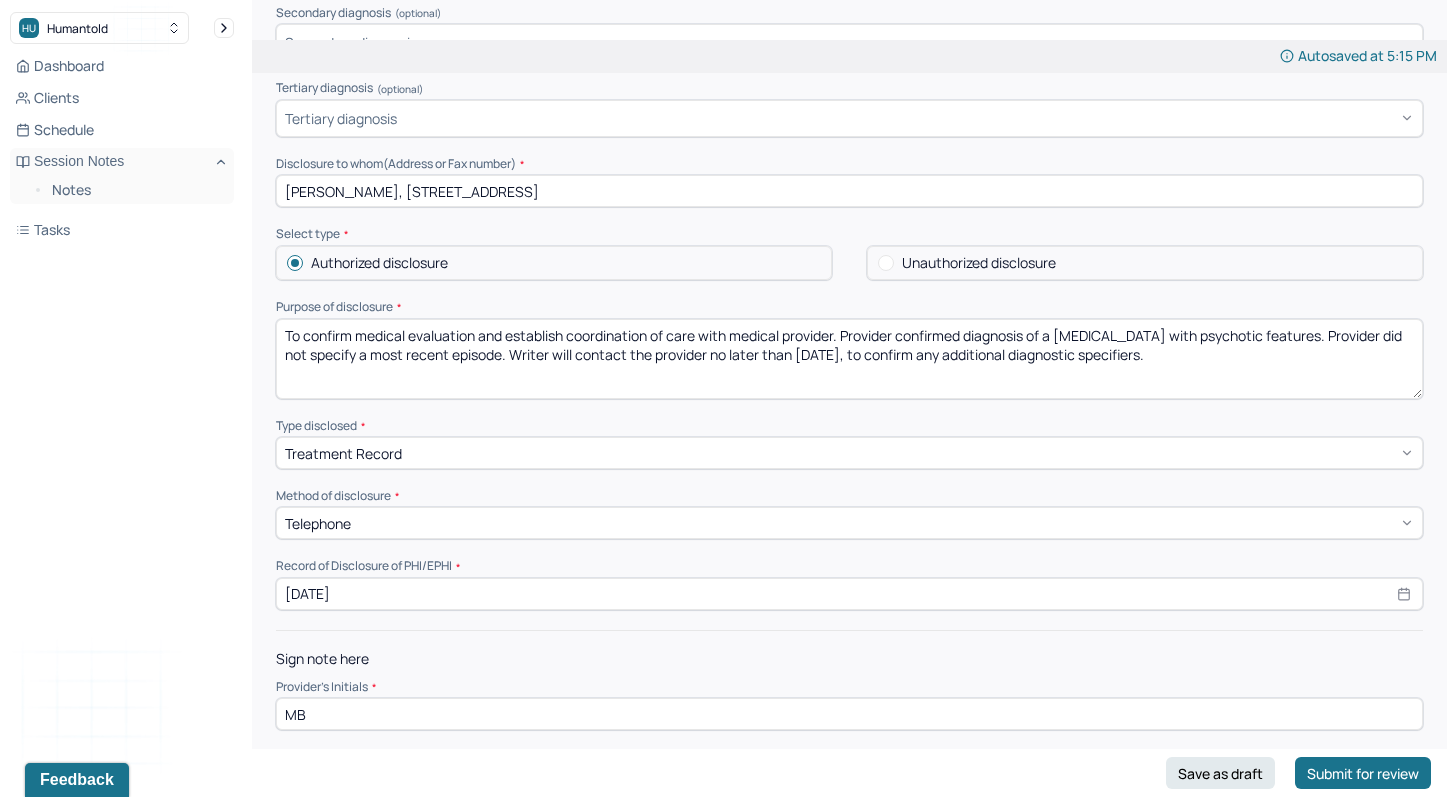 scroll, scrollTop: 452, scrollLeft: 0, axis: vertical 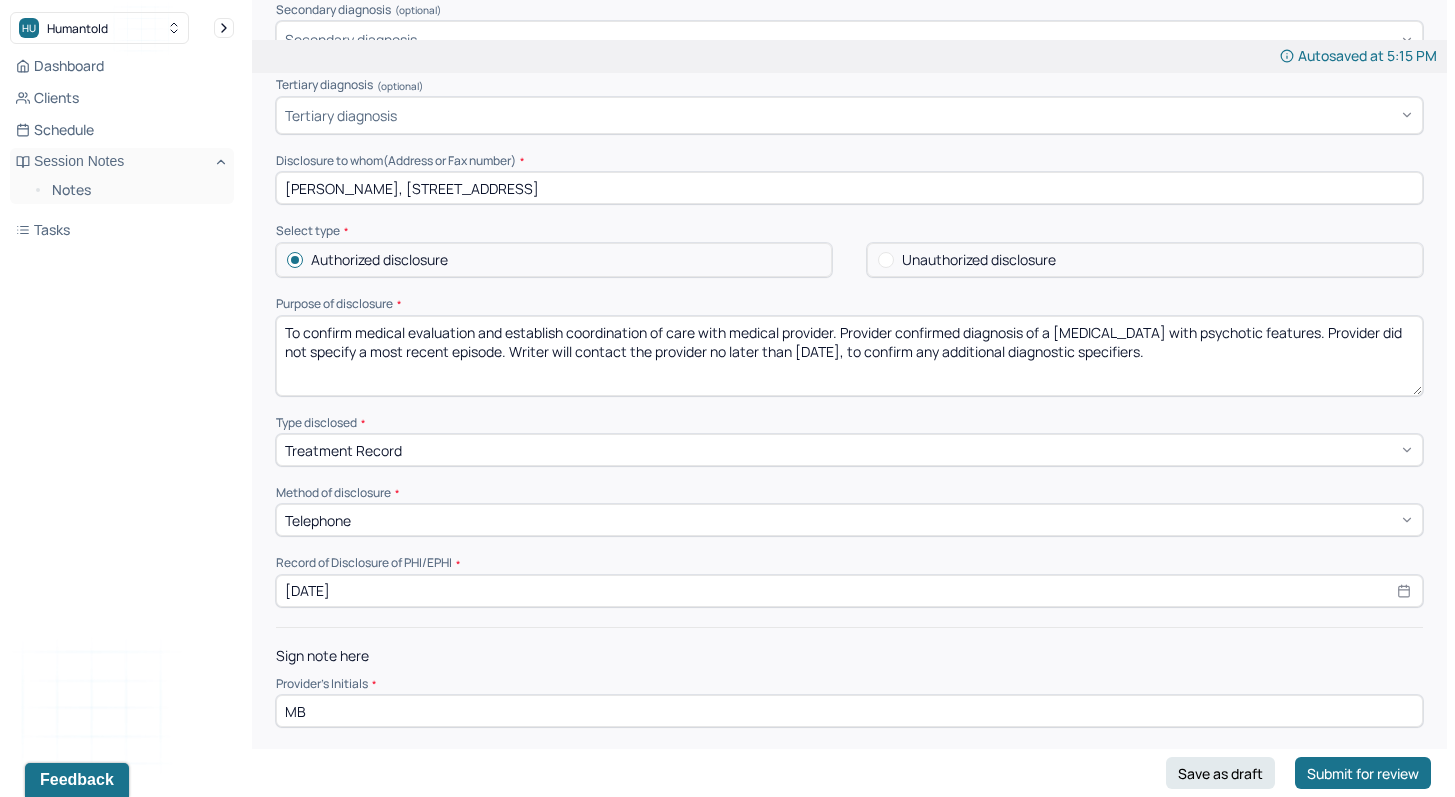 click on "To confirm medical evaluation and establish coordination of care with medical provider. Provider confirmed diagnosis of a [MEDICAL_DATA] with psychotic features. Provider did not specify a most recent episode. Writer will contact the provider no later than [DATE], to confirm any additional diagnostic specifiers." at bounding box center (849, 356) 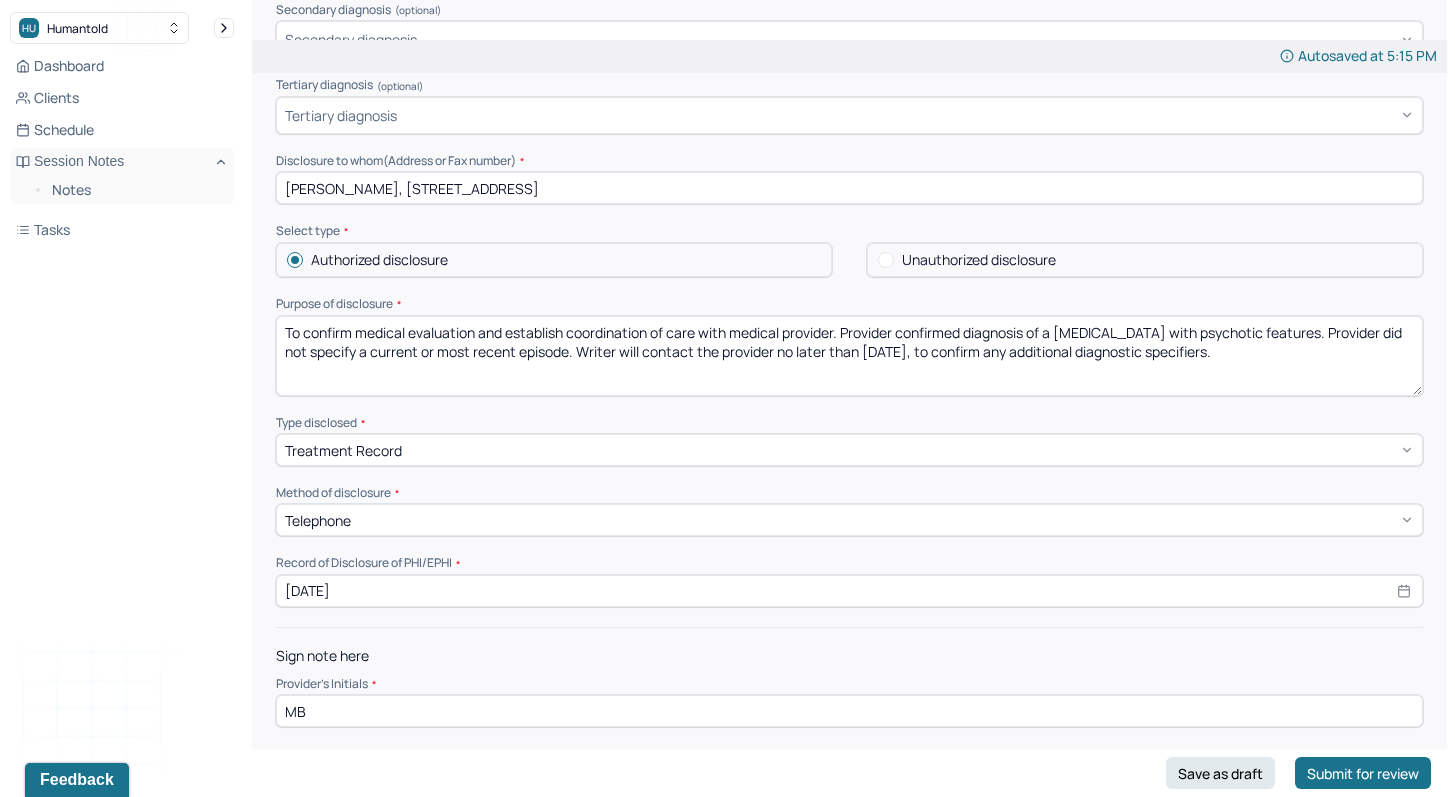 click on "To confirm medical evaluation and establish coordination of care with medical provider. Provider confirmed diagnosis of a [MEDICAL_DATA] with psychotic features. Provider did not specify a current or most recent episode. Writer will contact the provider no later than [DATE], to confirm any additional diagnostic specifiers." at bounding box center (849, 356) 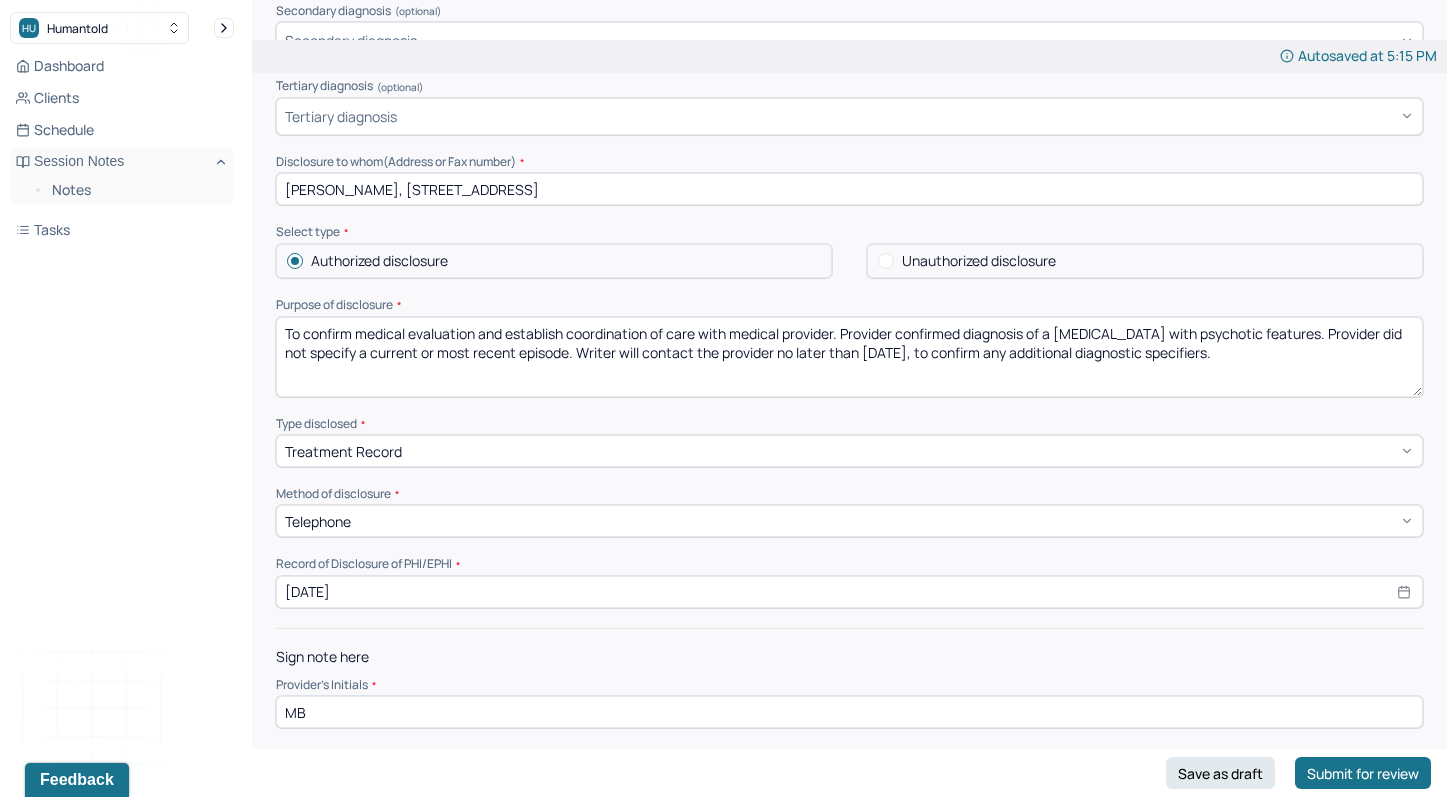 scroll, scrollTop: 452, scrollLeft: 0, axis: vertical 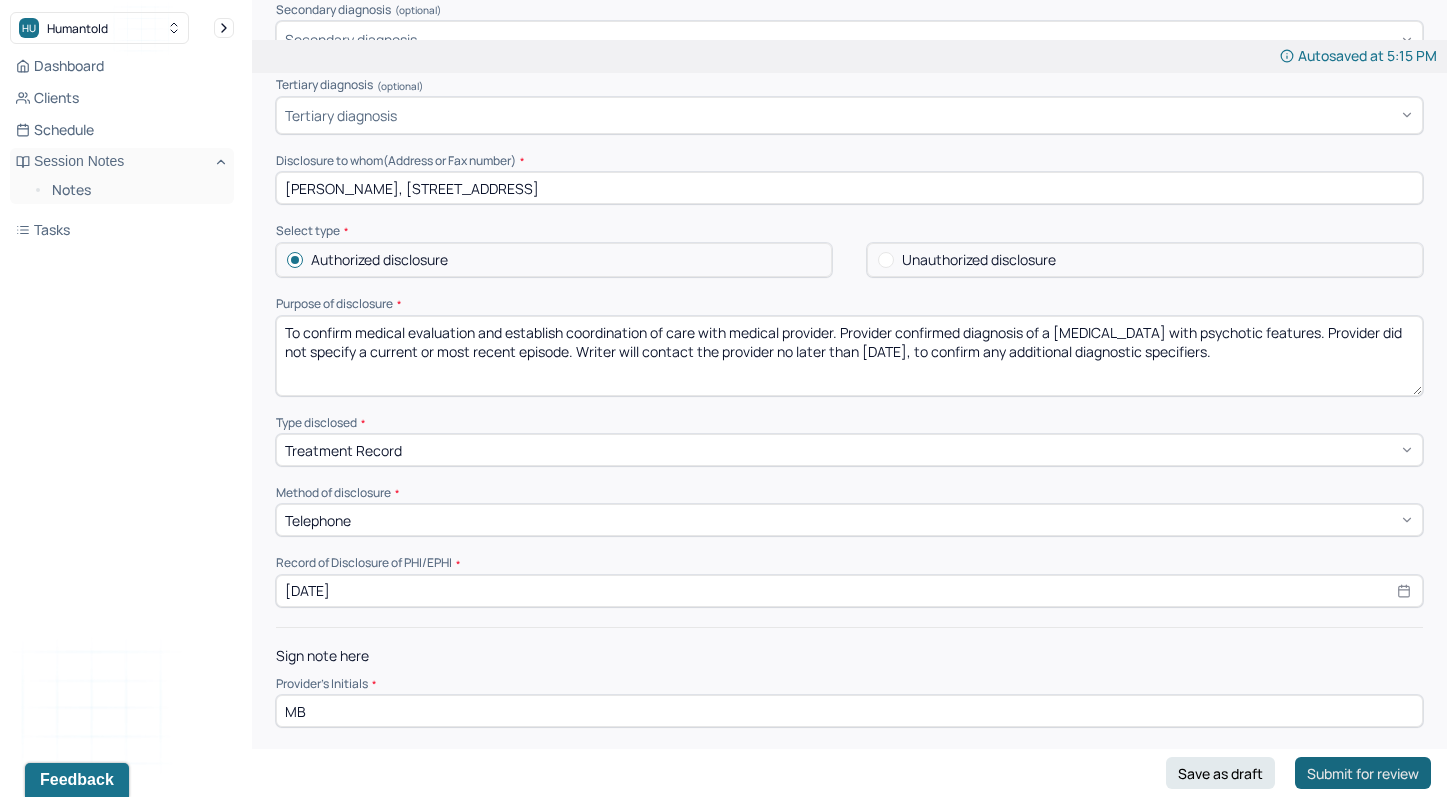 type on "To confirm medical evaluation and establish coordination of care with medical provider. Provider confirmed diagnosis of a [MEDICAL_DATA] with psychotic features. Provider did not specify a current or most recent episode. Writer will contact the provider no later than [DATE], to confirm any additional diagnostic specifiers." 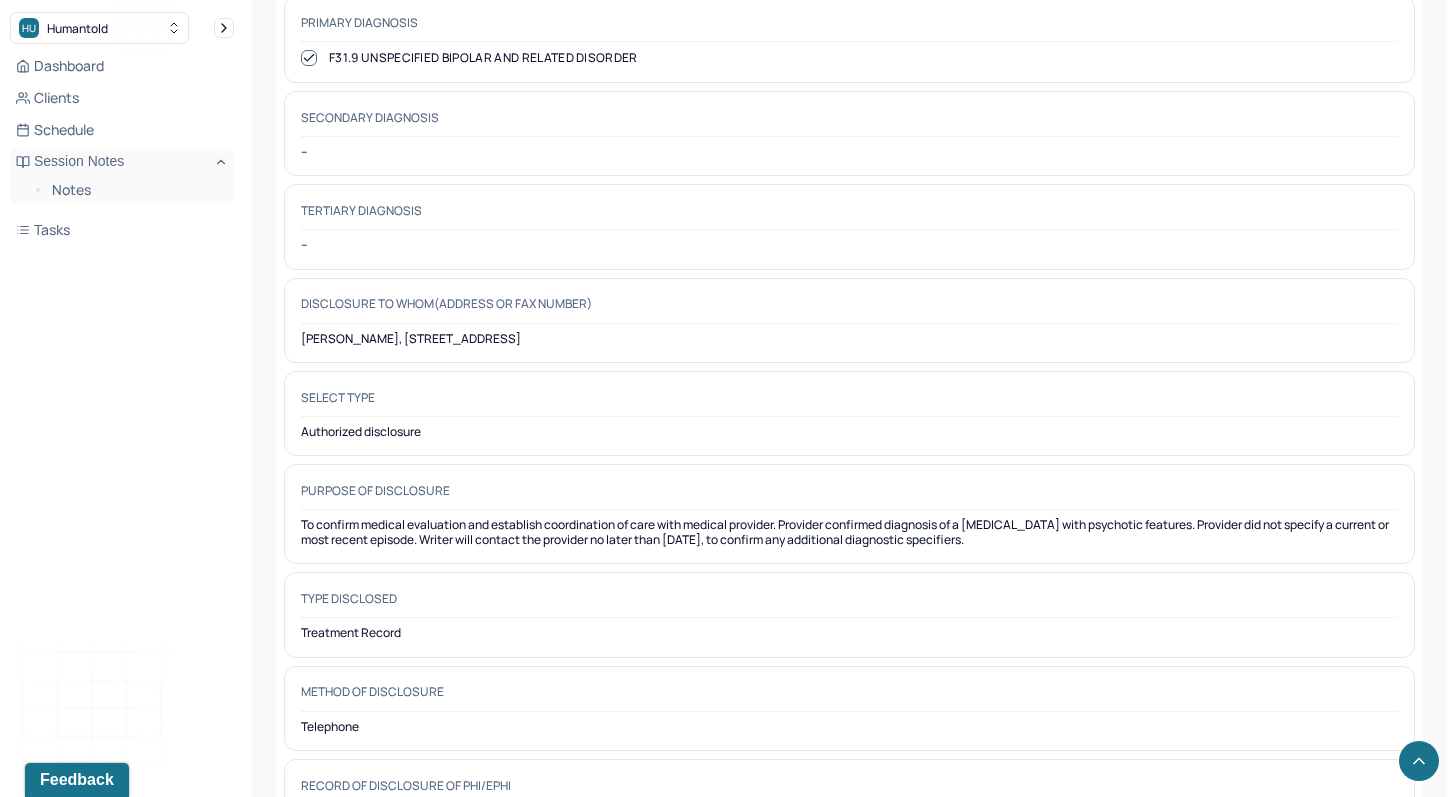 scroll, scrollTop: 663, scrollLeft: 0, axis: vertical 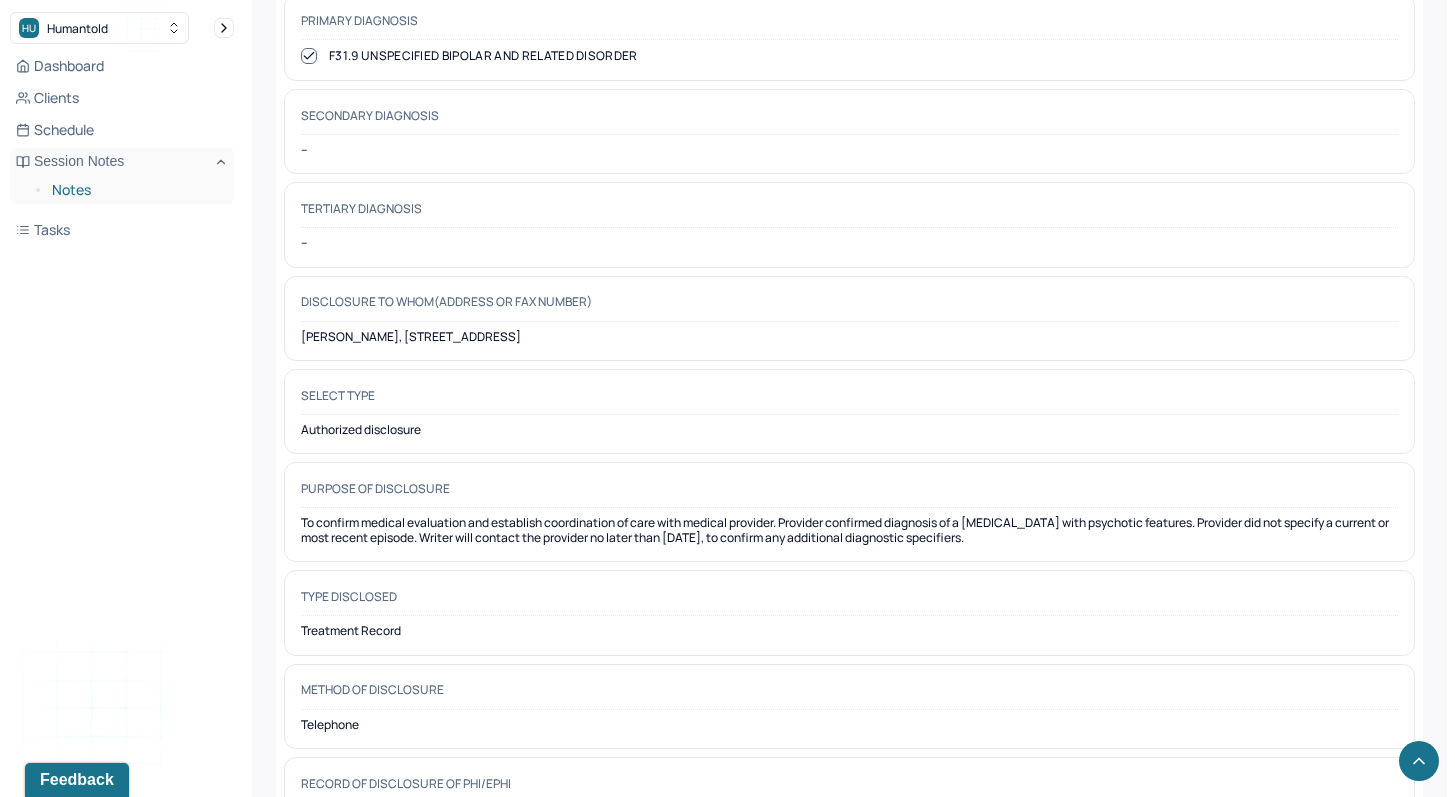 click on "Notes" at bounding box center [135, 190] 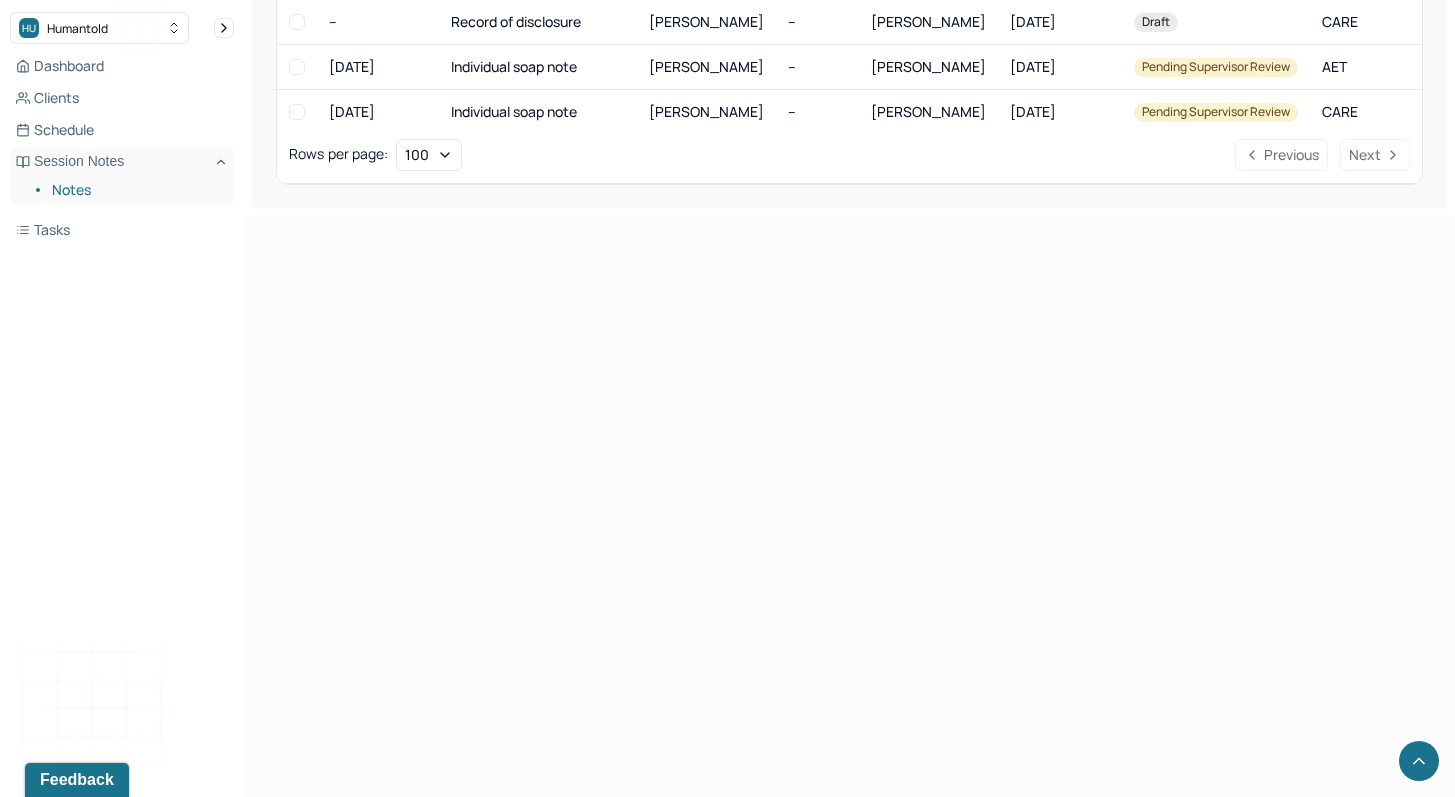 scroll, scrollTop: 81, scrollLeft: 0, axis: vertical 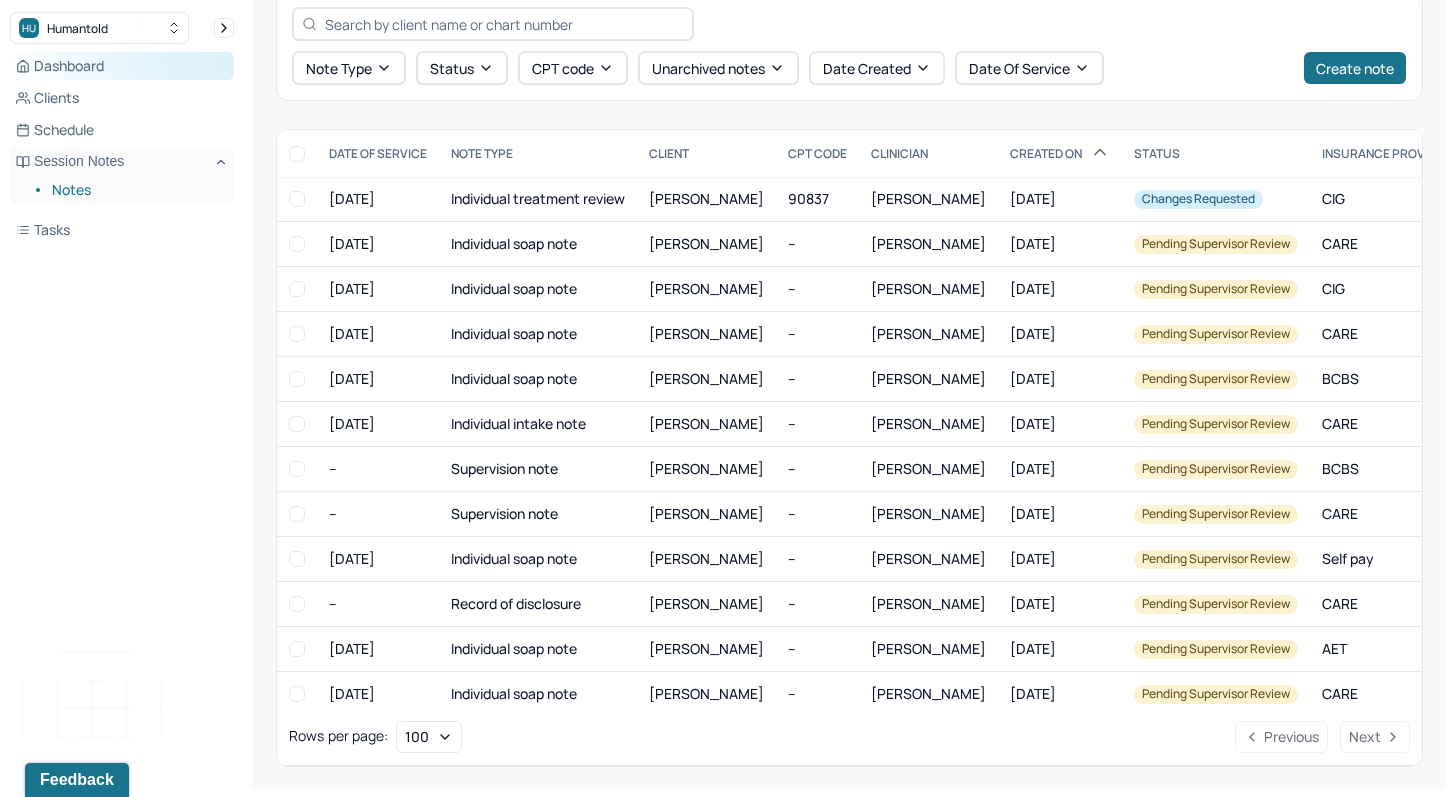 click on "Dashboard" at bounding box center [122, 66] 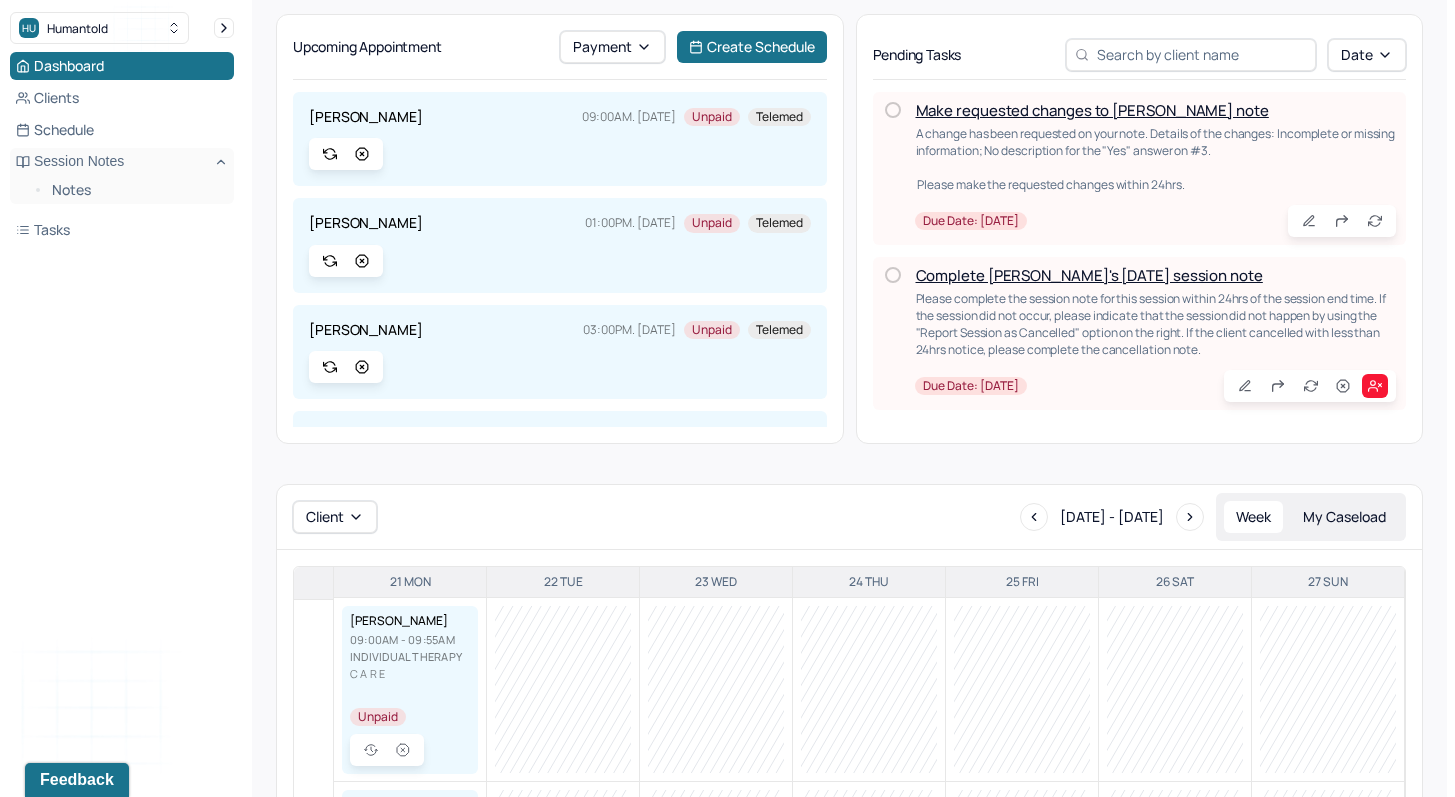 scroll, scrollTop: 224, scrollLeft: 0, axis: vertical 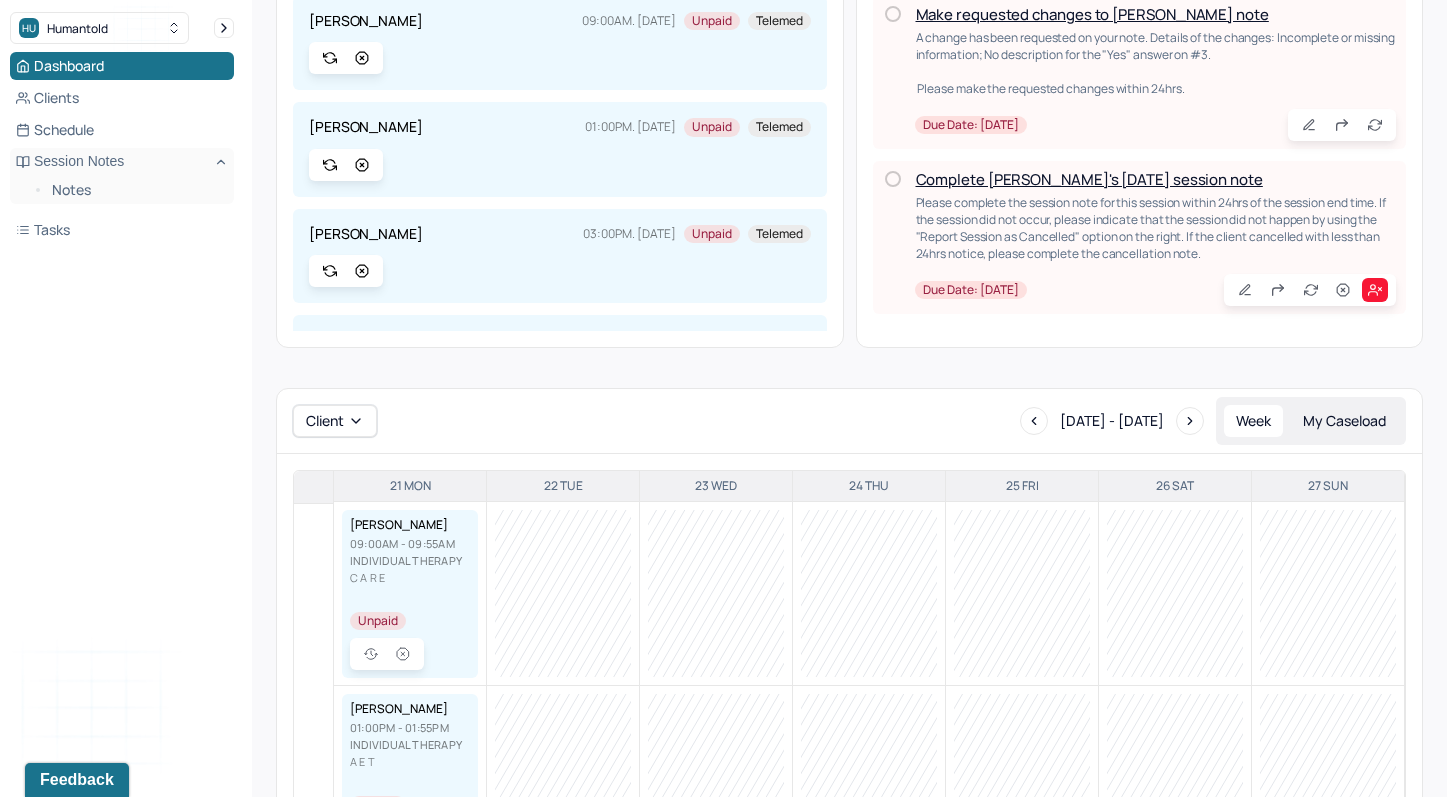 click on "Complete [PERSON_NAME]'s [DATE] session note" at bounding box center (1089, 179) 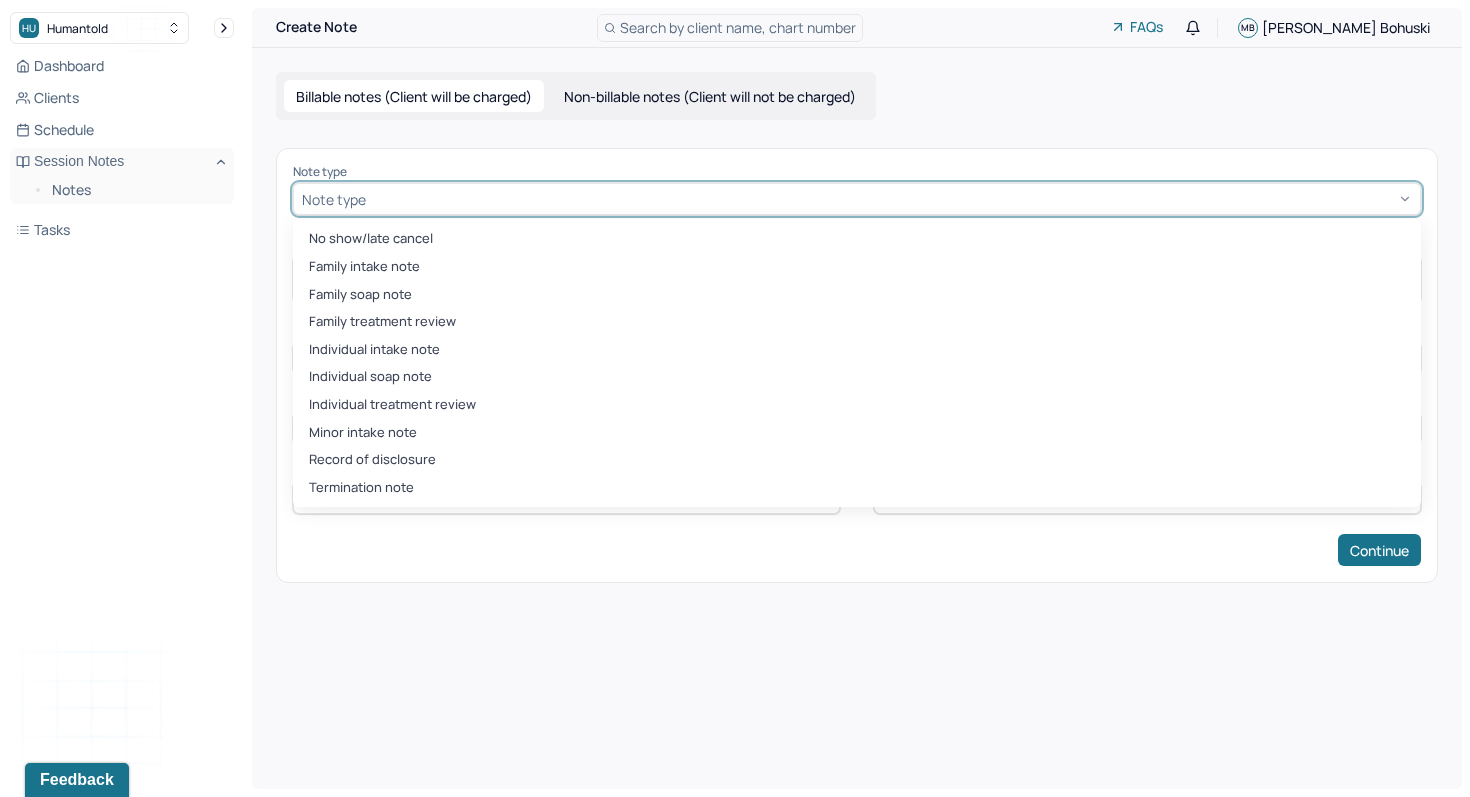 click at bounding box center [891, 199] 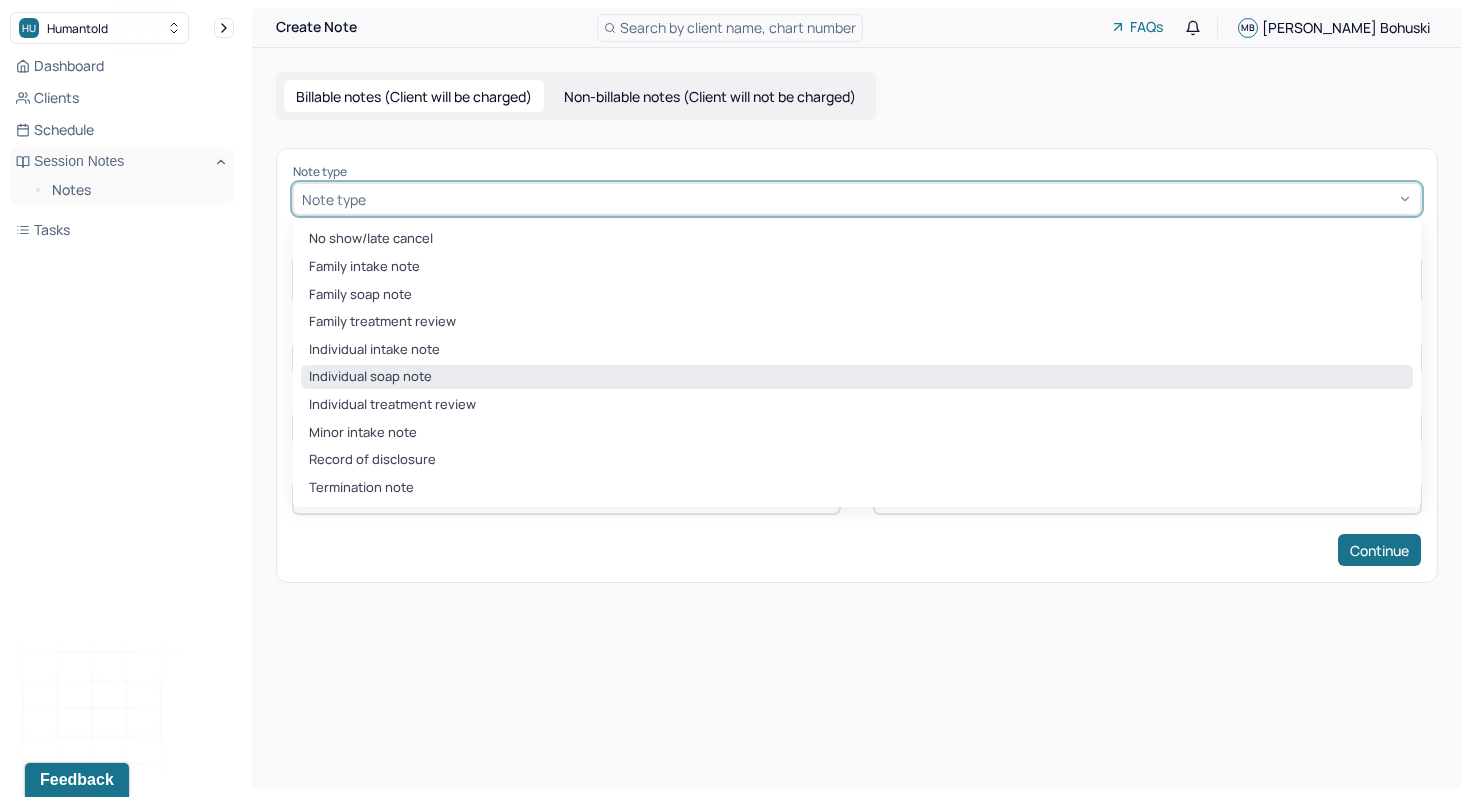 click on "Individual soap note" at bounding box center (857, 377) 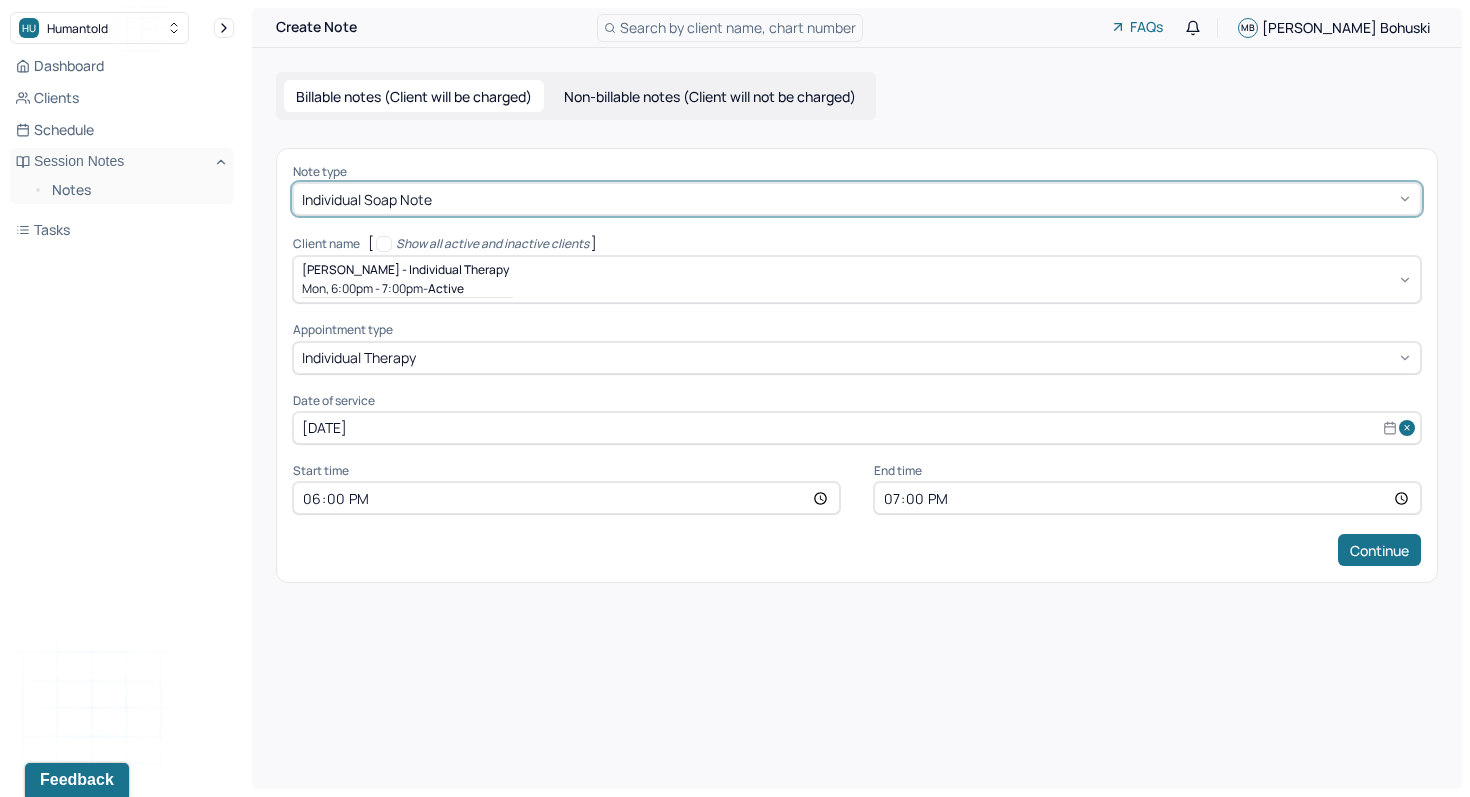 click on "19:00" at bounding box center (1147, 498) 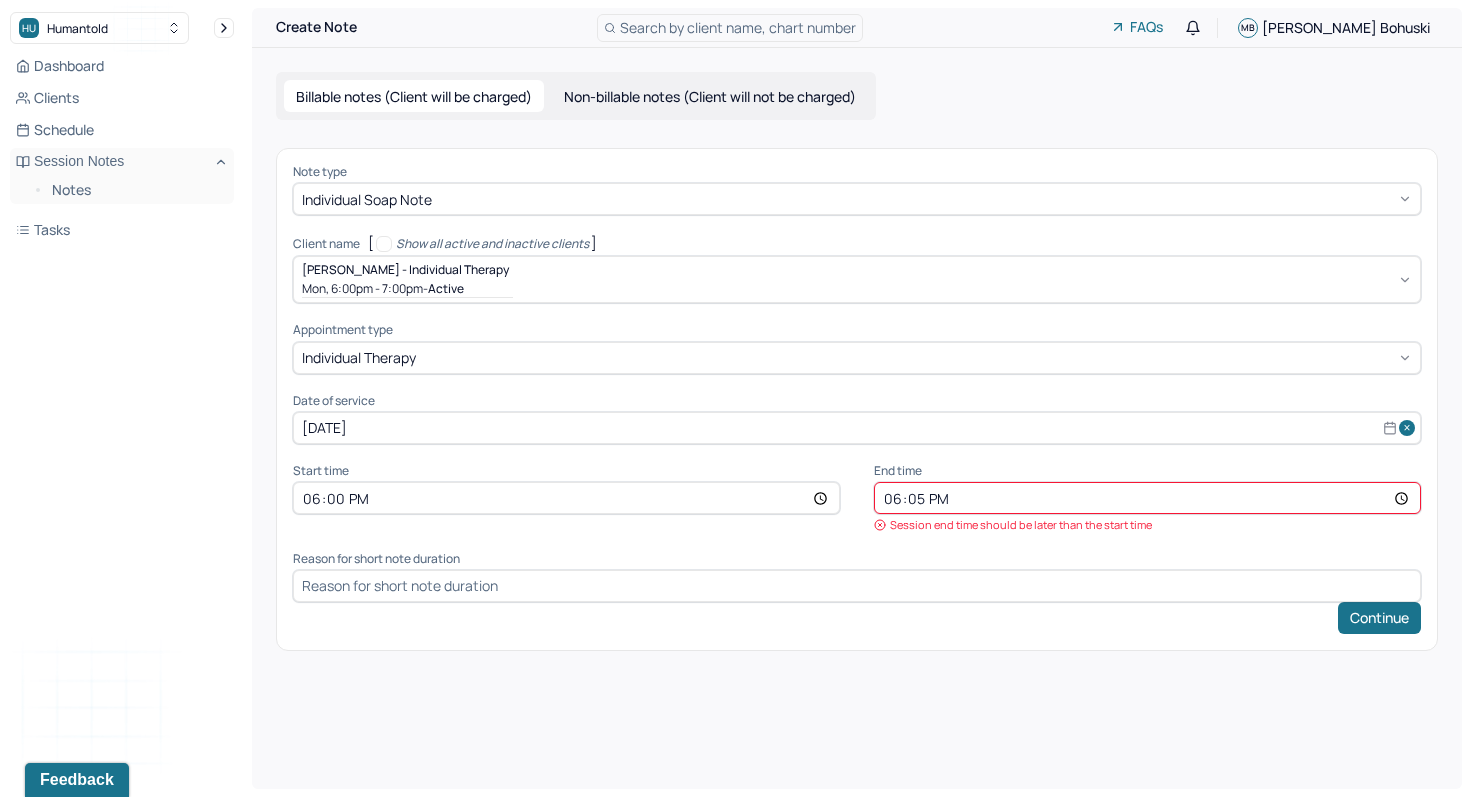 type on "18:55" 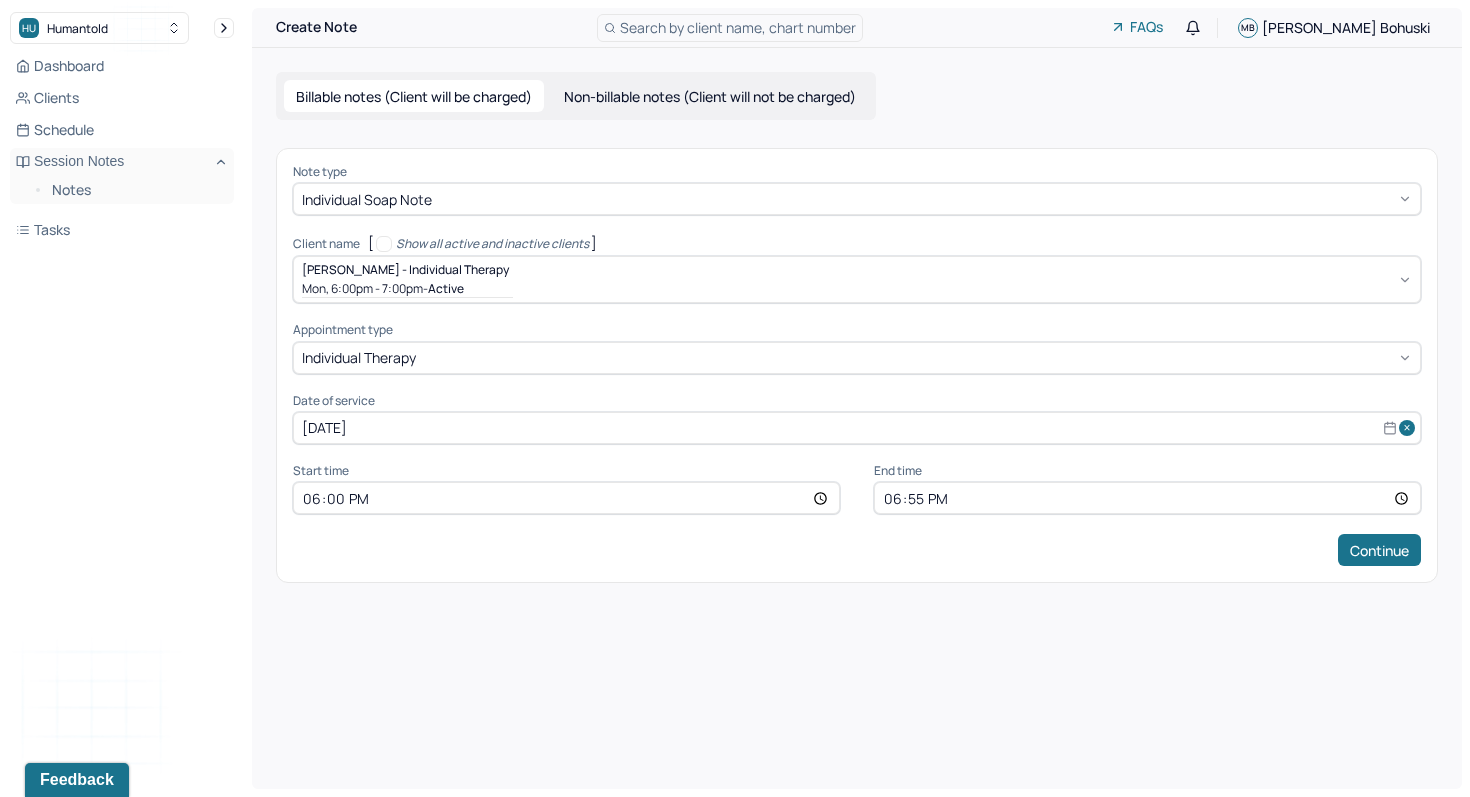 click on "Continue" at bounding box center (1379, 550) 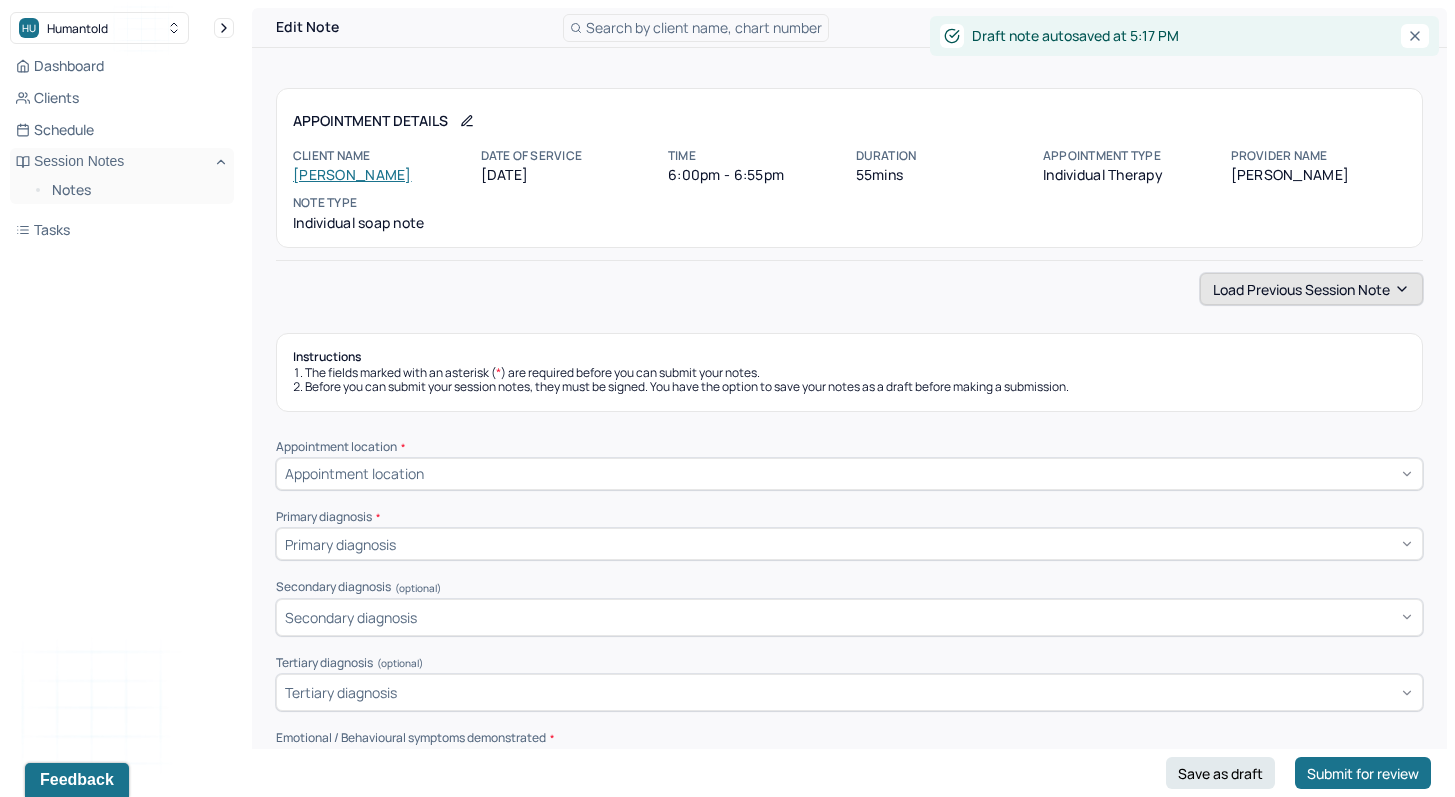 click on "Load previous session note" at bounding box center [1311, 289] 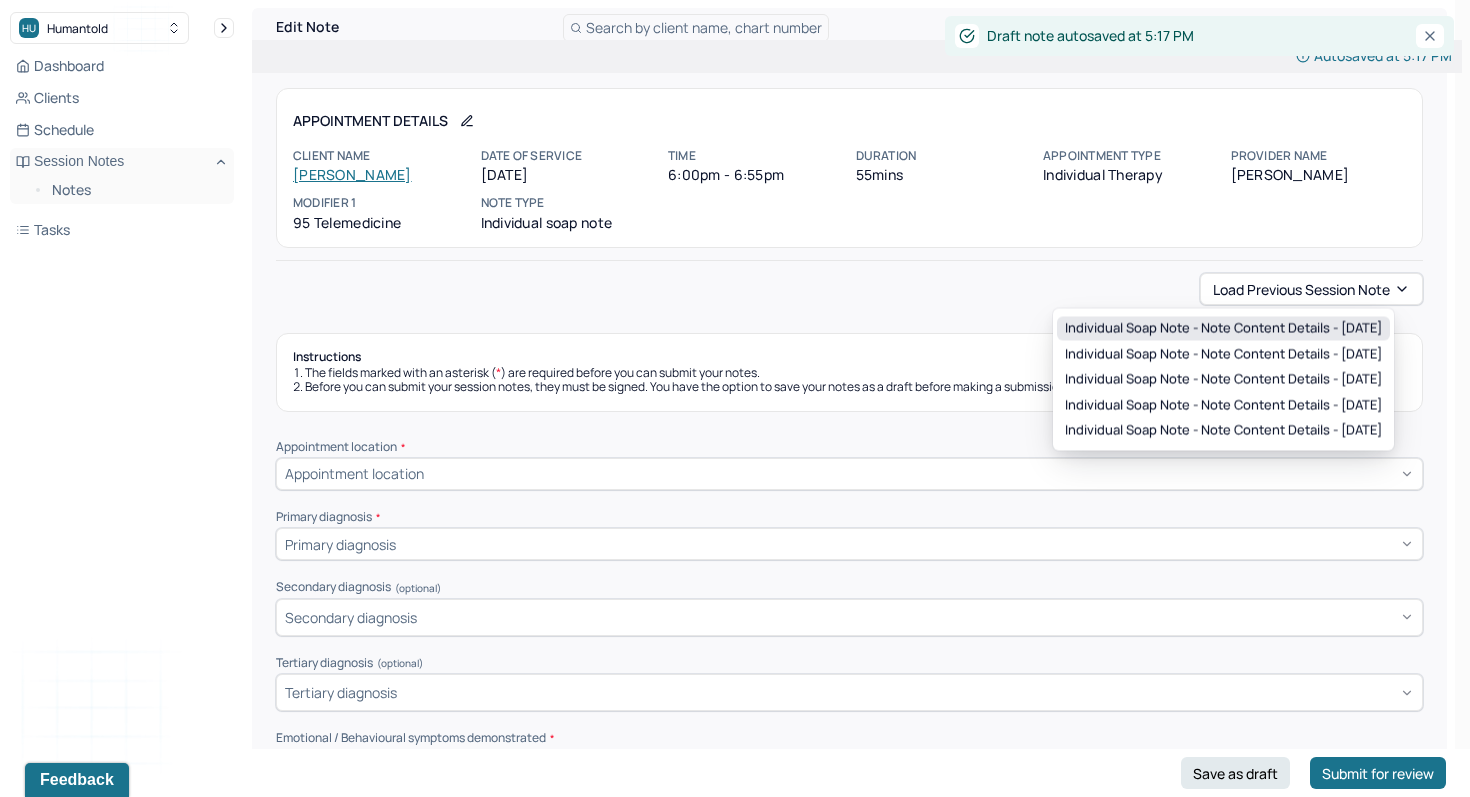 click on "Individual soap note   - Note content Details -   [DATE]" at bounding box center [1223, 329] 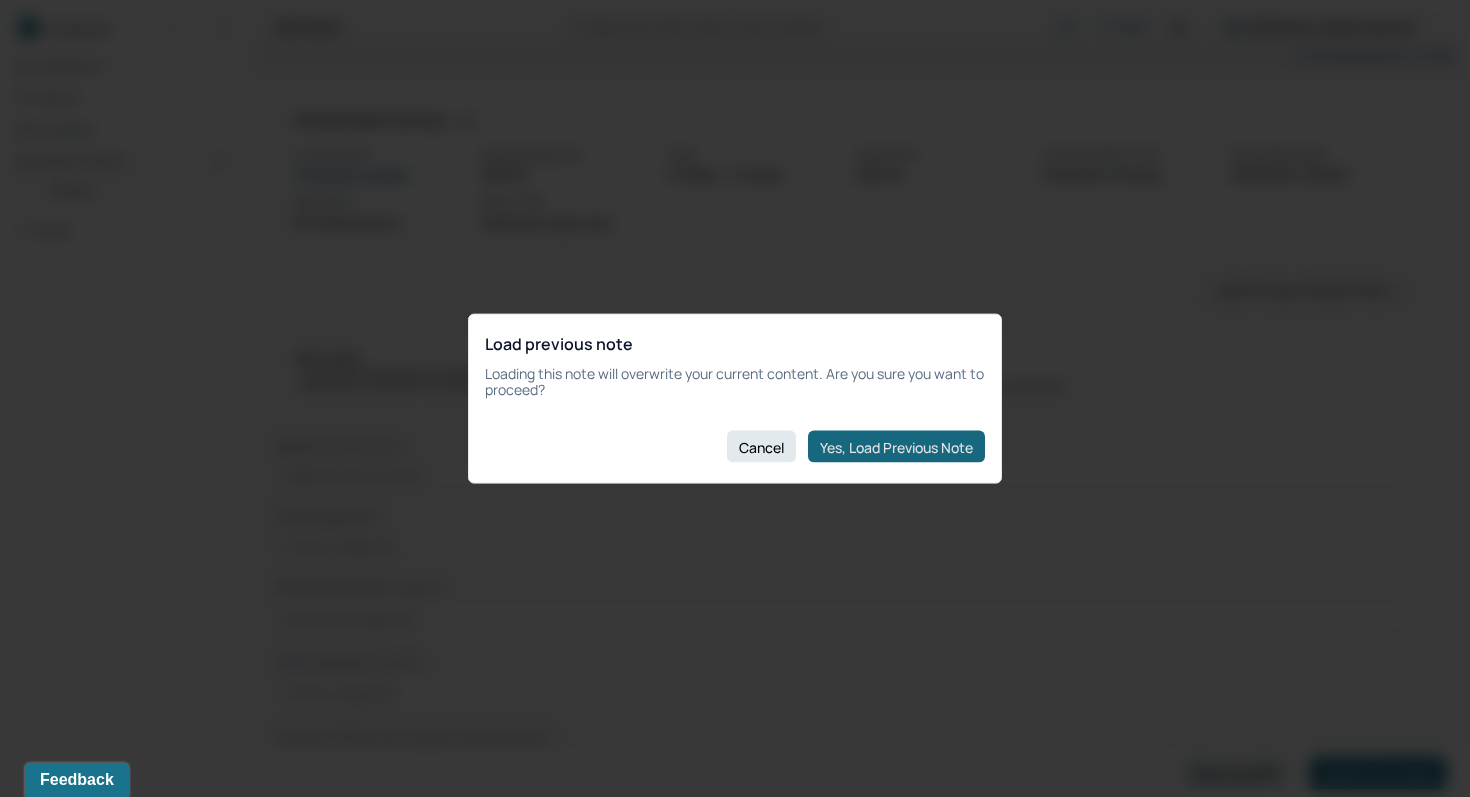 click on "Yes, Load Previous Note" at bounding box center (896, 447) 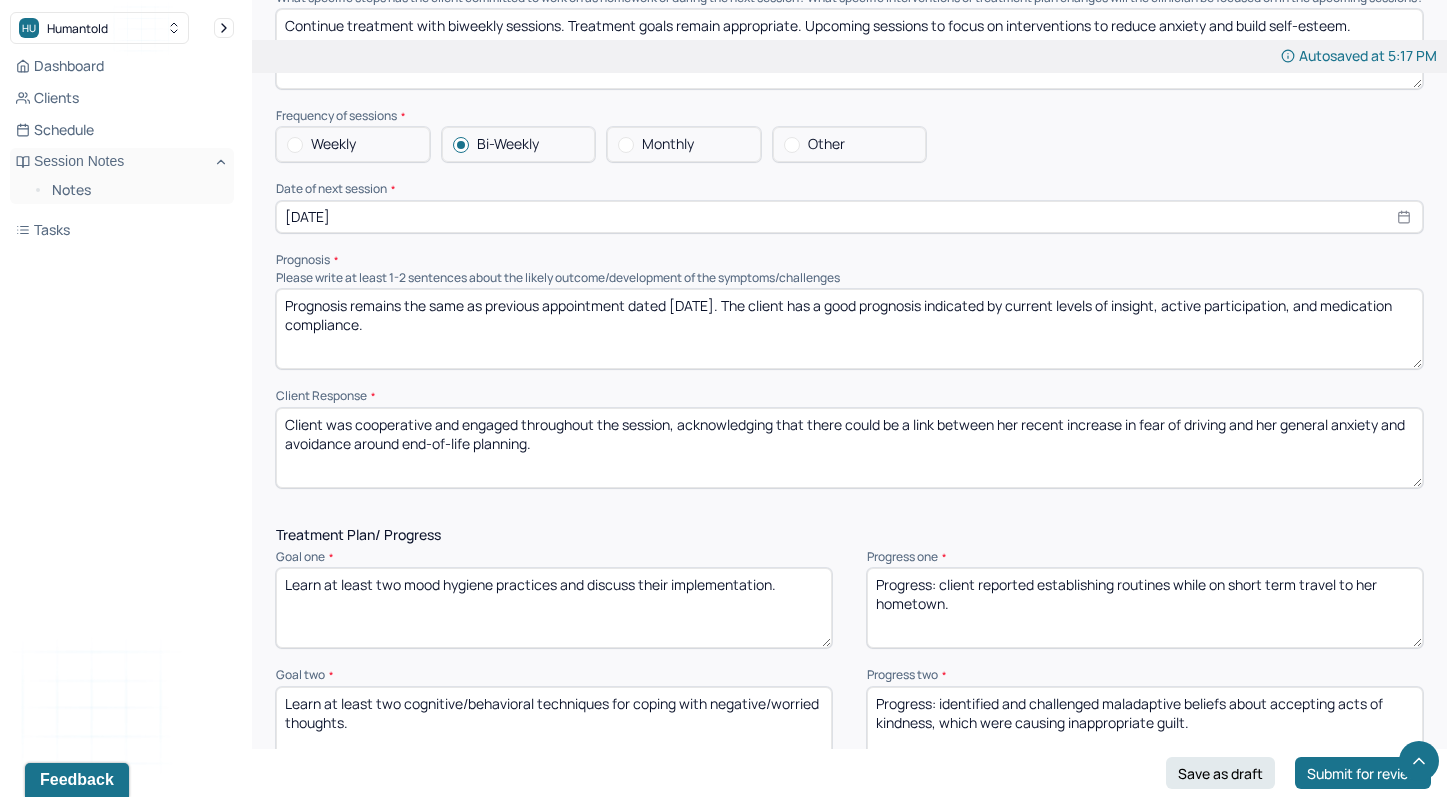 scroll, scrollTop: 2013, scrollLeft: 0, axis: vertical 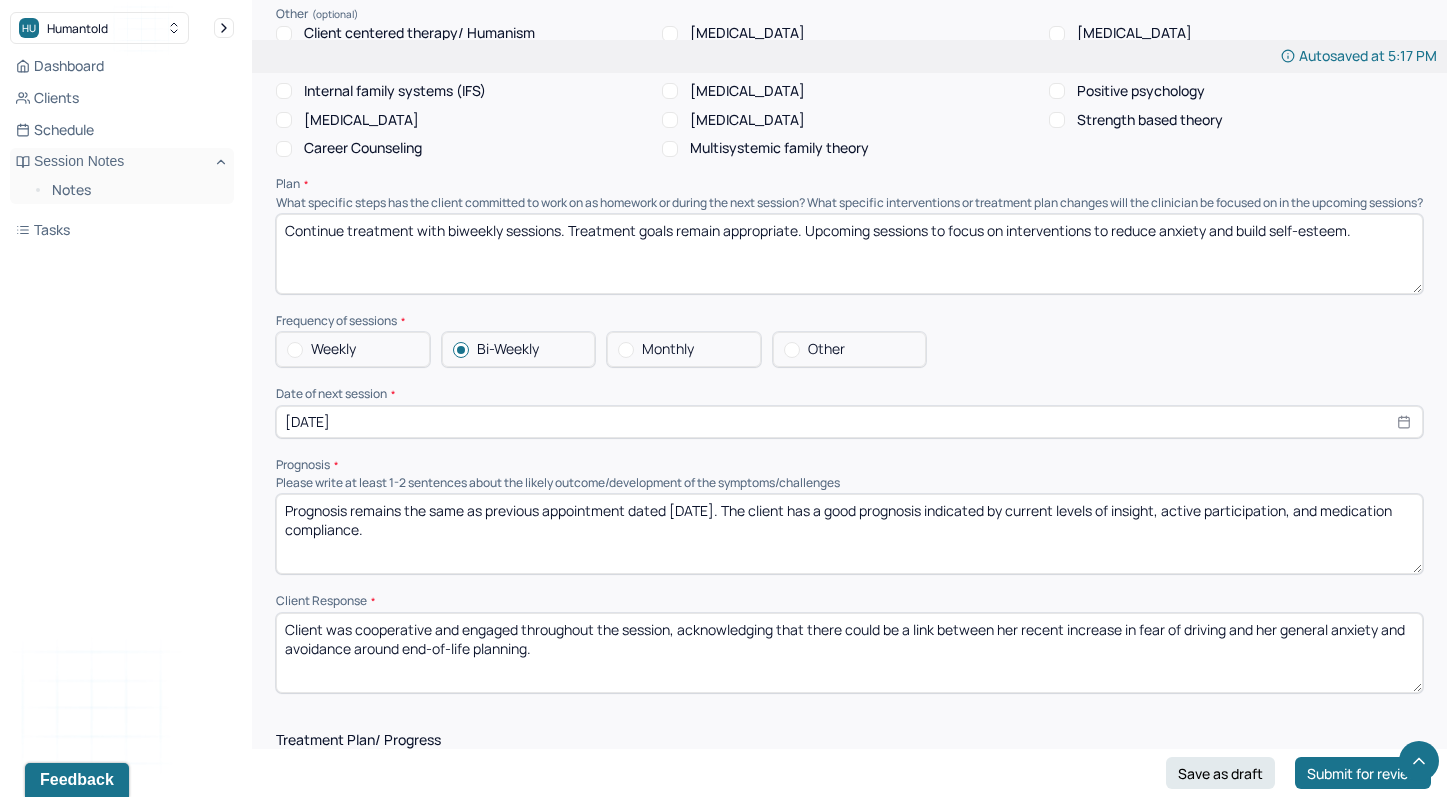 drag, startPoint x: 672, startPoint y: 519, endPoint x: 708, endPoint y: 523, distance: 36.221542 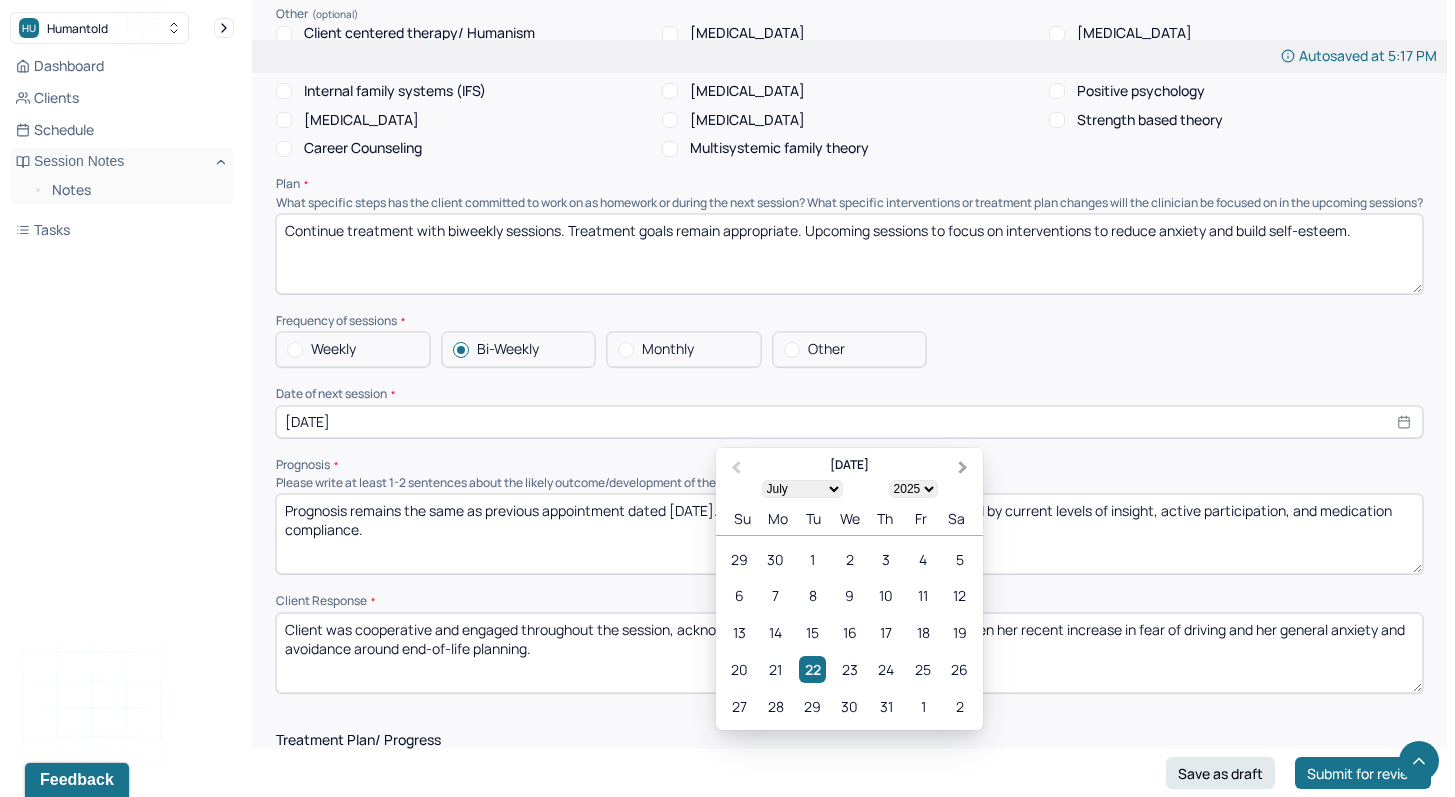 click on "Next Month" at bounding box center [963, 467] 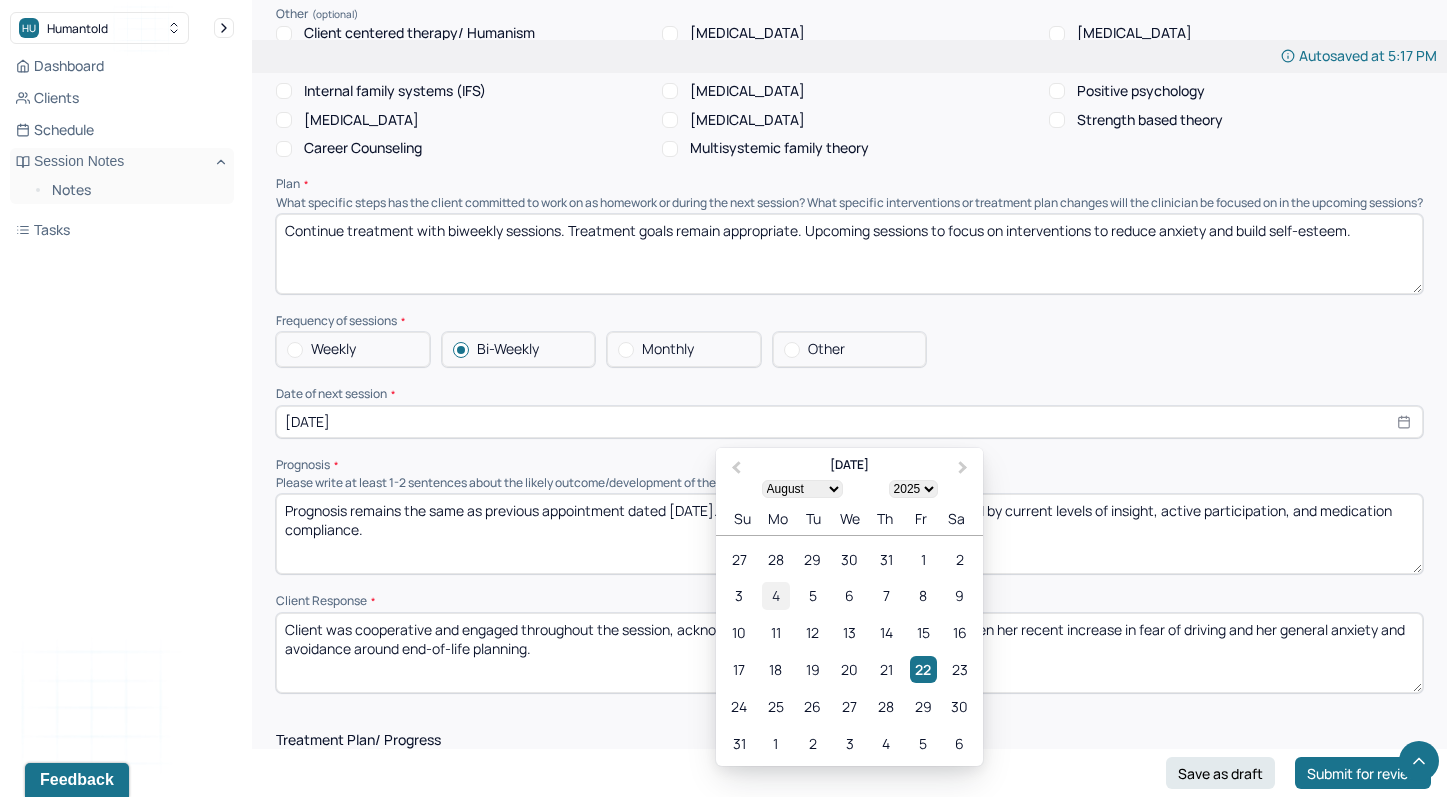 click on "4" at bounding box center (775, 595) 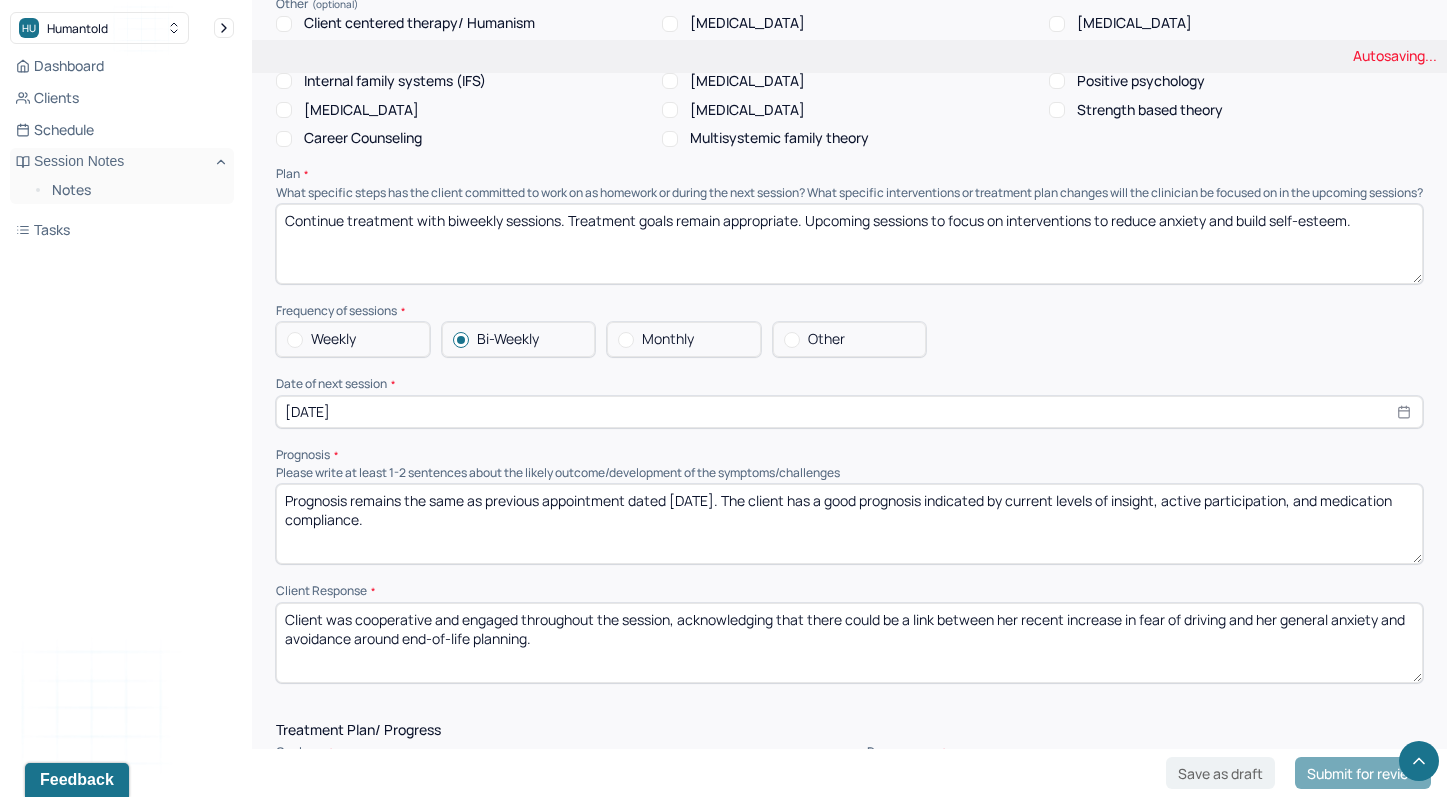 scroll, scrollTop: 2123, scrollLeft: 0, axis: vertical 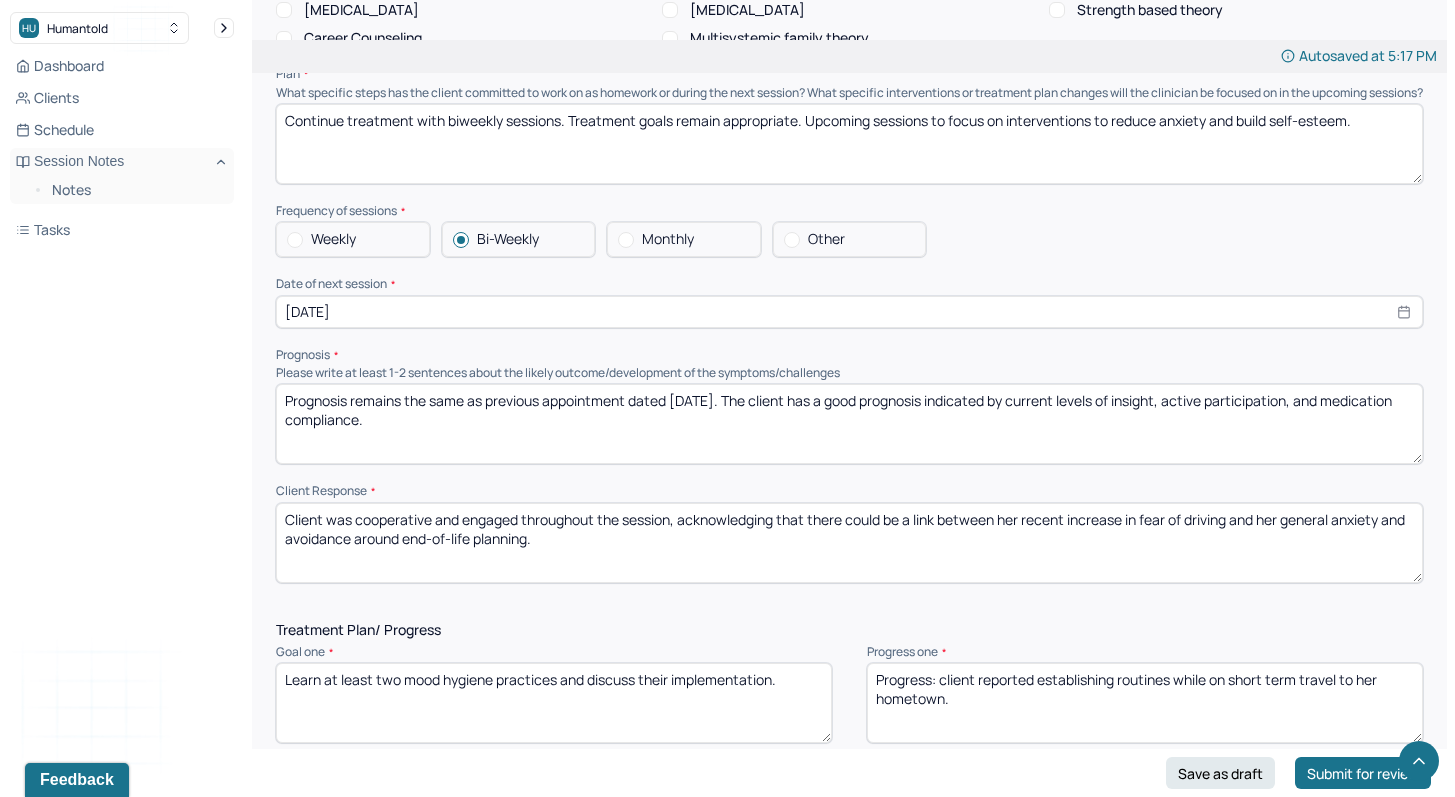 drag, startPoint x: 614, startPoint y: 568, endPoint x: 274, endPoint y: 501, distance: 346.5386 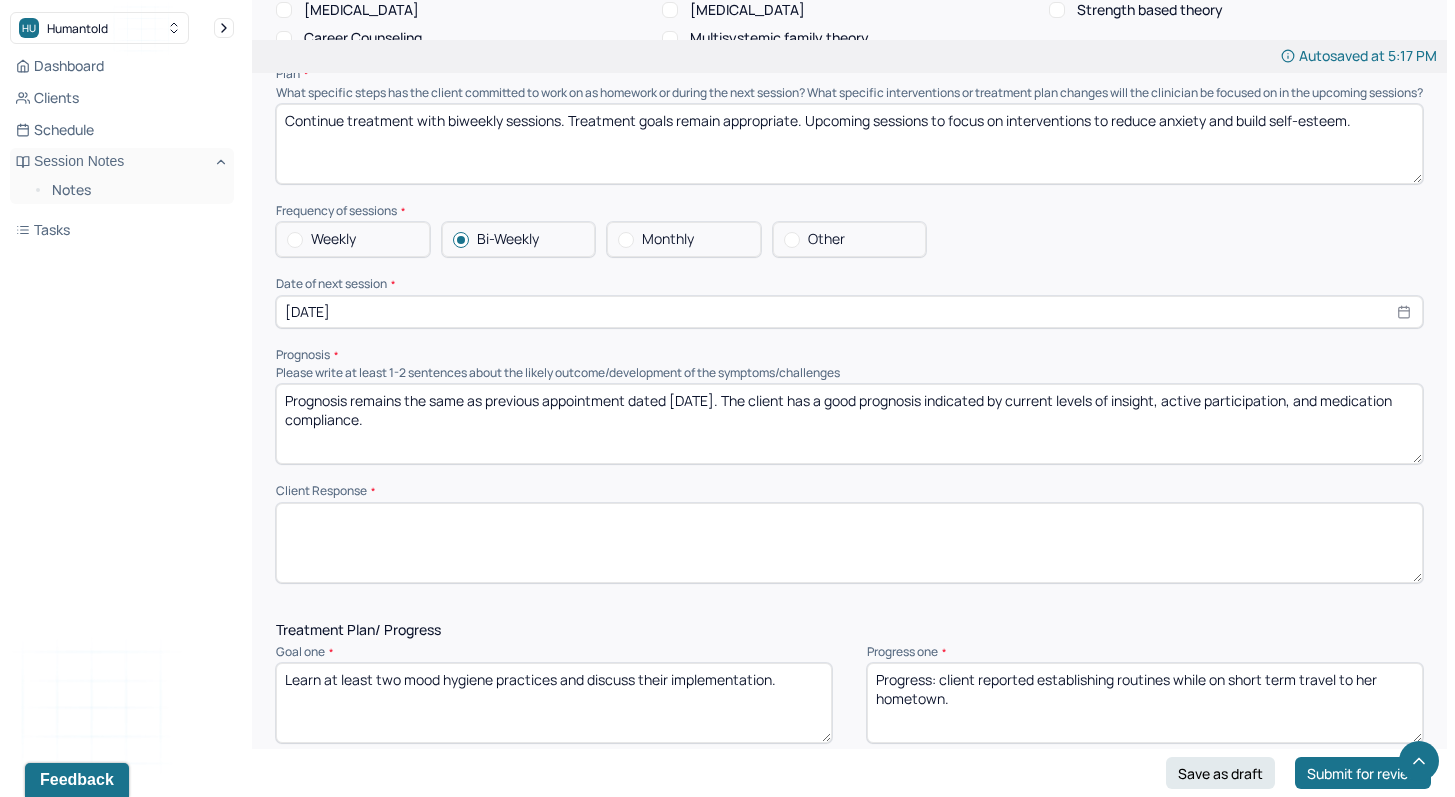 scroll, scrollTop: 2291, scrollLeft: 0, axis: vertical 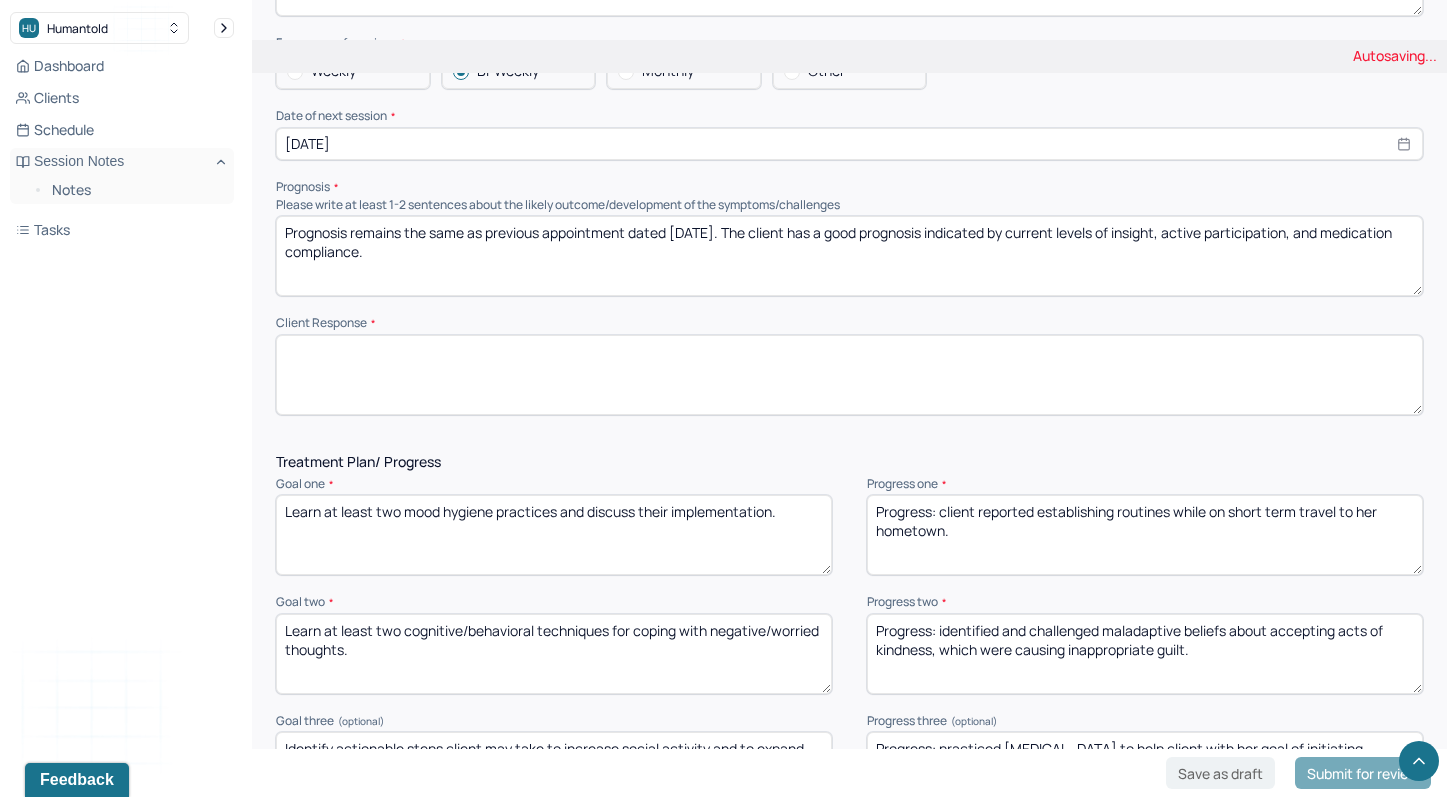 type 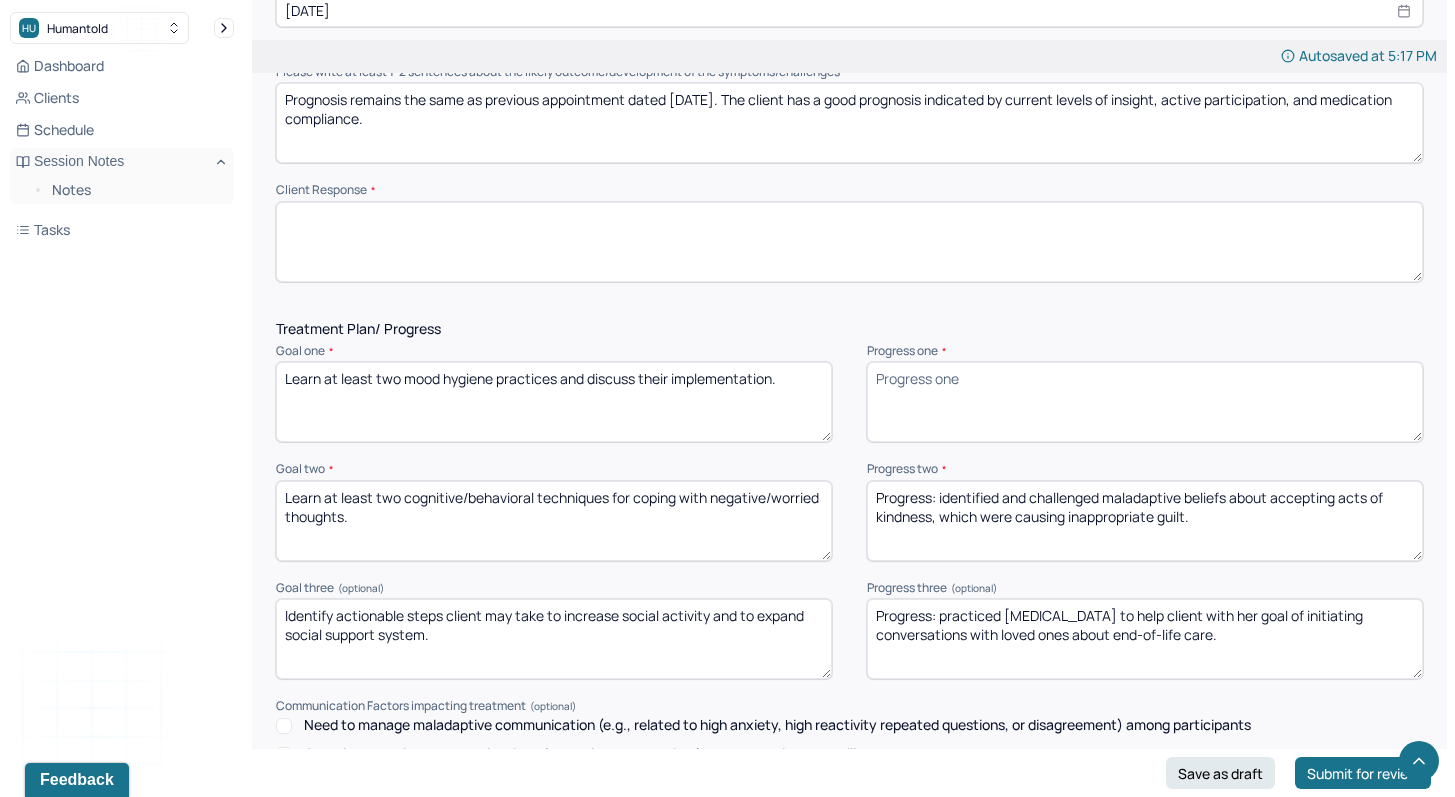 scroll, scrollTop: 2425, scrollLeft: 0, axis: vertical 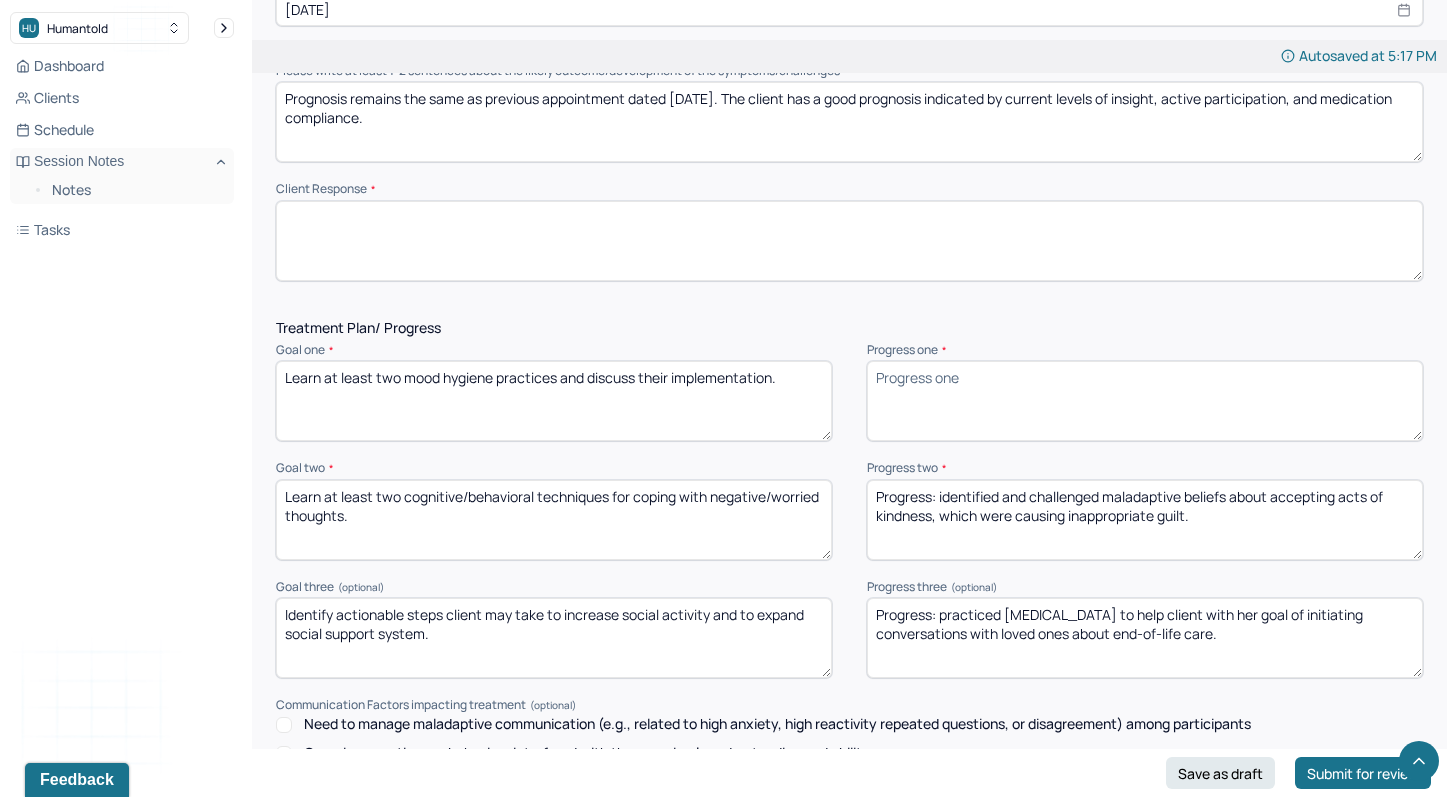 type 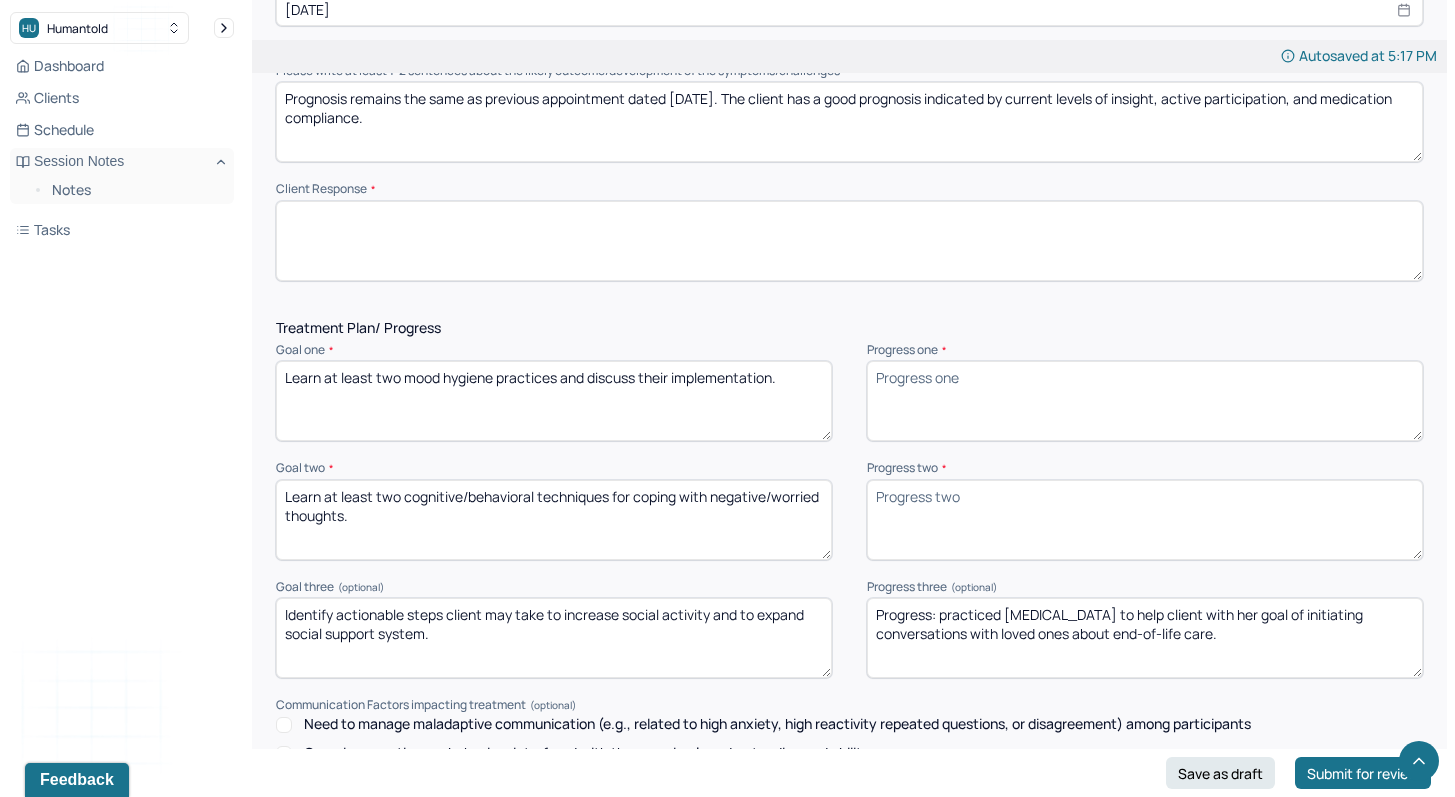 type 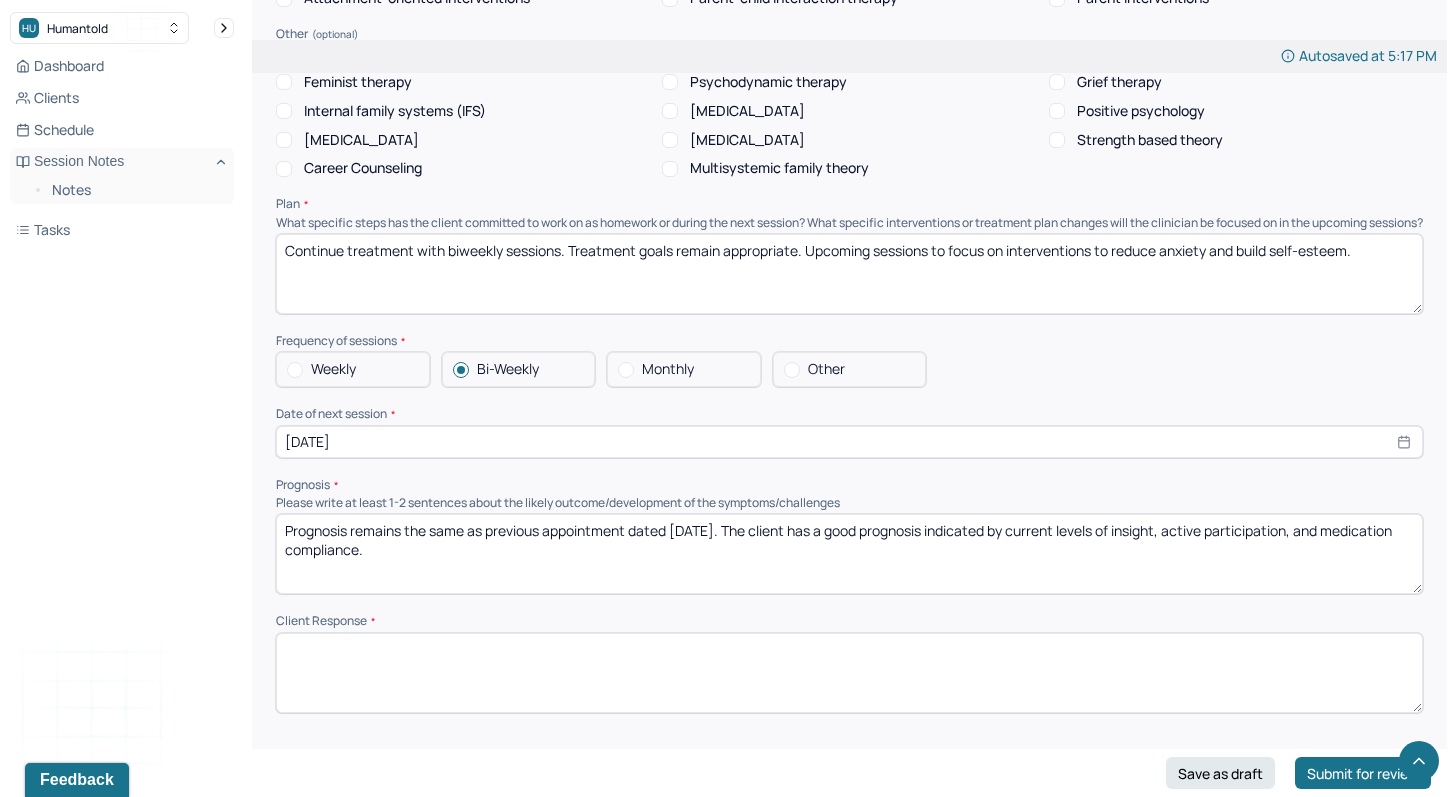 scroll, scrollTop: 1991, scrollLeft: 0, axis: vertical 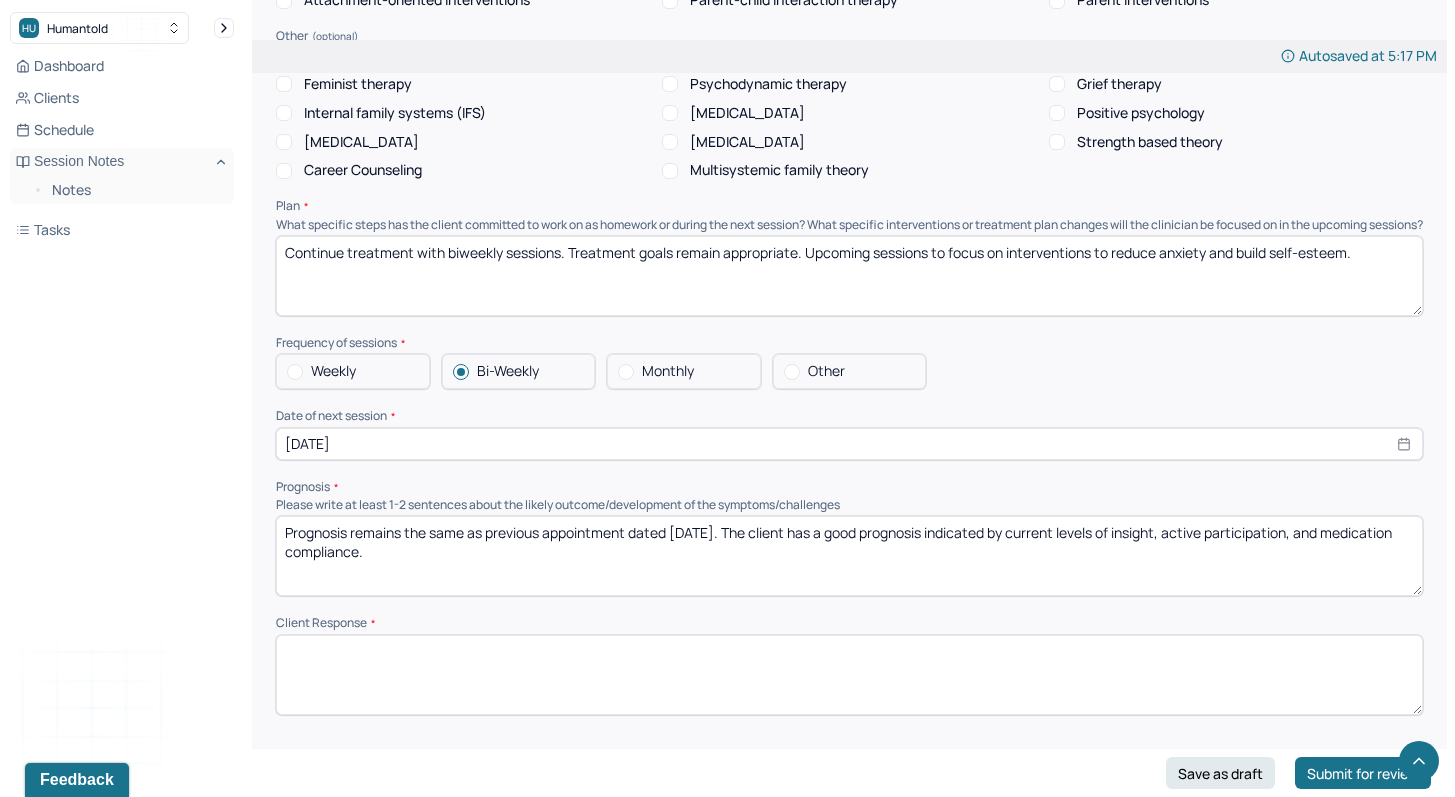 type 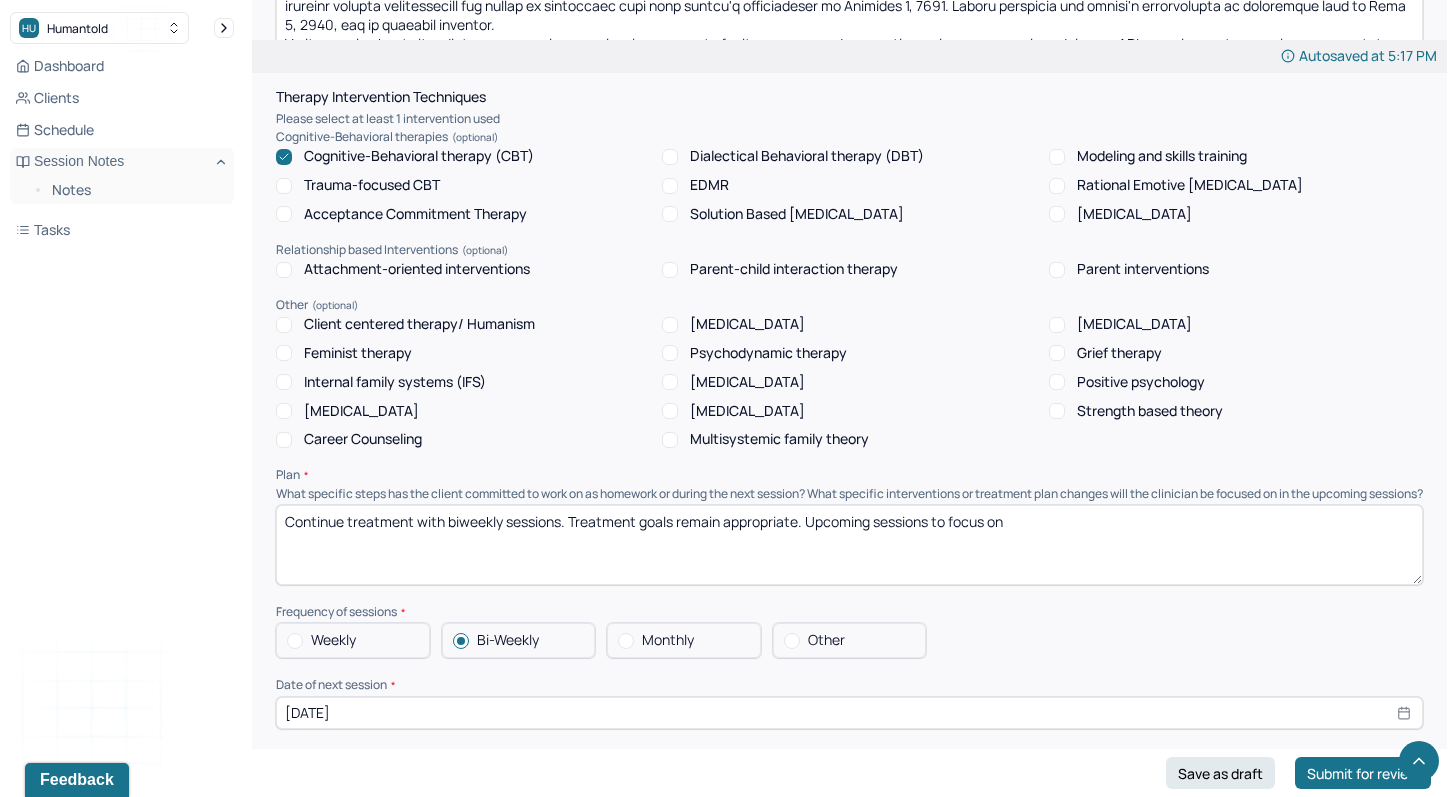 scroll, scrollTop: 1704, scrollLeft: 0, axis: vertical 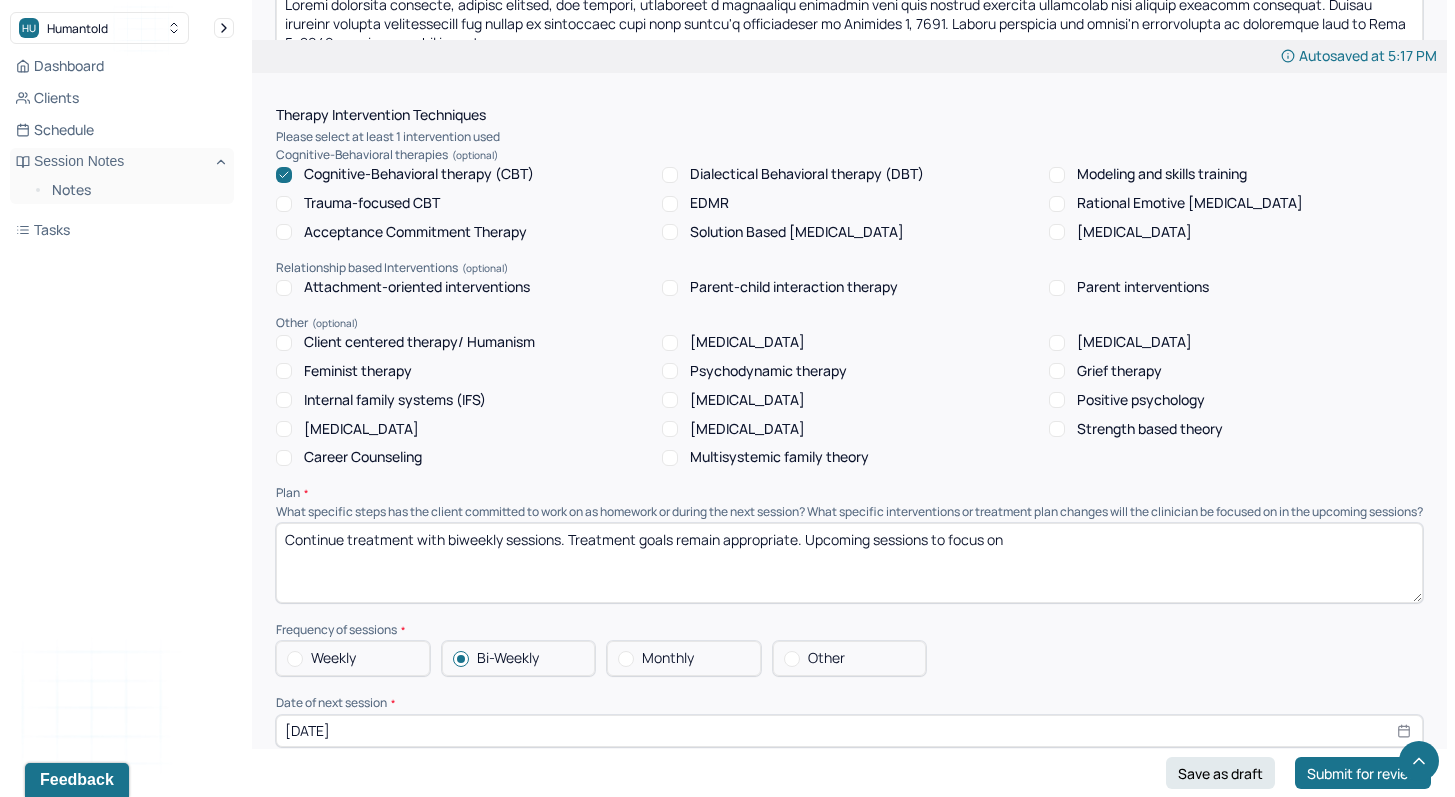 type on "Continue treatment with biweekly sessions. Treatment goals remain appropriate. Upcoming sessions to focus on" 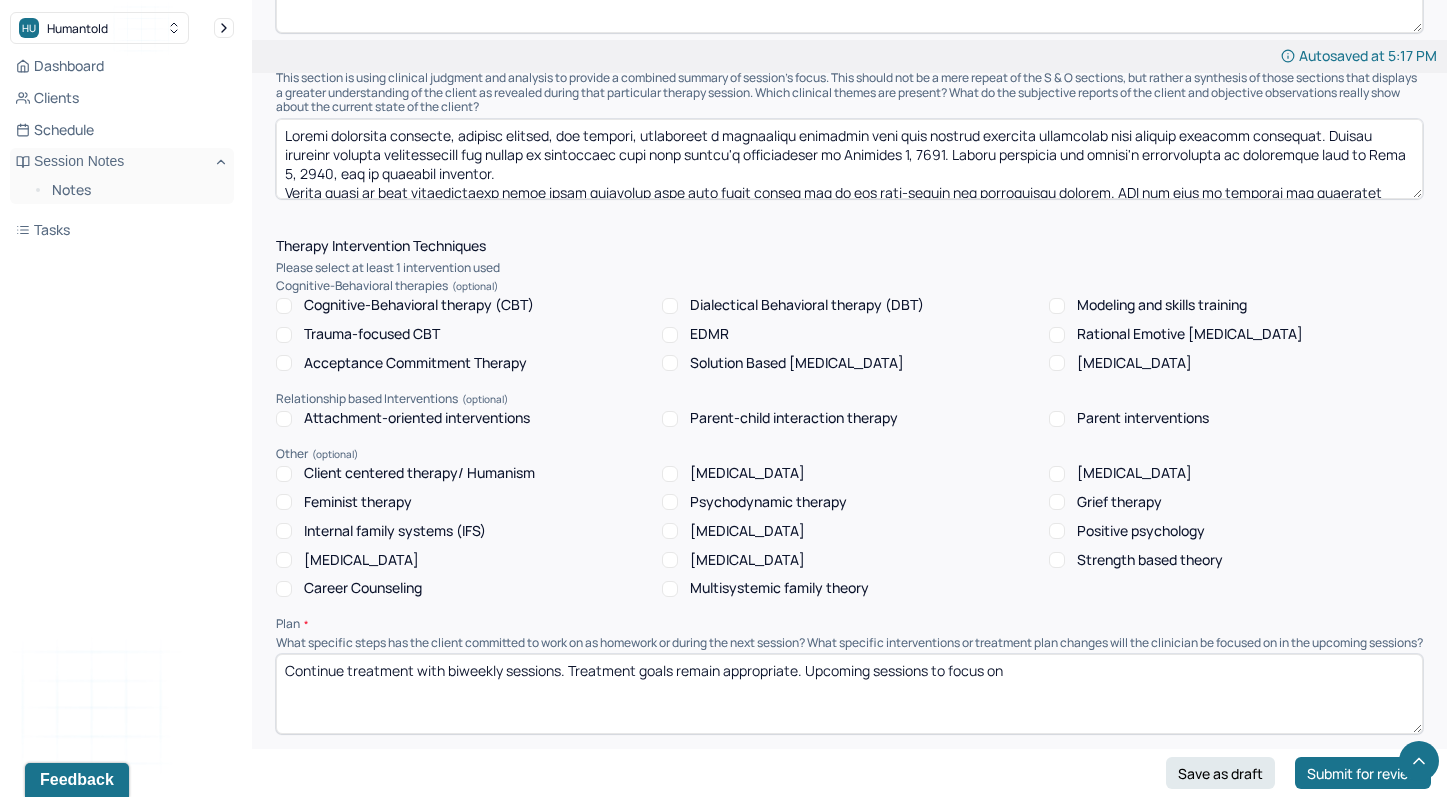scroll, scrollTop: 1419, scrollLeft: 0, axis: vertical 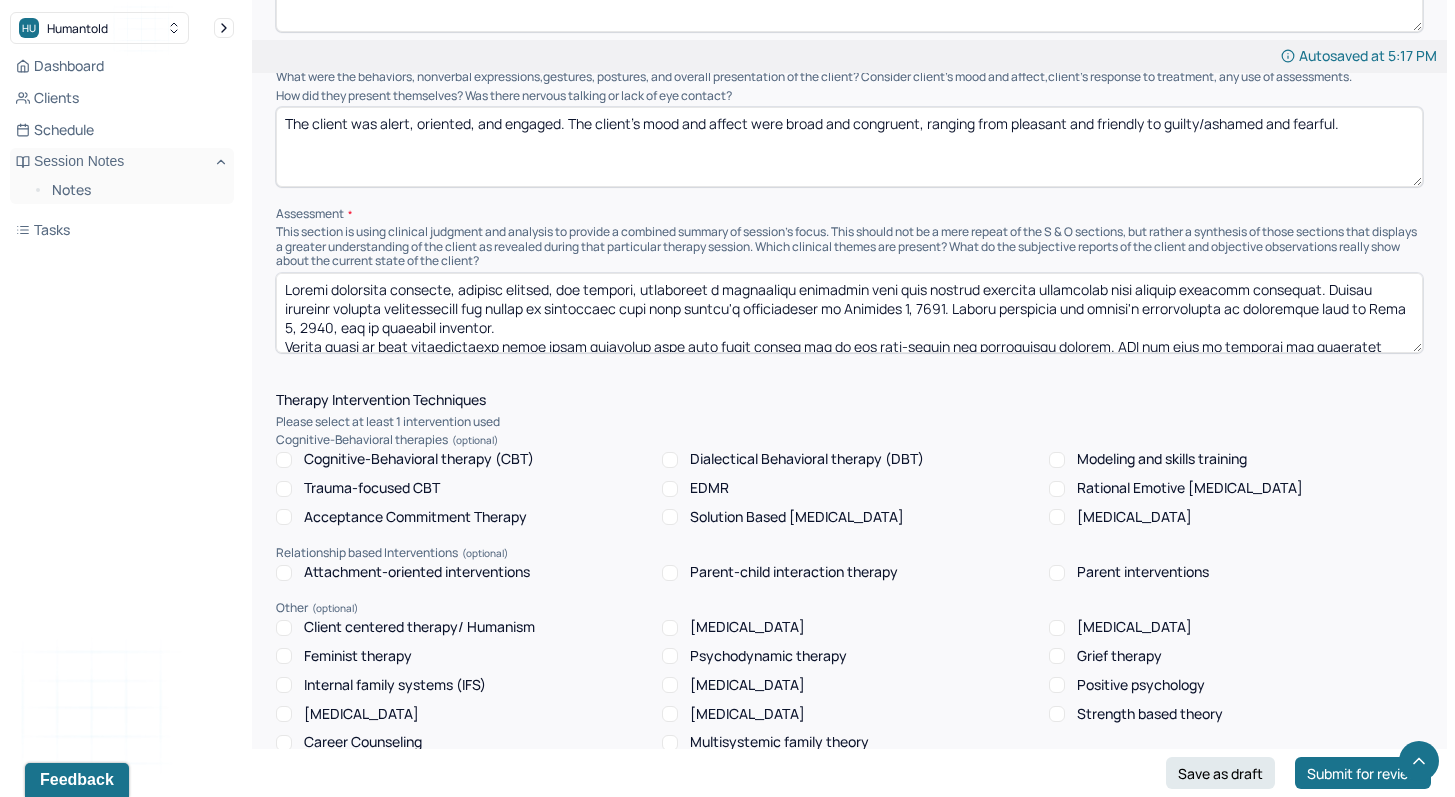 click at bounding box center [849, 313] 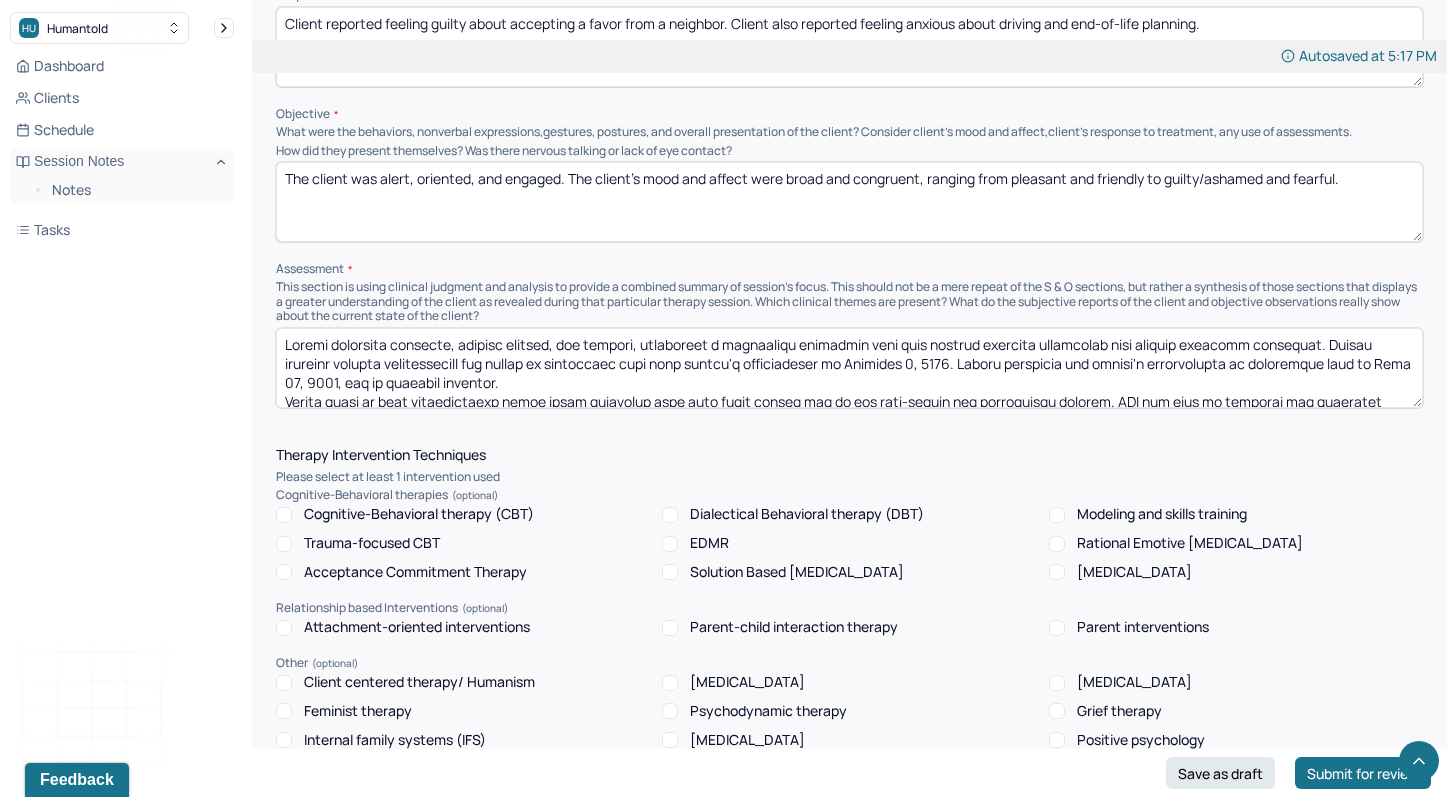 scroll, scrollTop: 1365, scrollLeft: 0, axis: vertical 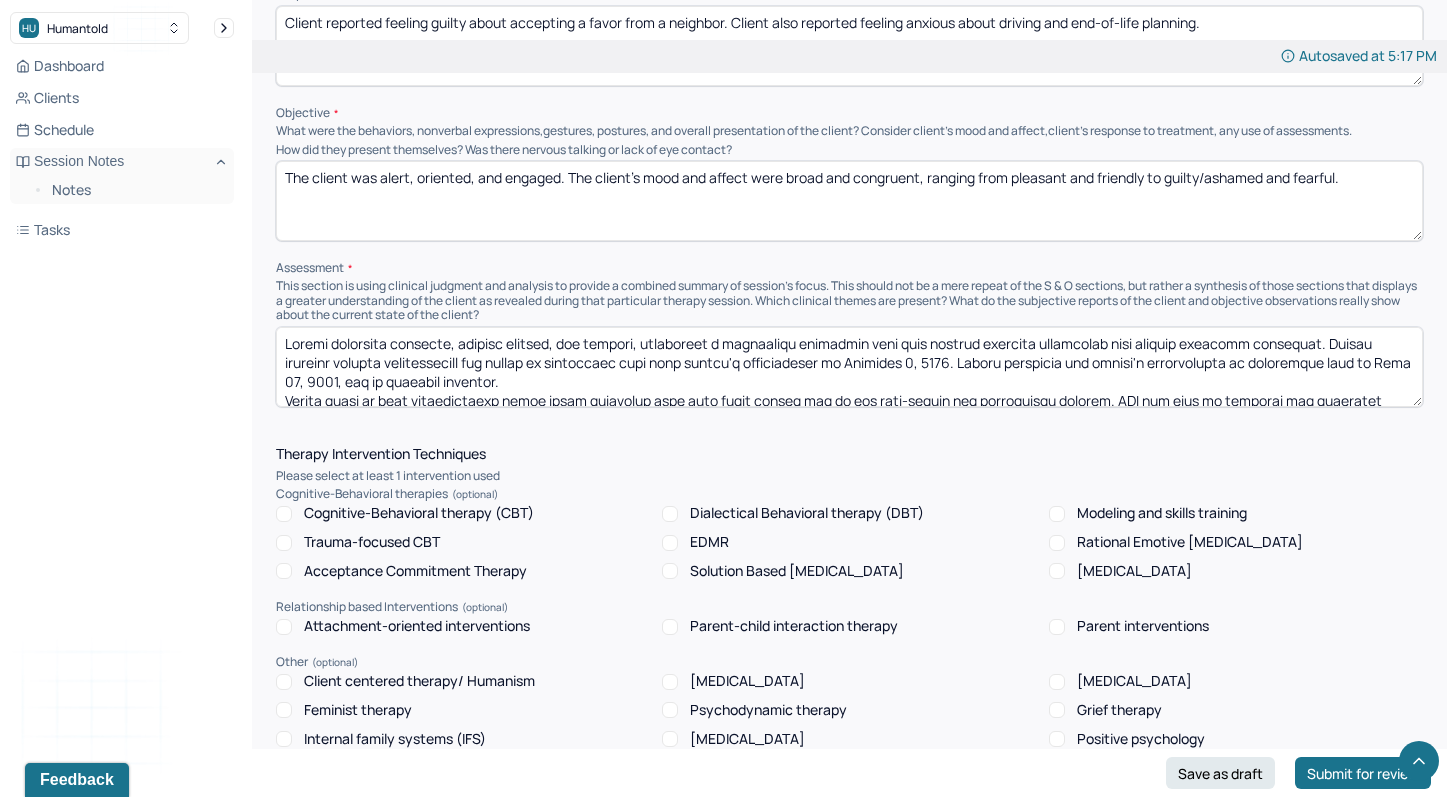 drag, startPoint x: 501, startPoint y: 373, endPoint x: 338, endPoint y: 379, distance: 163.1104 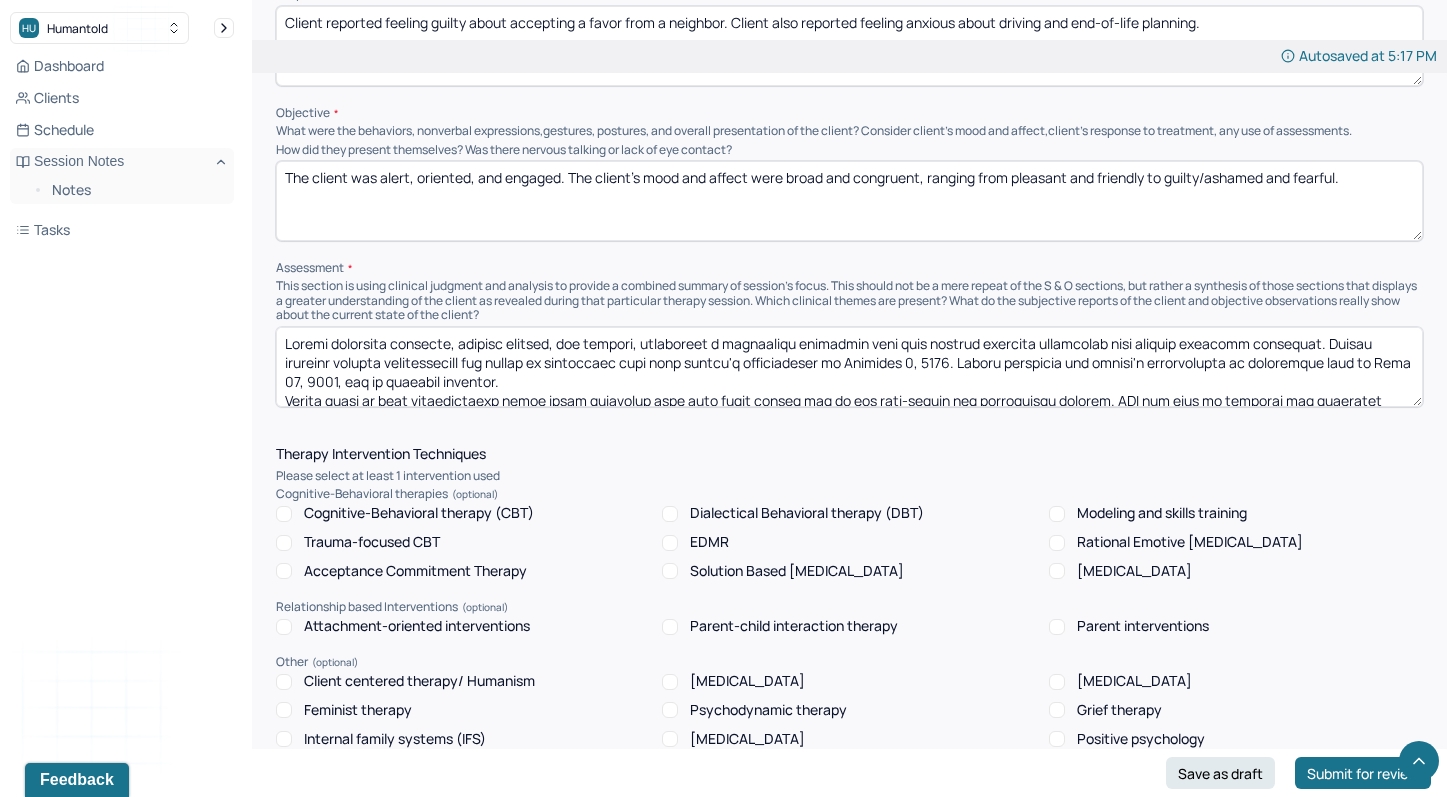 click at bounding box center (849, 367) 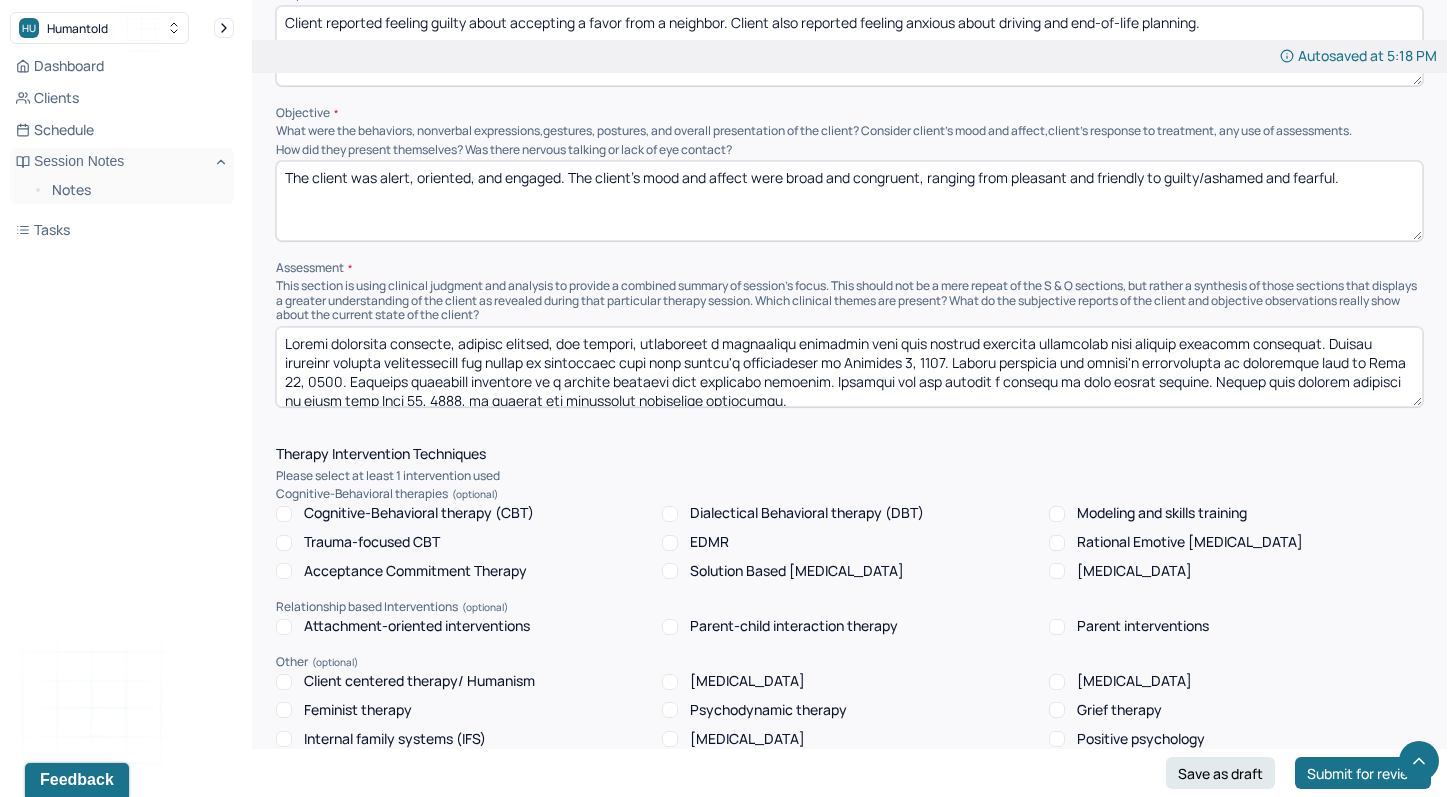 scroll, scrollTop: 0, scrollLeft: 0, axis: both 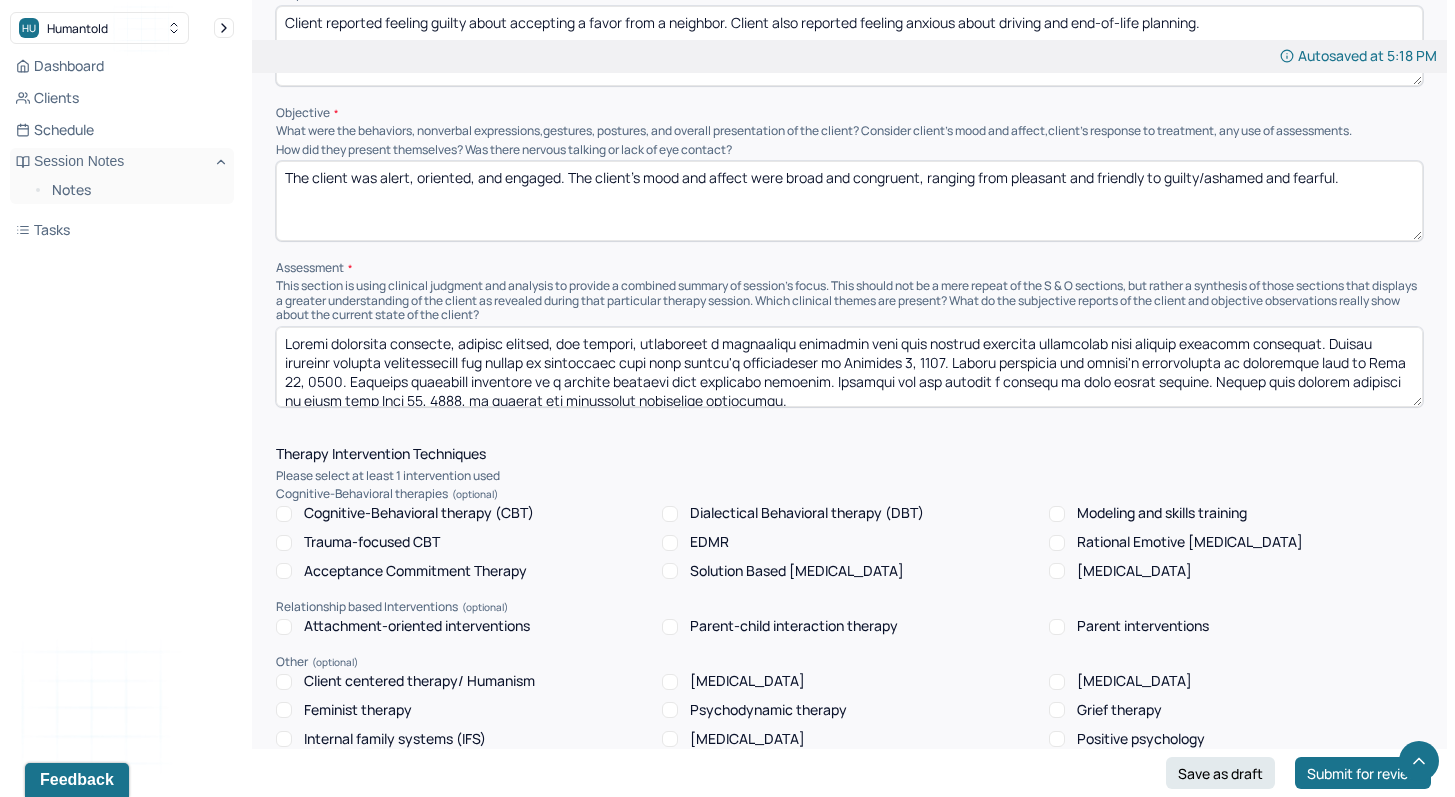 click at bounding box center (849, 367) 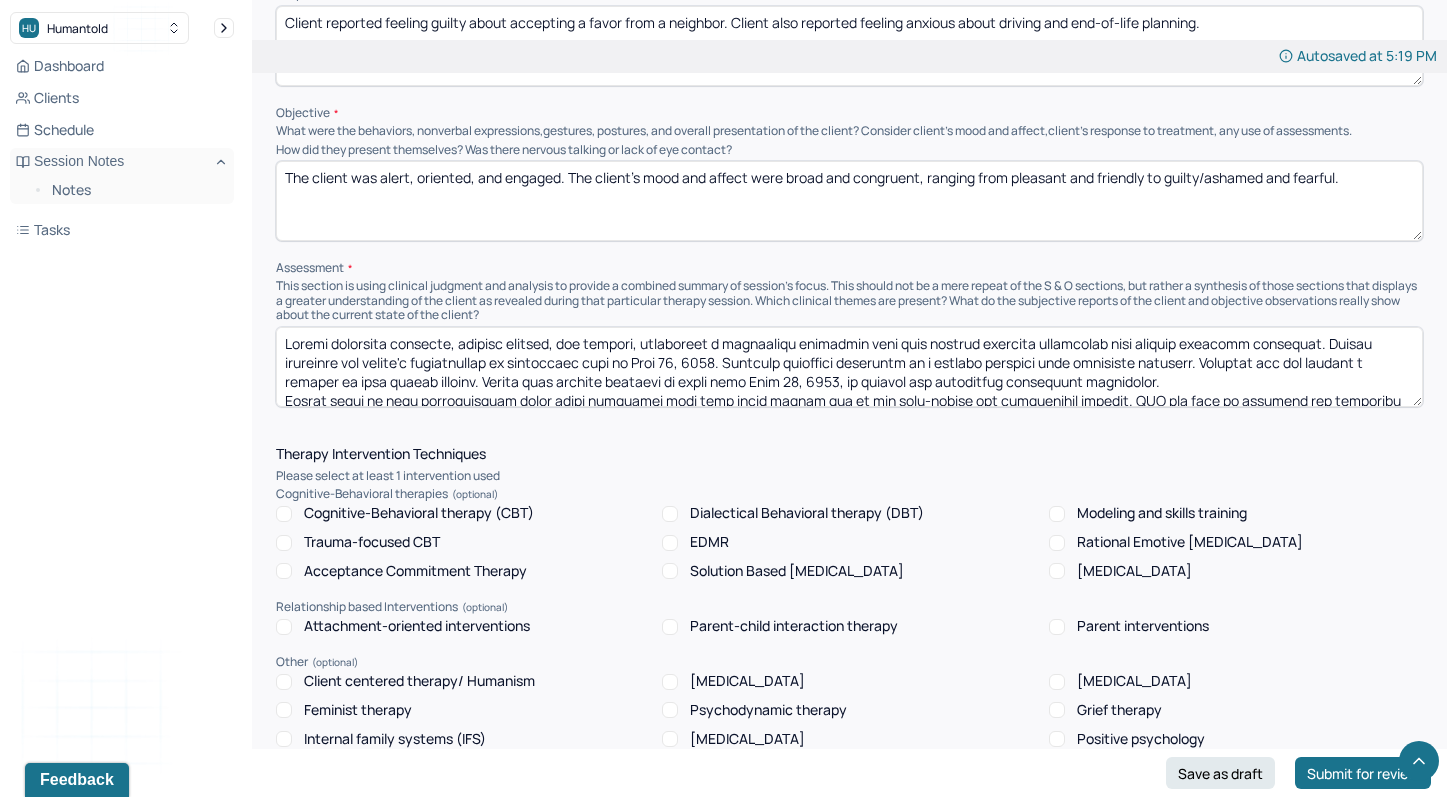 drag, startPoint x: 736, startPoint y: 356, endPoint x: 785, endPoint y: 358, distance: 49.0408 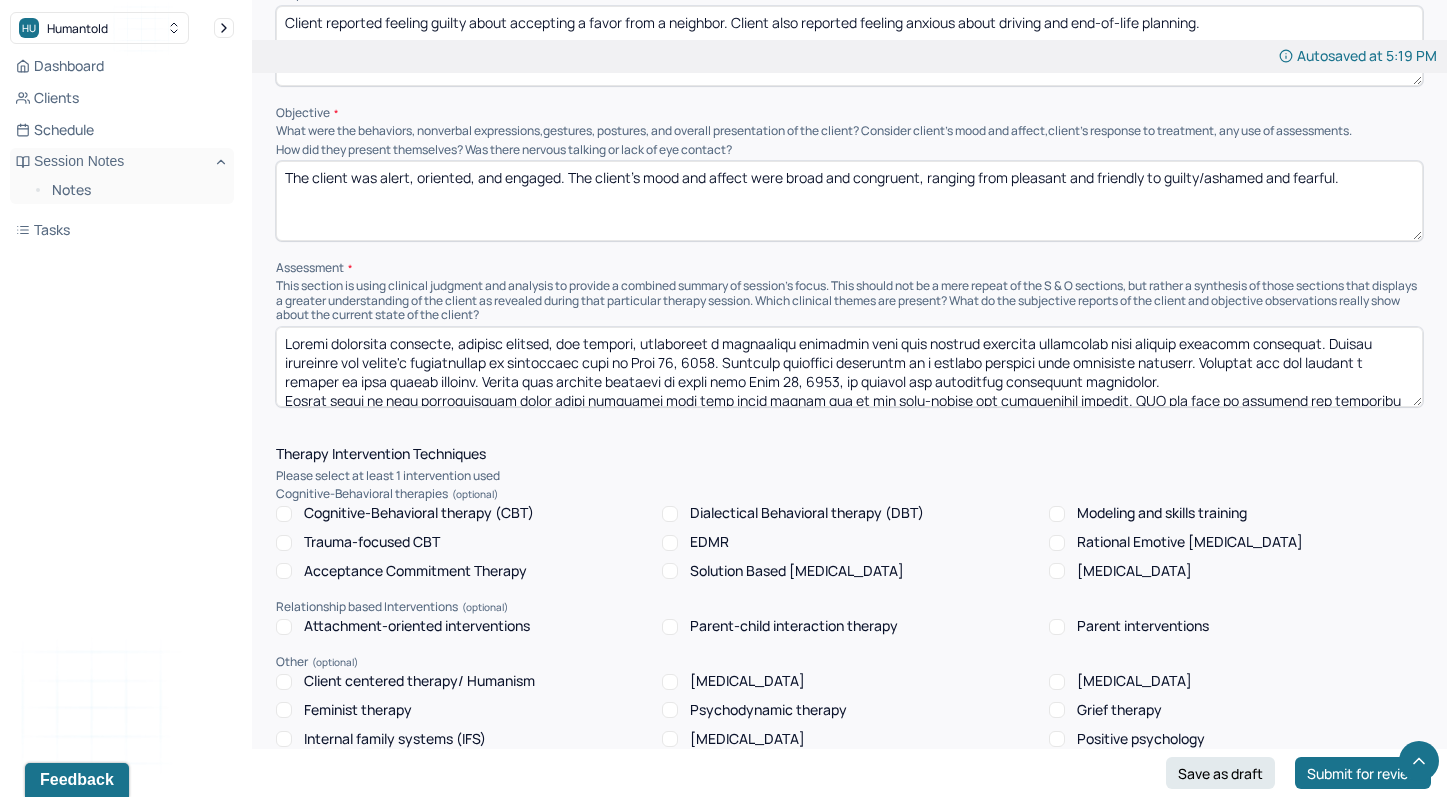 click at bounding box center (849, 367) 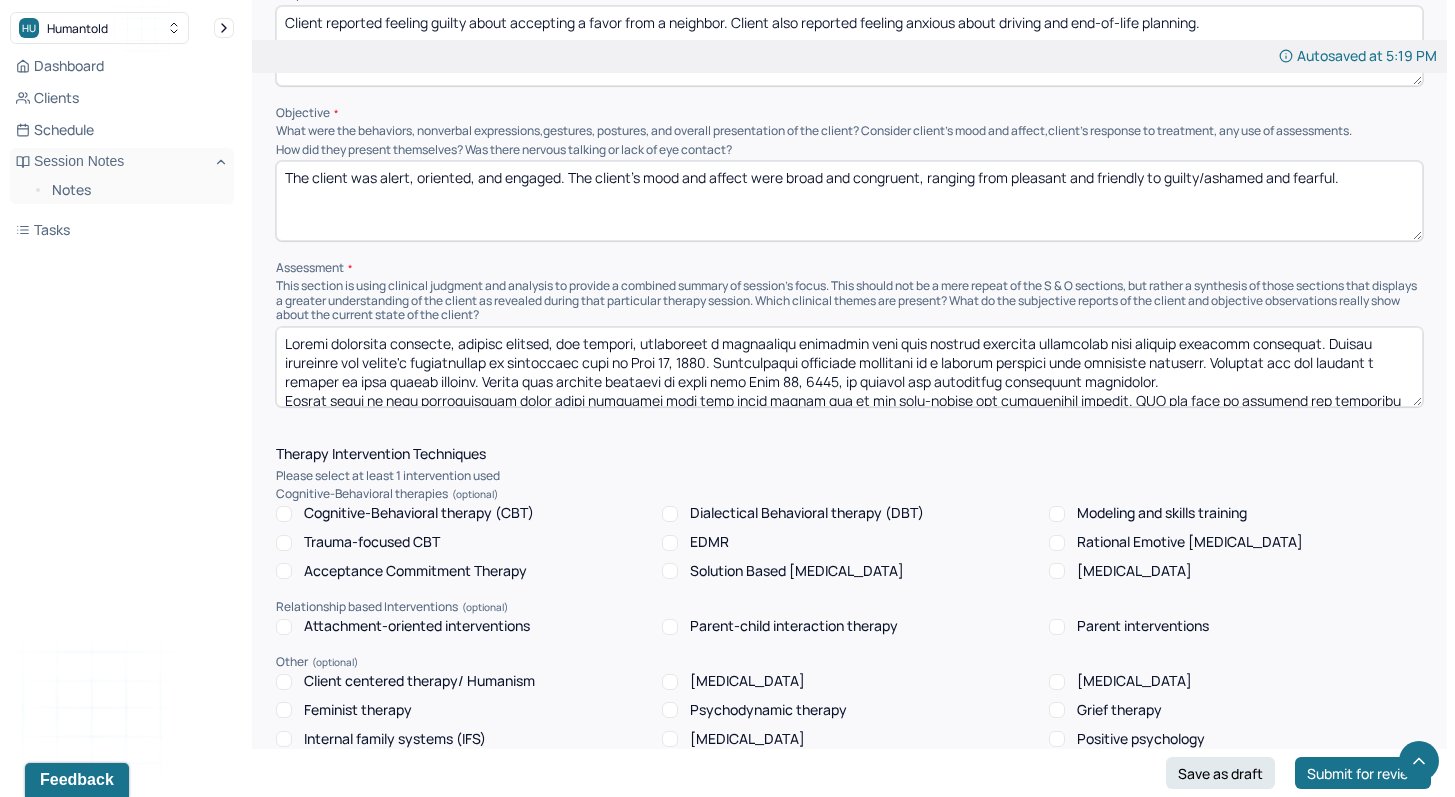 drag, startPoint x: 1236, startPoint y: 354, endPoint x: 1288, endPoint y: 362, distance: 52.611786 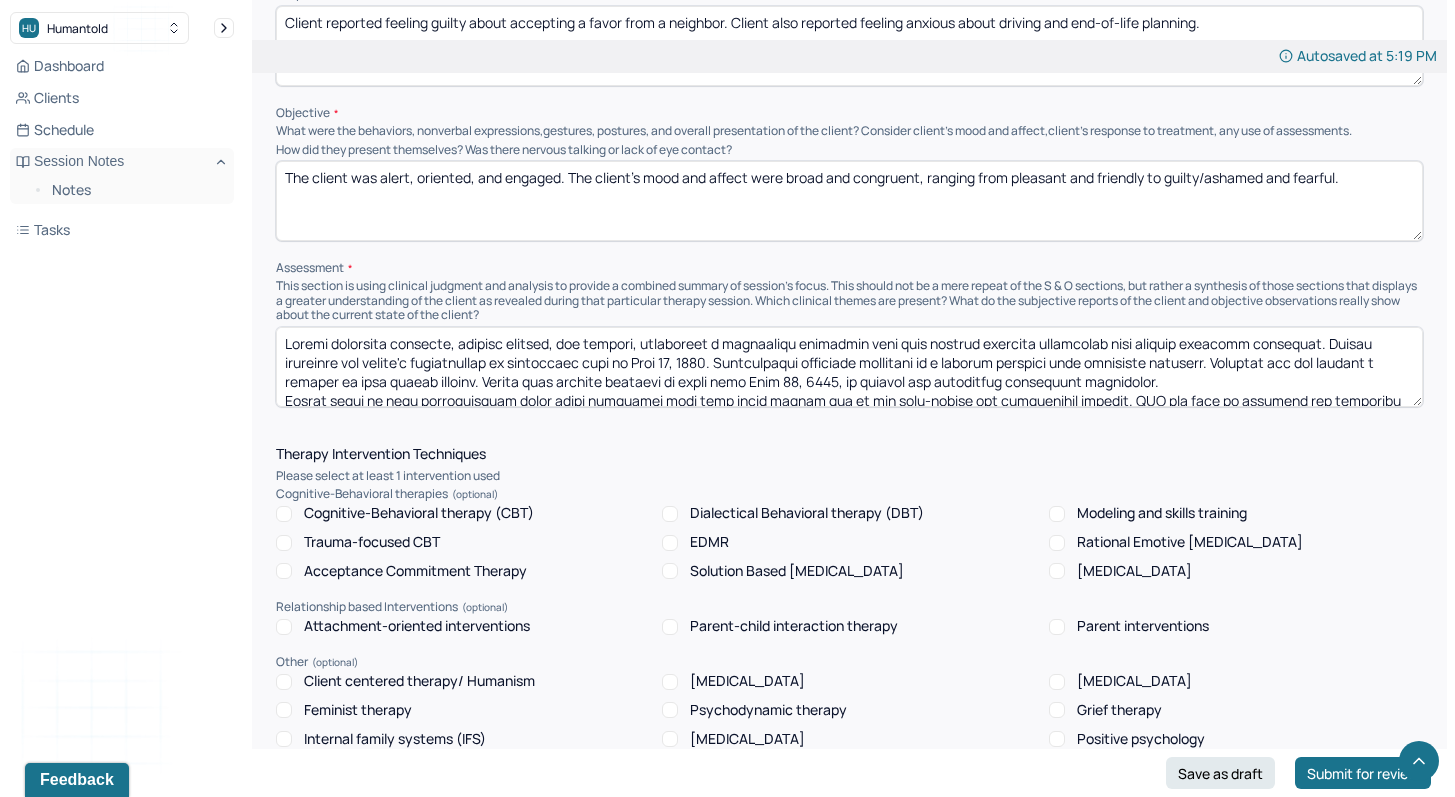 click at bounding box center (849, 367) 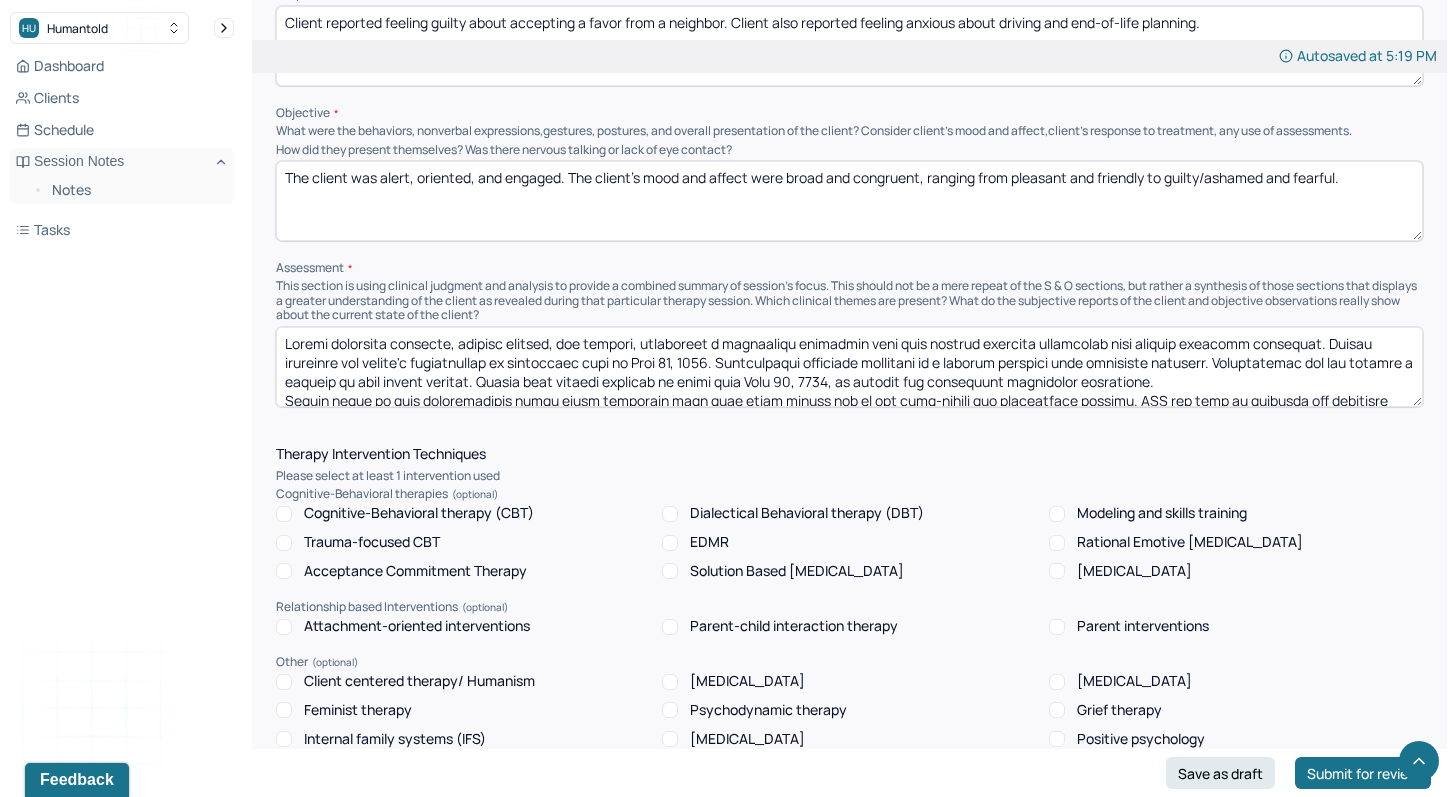 drag, startPoint x: 671, startPoint y: 378, endPoint x: 722, endPoint y: 380, distance: 51.0392 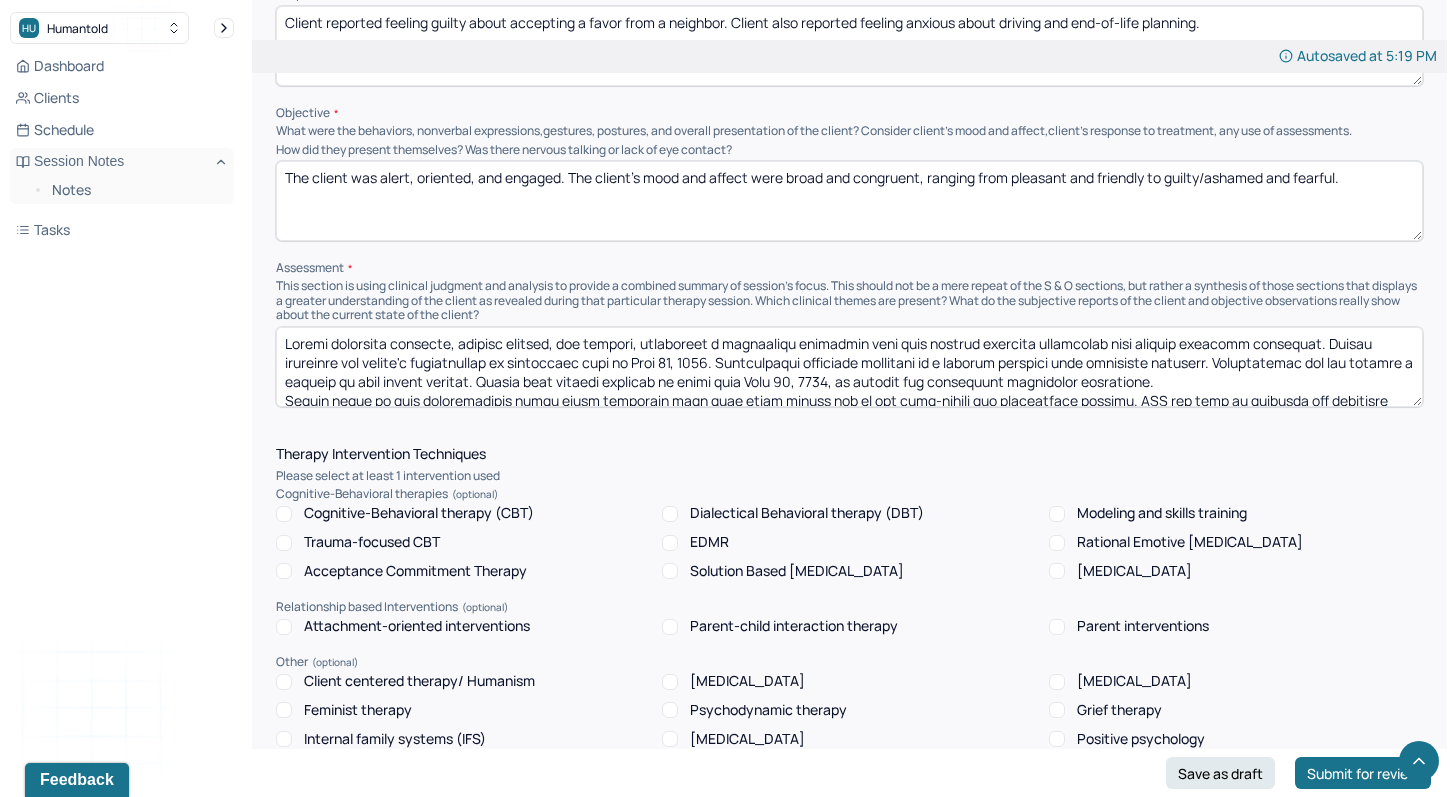 click at bounding box center [849, 367] 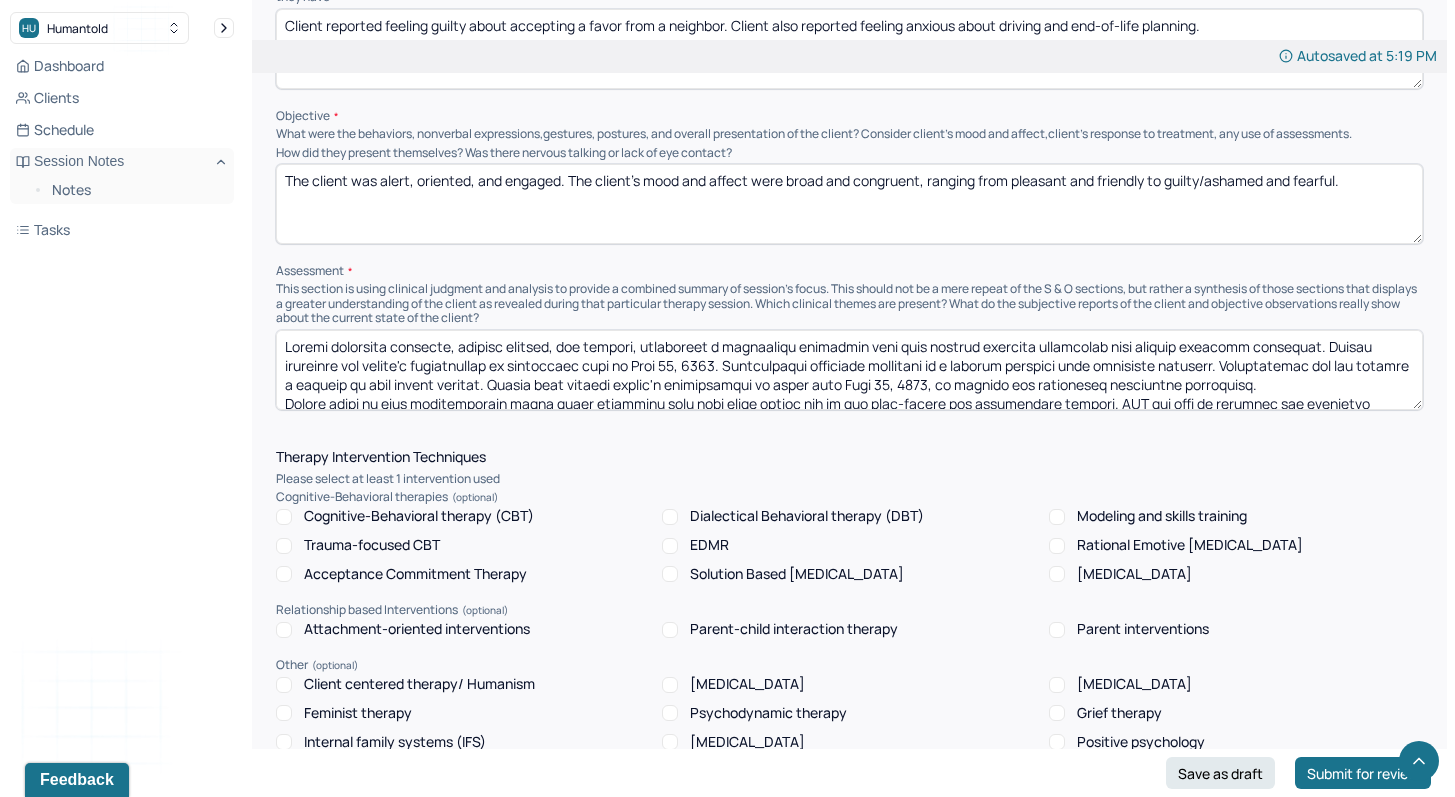 scroll, scrollTop: 1357, scrollLeft: 0, axis: vertical 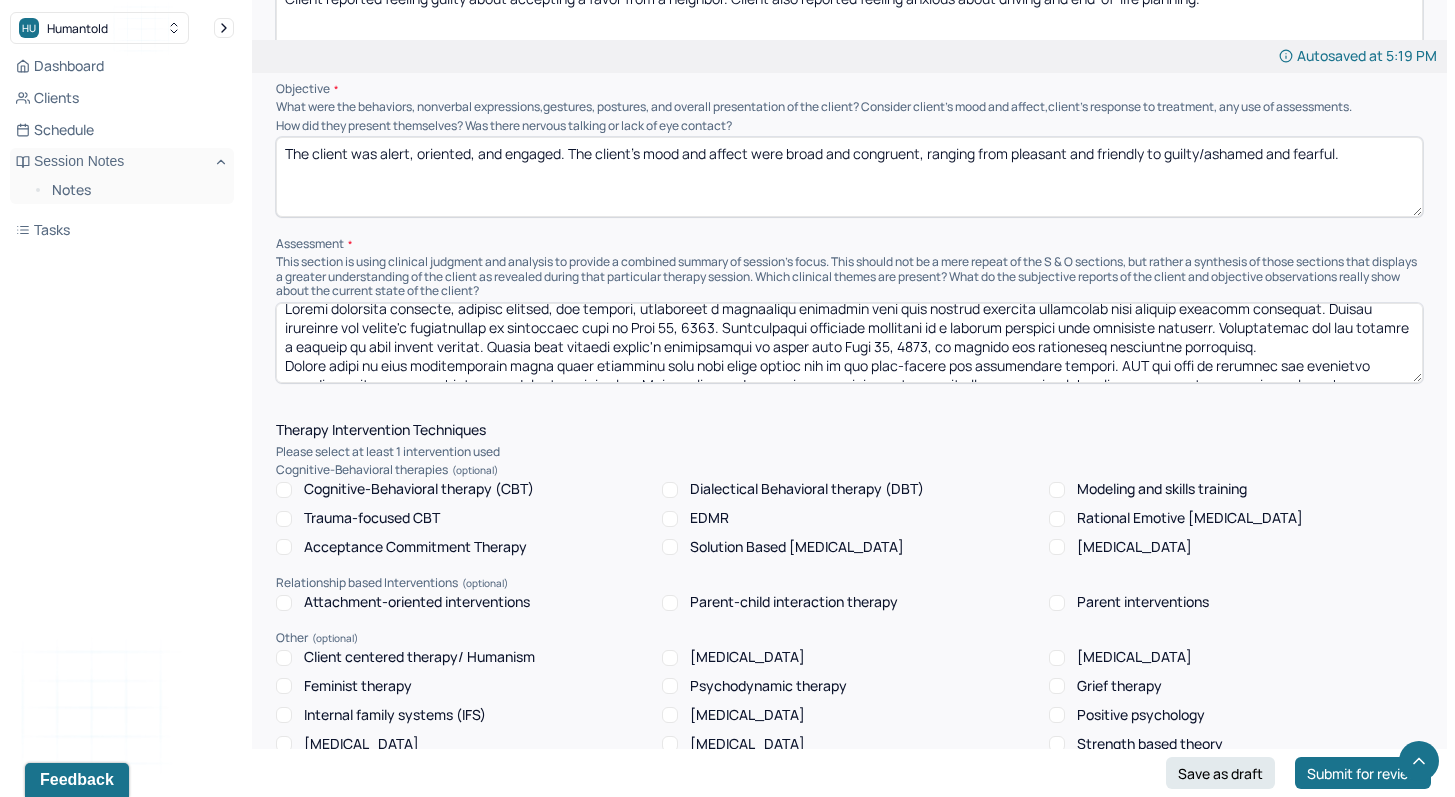 drag, startPoint x: 497, startPoint y: 367, endPoint x: 268, endPoint y: 356, distance: 229.26404 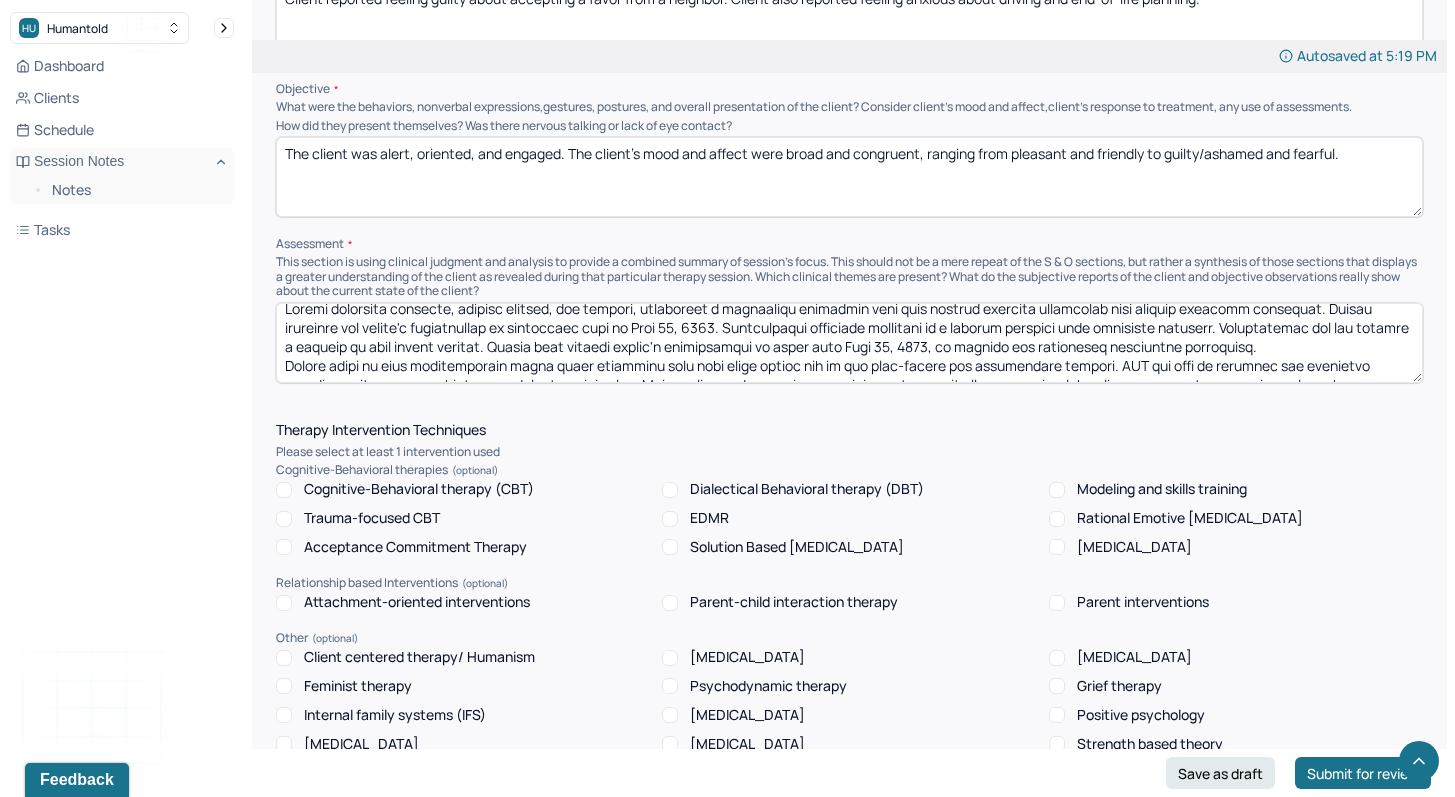 click on "Autosaved at 5:19 PM Appointment Details Client name [PERSON_NAME] Date of service [DATE] Time 6:00pm - 6:55pm Duration 55mins Appointment type individual therapy Provider name [PERSON_NAME] Modifier 1 95 Telemedicine Note type Individual soap note Load previous session note Instructions The fields marked with an asterisk ( * ) are required before you can submit your notes. Before you can submit your session notes, they must be signed. You have the option to save your notes as a draft before making a submission. Appointment location * Teletherapy Client Teletherapy Location here Home Office Other Specify other client teletherapy location Short term travel. Provider Teletherapy Location Home Office Other Consent was received for the teletherapy session The teletherapy session was conducted via video Primary diagnosis * F31.9 UNSPECIFIED BIPOLAR AND RELATED DISORDER Secondary diagnosis (optional) Secondary diagnosis Tertiary diagnosis (optional) Tertiary diagnosis * Causing * Maladaptive Functioning *" at bounding box center (849, 449) 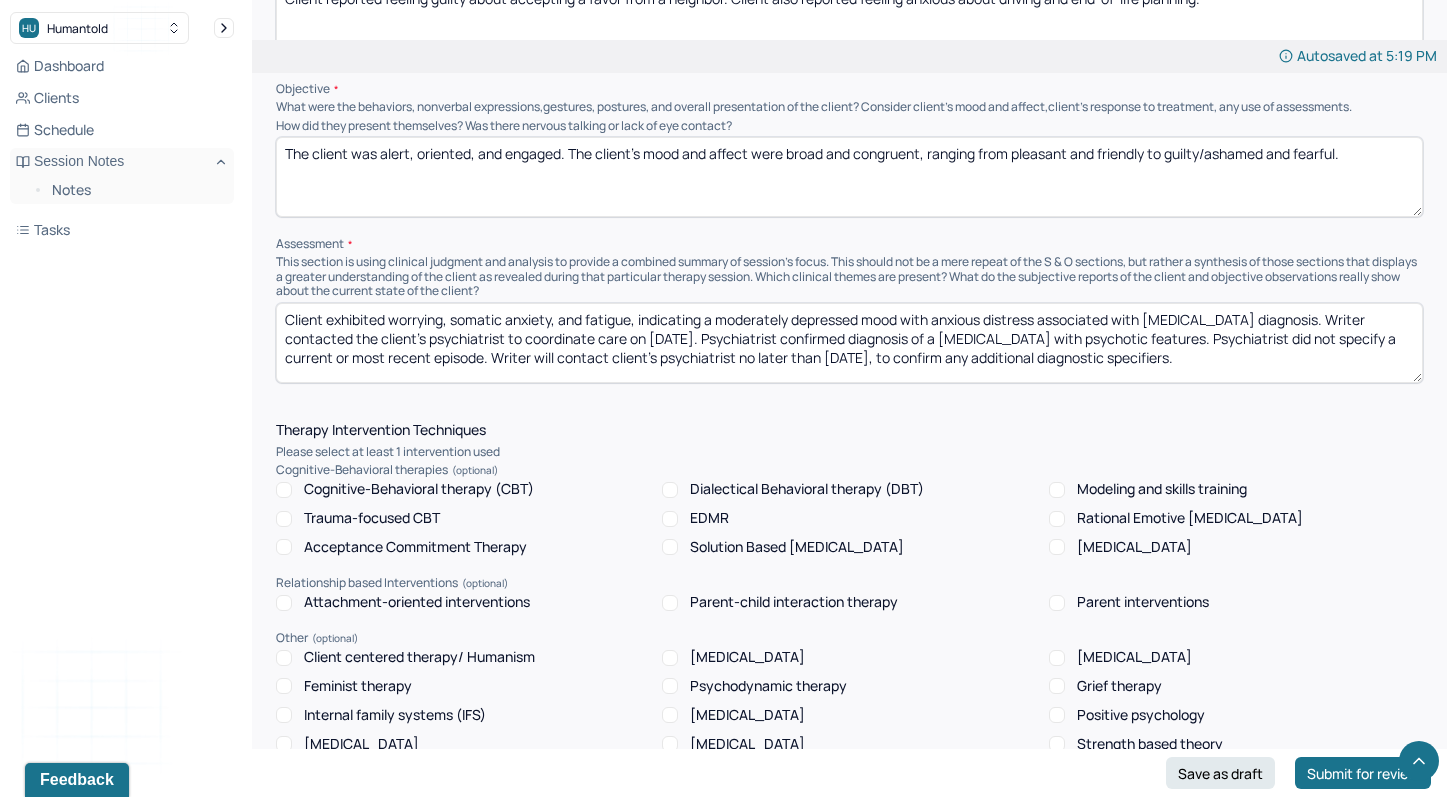 scroll, scrollTop: 3, scrollLeft: 0, axis: vertical 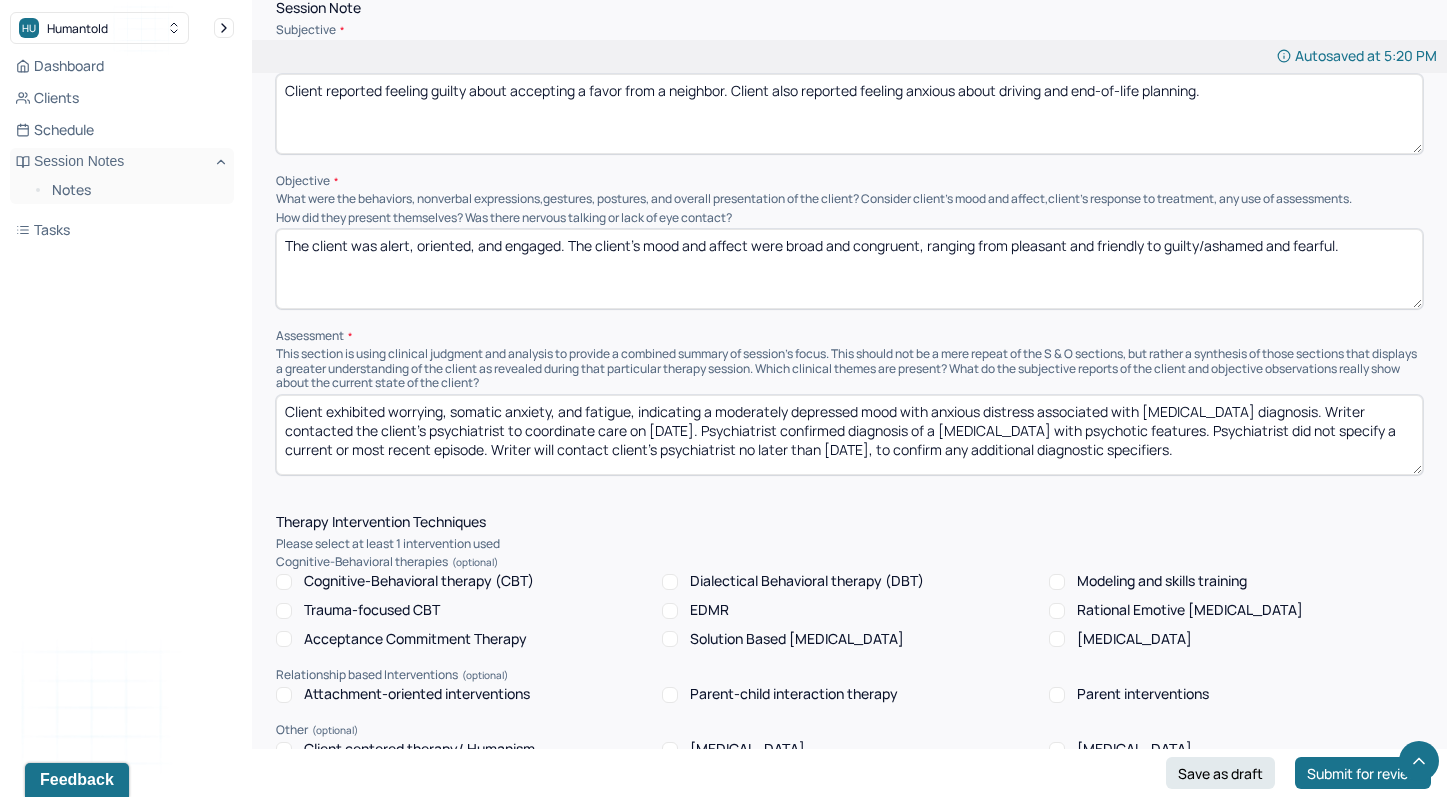 type on "Client exhibited worrying, somatic anxiety, and fatigue, indicating a moderately depressed mood with anxious distress associated with [MEDICAL_DATA] diagnosis. Writer contacted the client's psychiatrist to coordinate care on [DATE]. Psychiatrist confirmed diagnosis of a [MEDICAL_DATA] with psychotic features. Psychiatrist did not specify a current or most recent episode. Writer will contact client's psychiatrist no later than [DATE], to confirm any additional diagnostic specifiers." 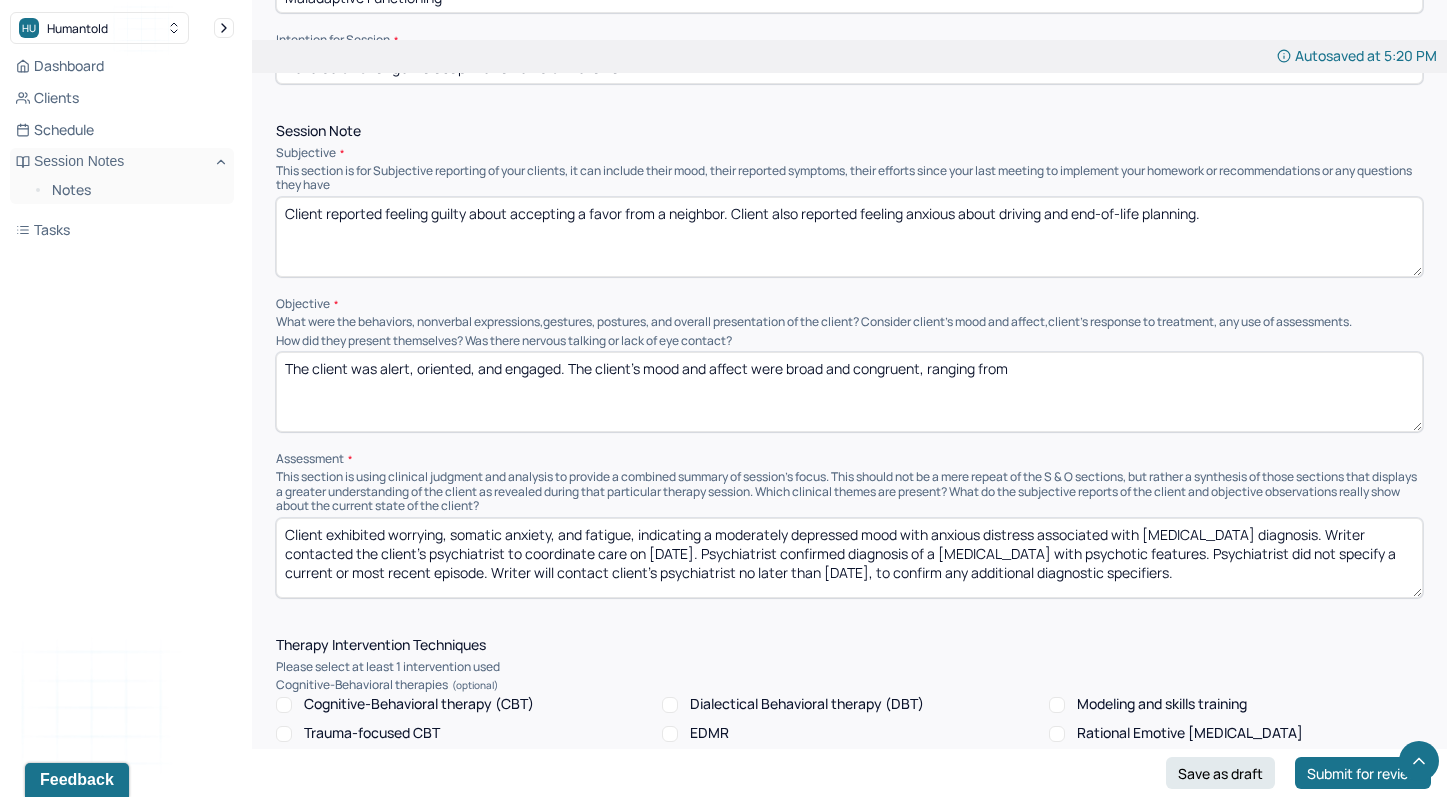 scroll, scrollTop: 1157, scrollLeft: 0, axis: vertical 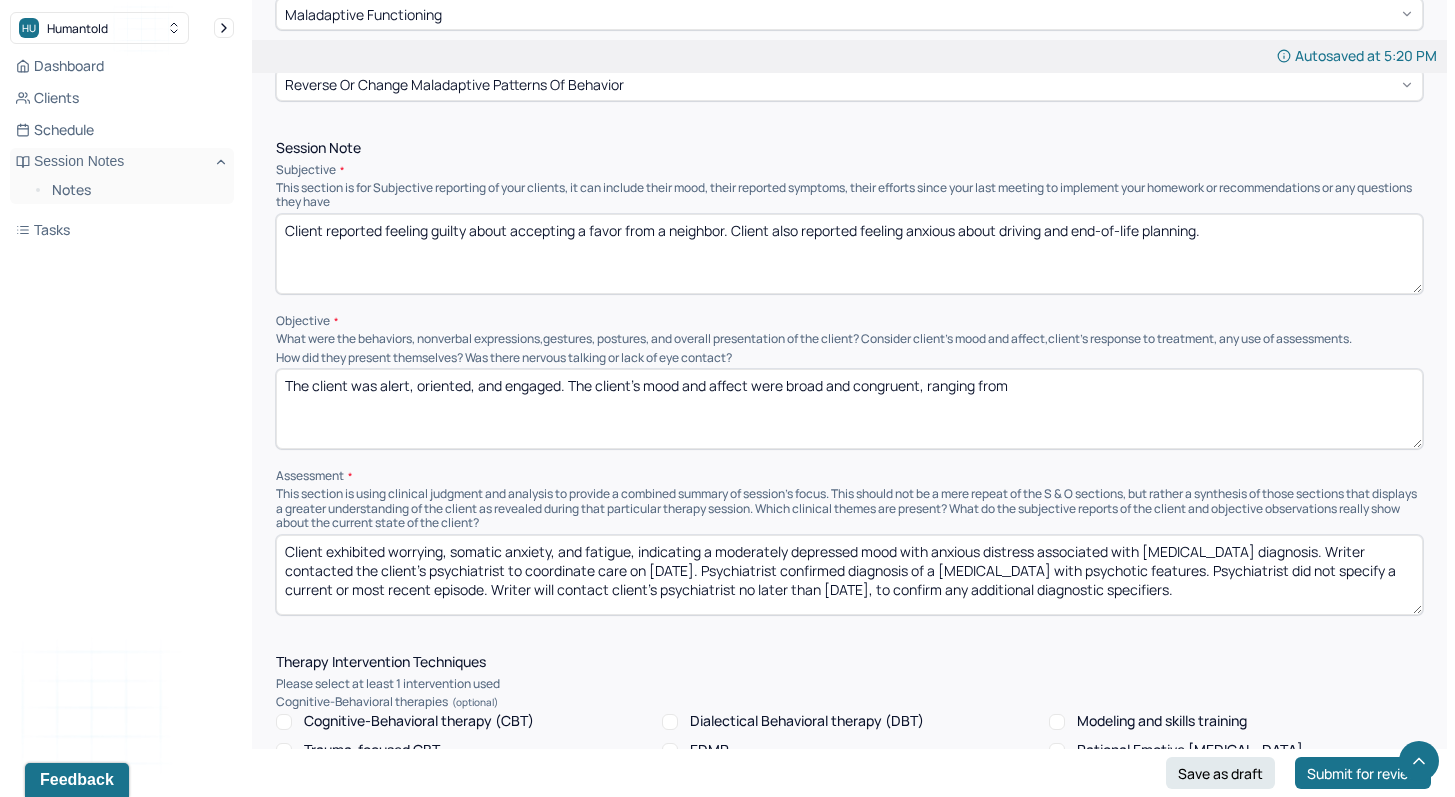 type on "The client was alert, oriented, and engaged. The client's mood and affect were broad and congruent, ranging from" 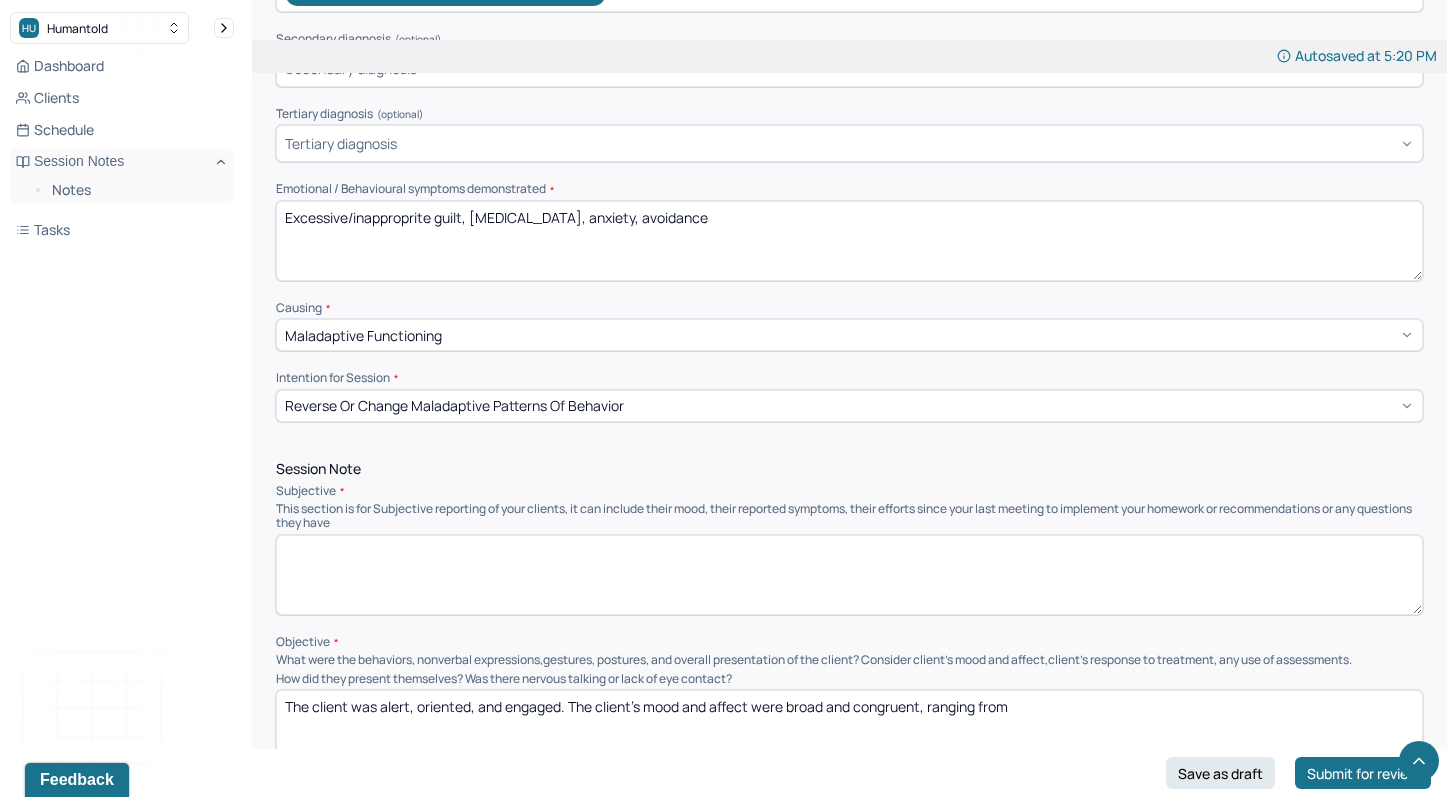 scroll, scrollTop: 827, scrollLeft: 0, axis: vertical 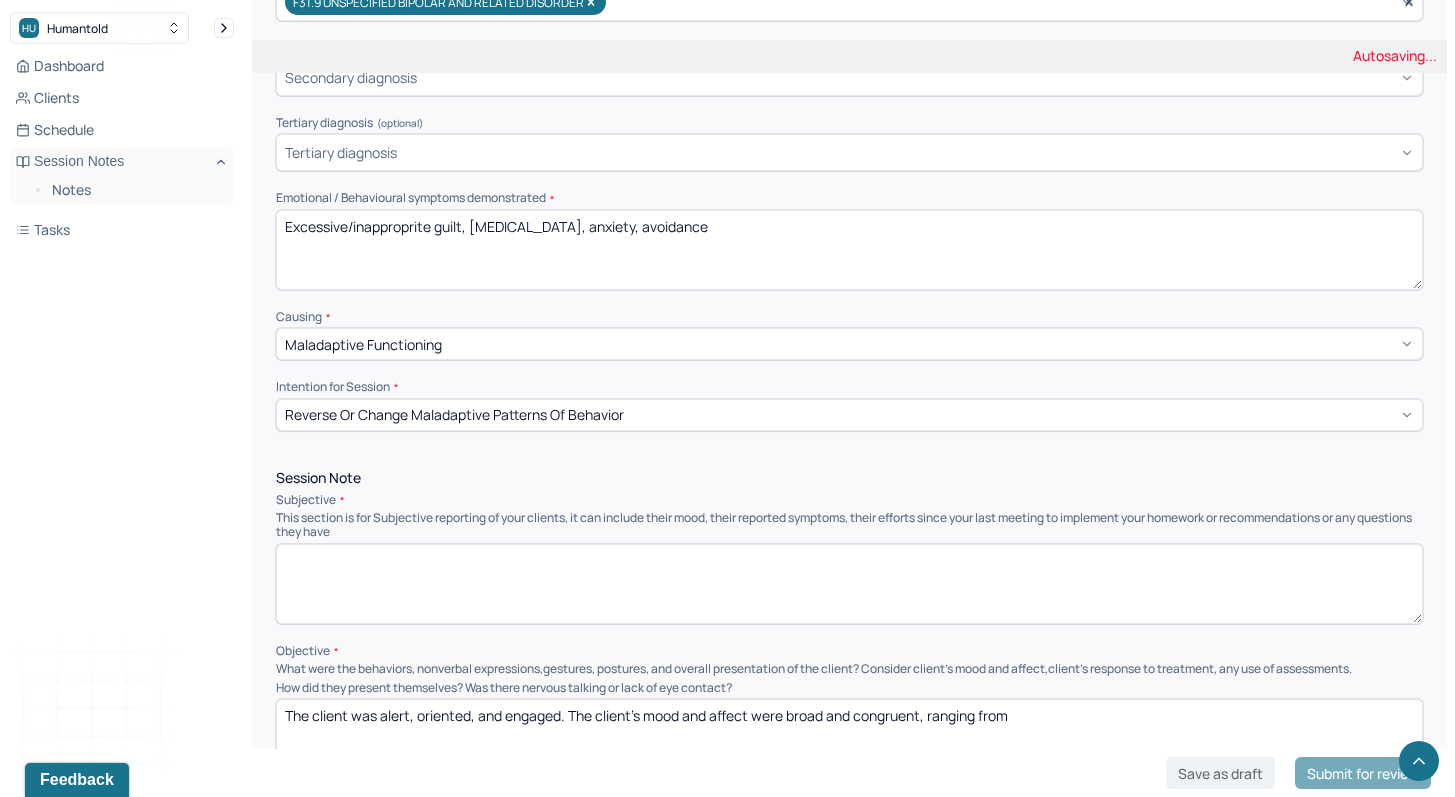 type 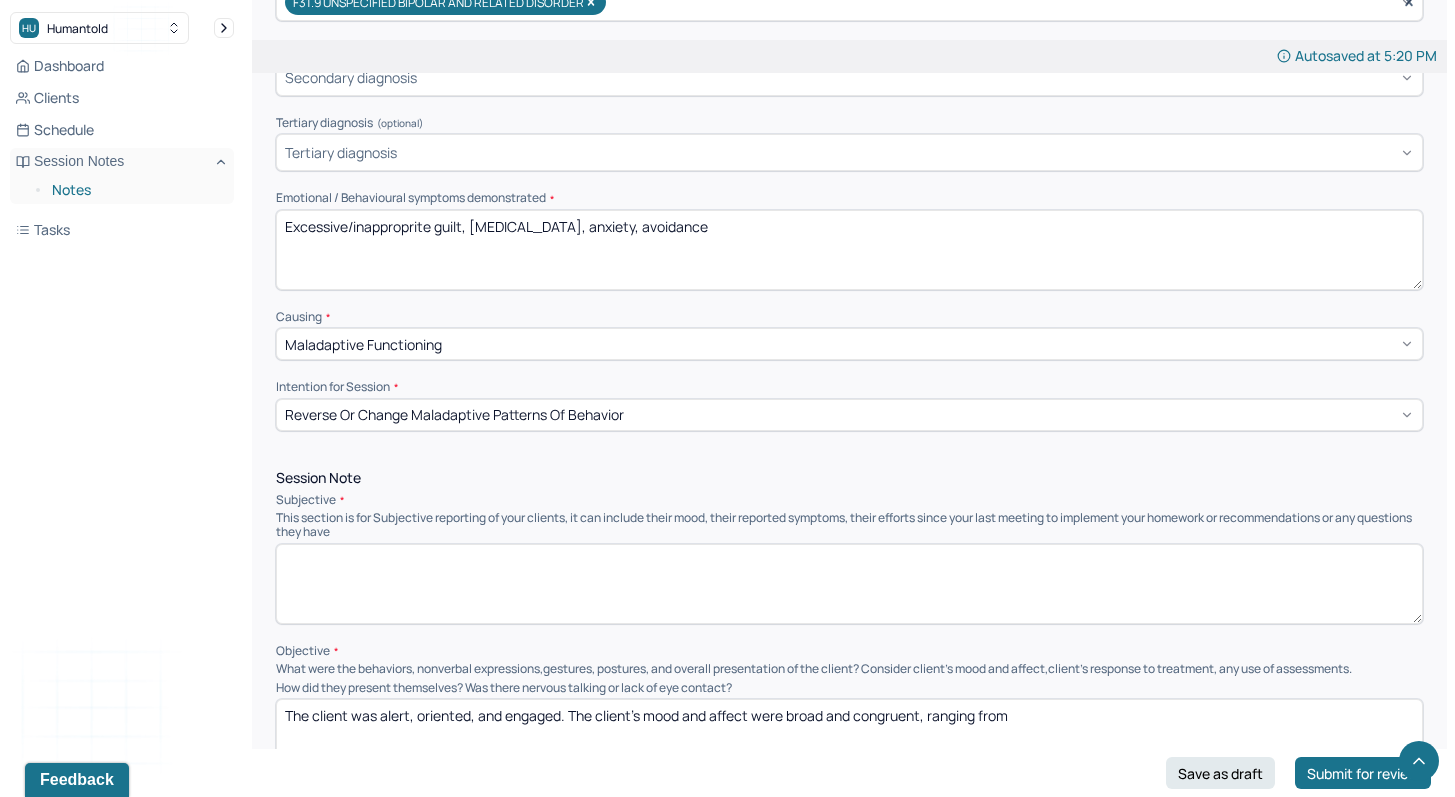 drag, startPoint x: 770, startPoint y: 230, endPoint x: 221, endPoint y: 197, distance: 549.9909 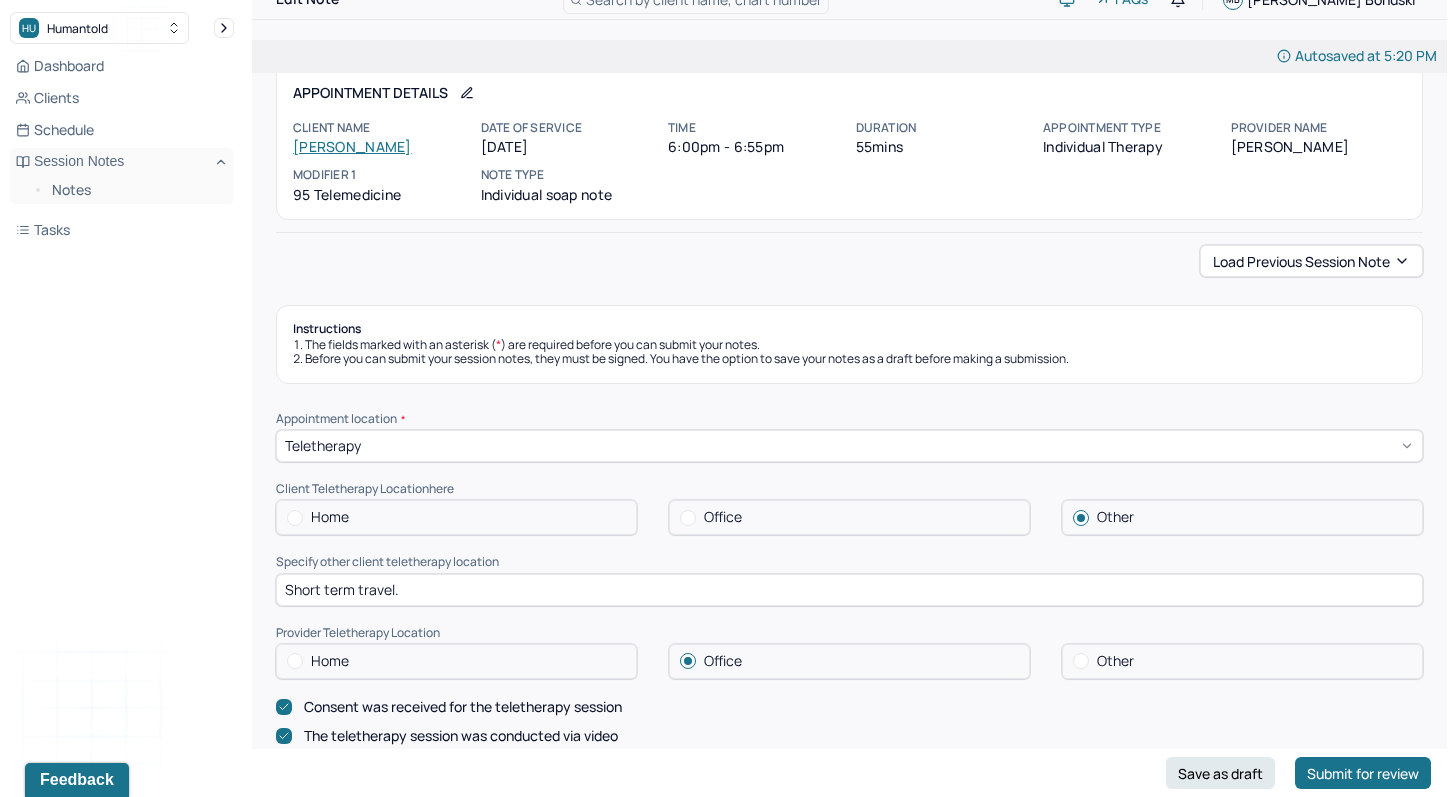 scroll, scrollTop: 27, scrollLeft: 0, axis: vertical 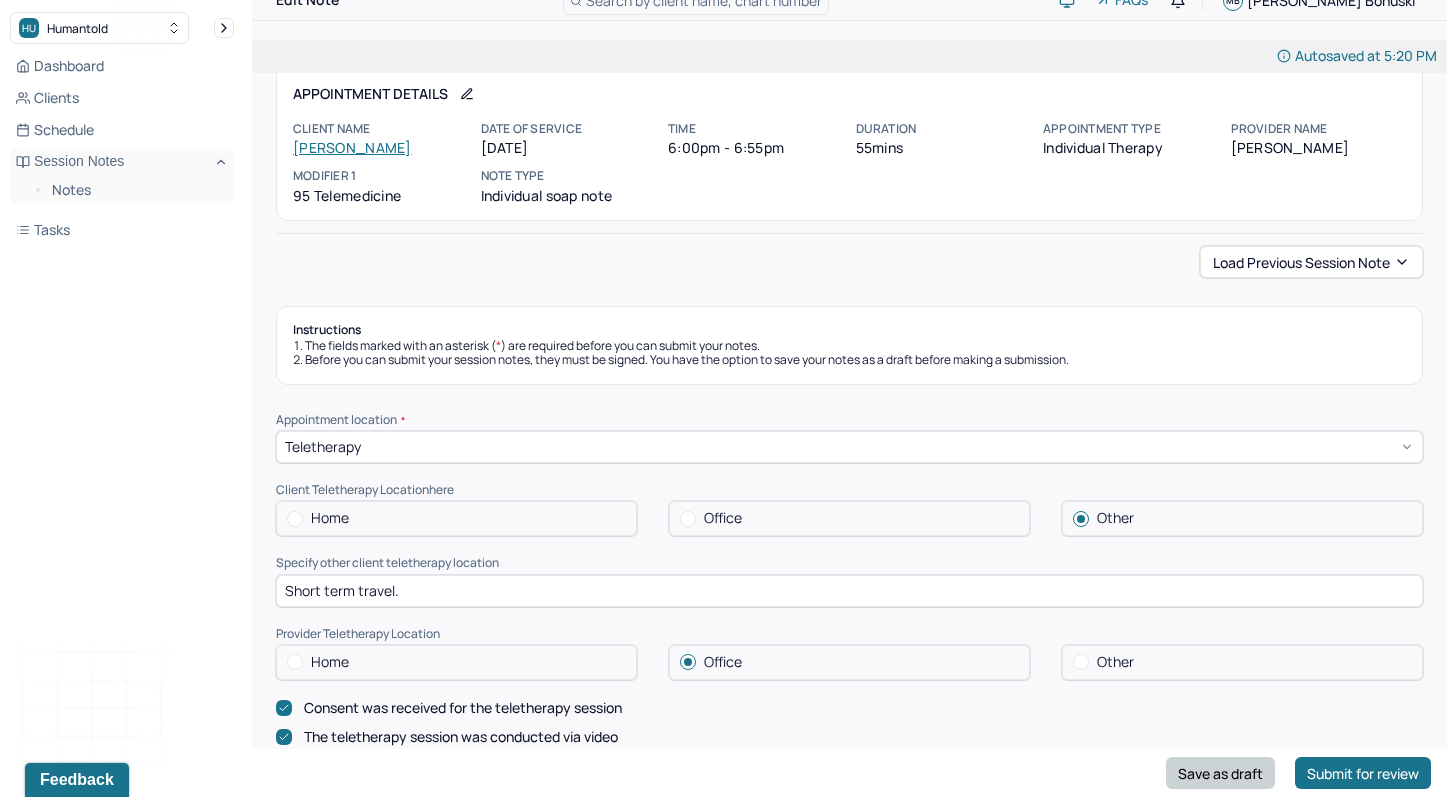 type 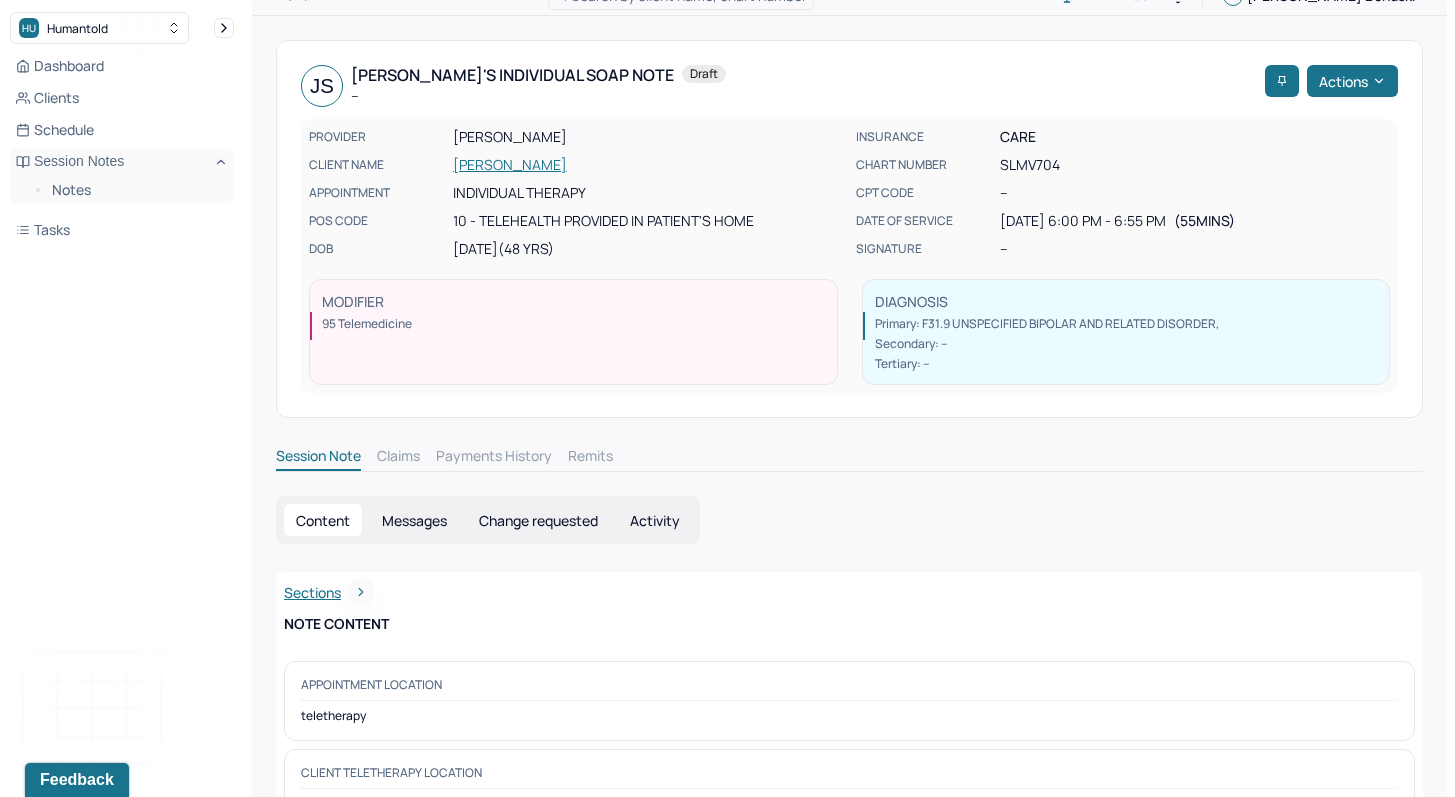 scroll, scrollTop: 0, scrollLeft: 0, axis: both 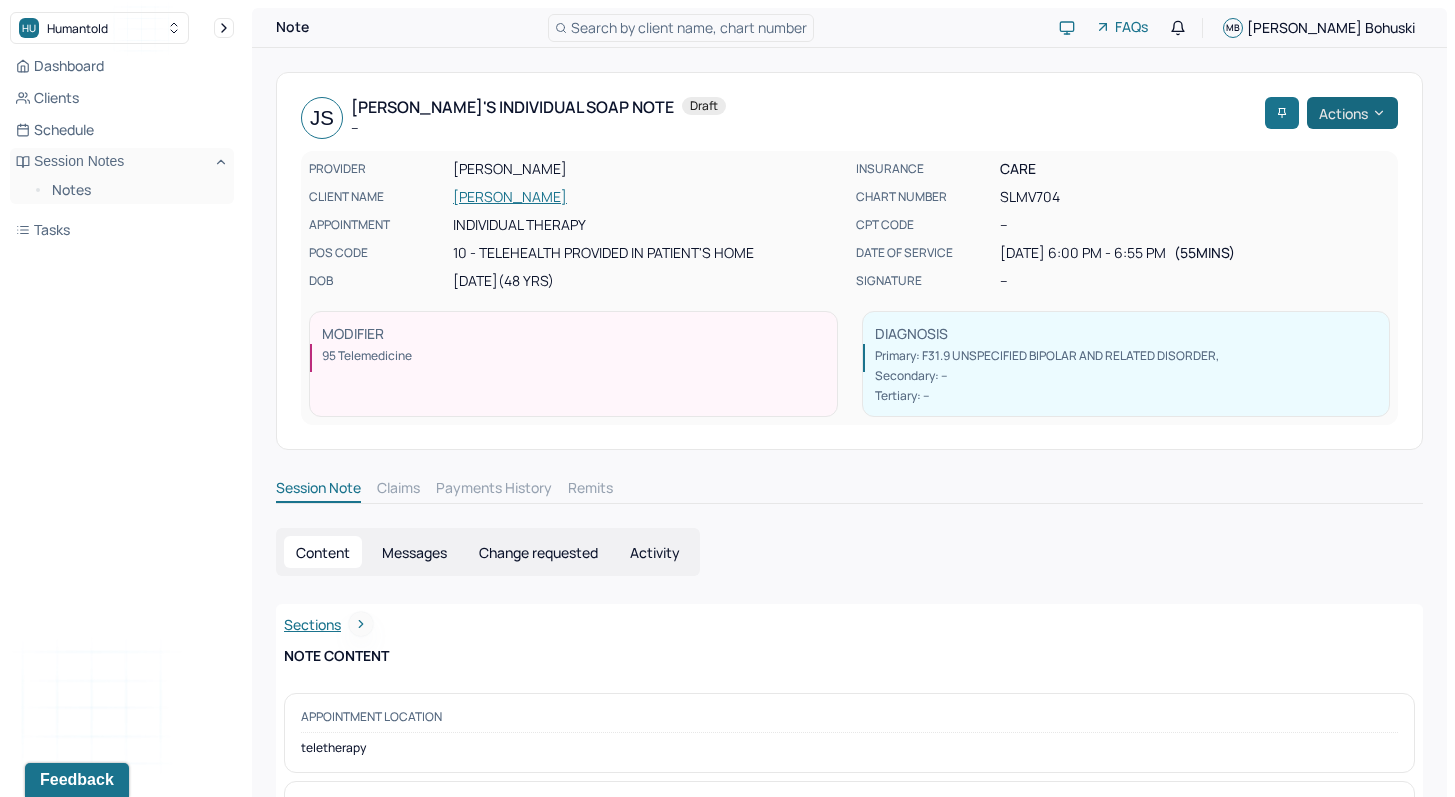 click on "Actions" at bounding box center [1352, 113] 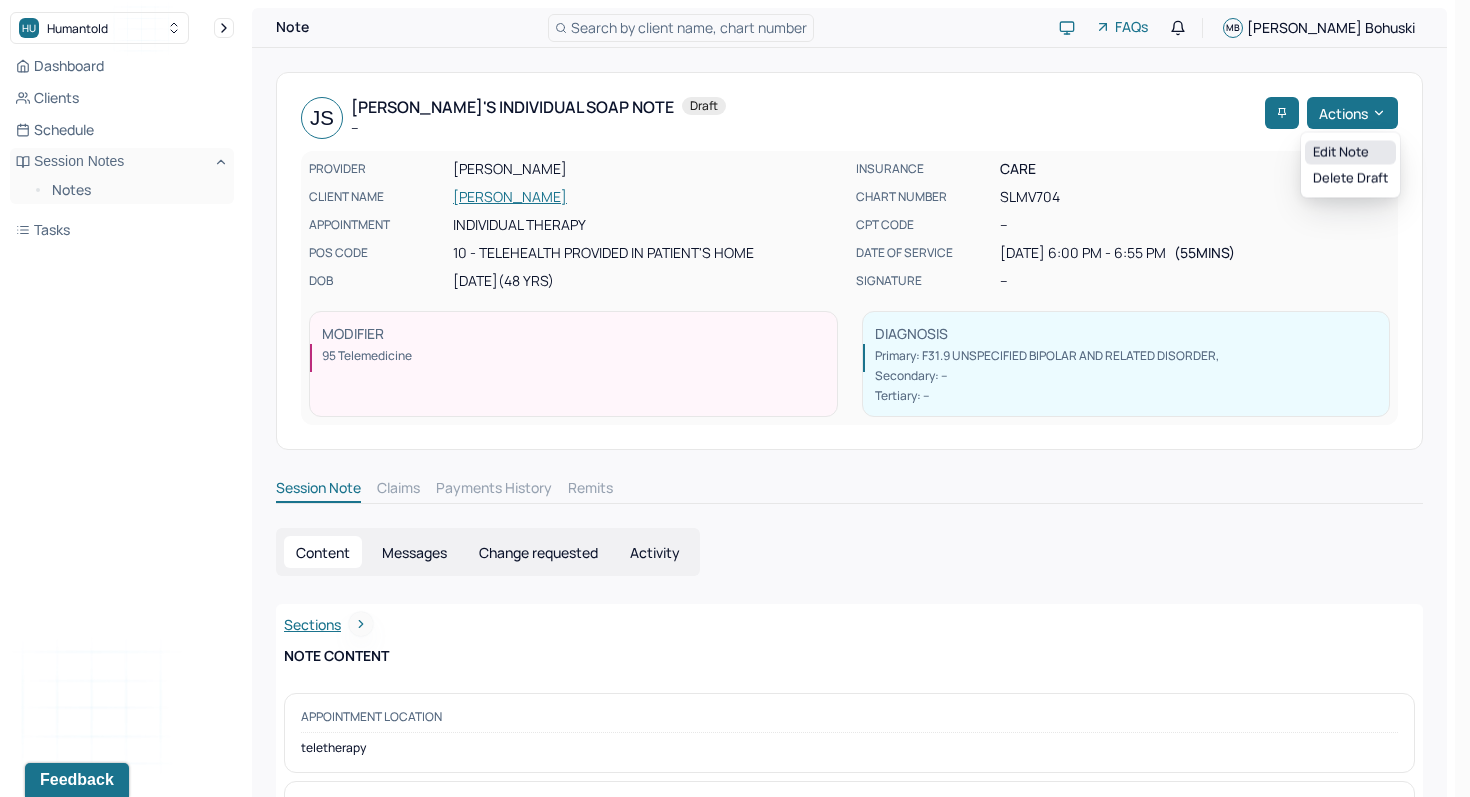 click on "Edit note" at bounding box center [1350, 153] 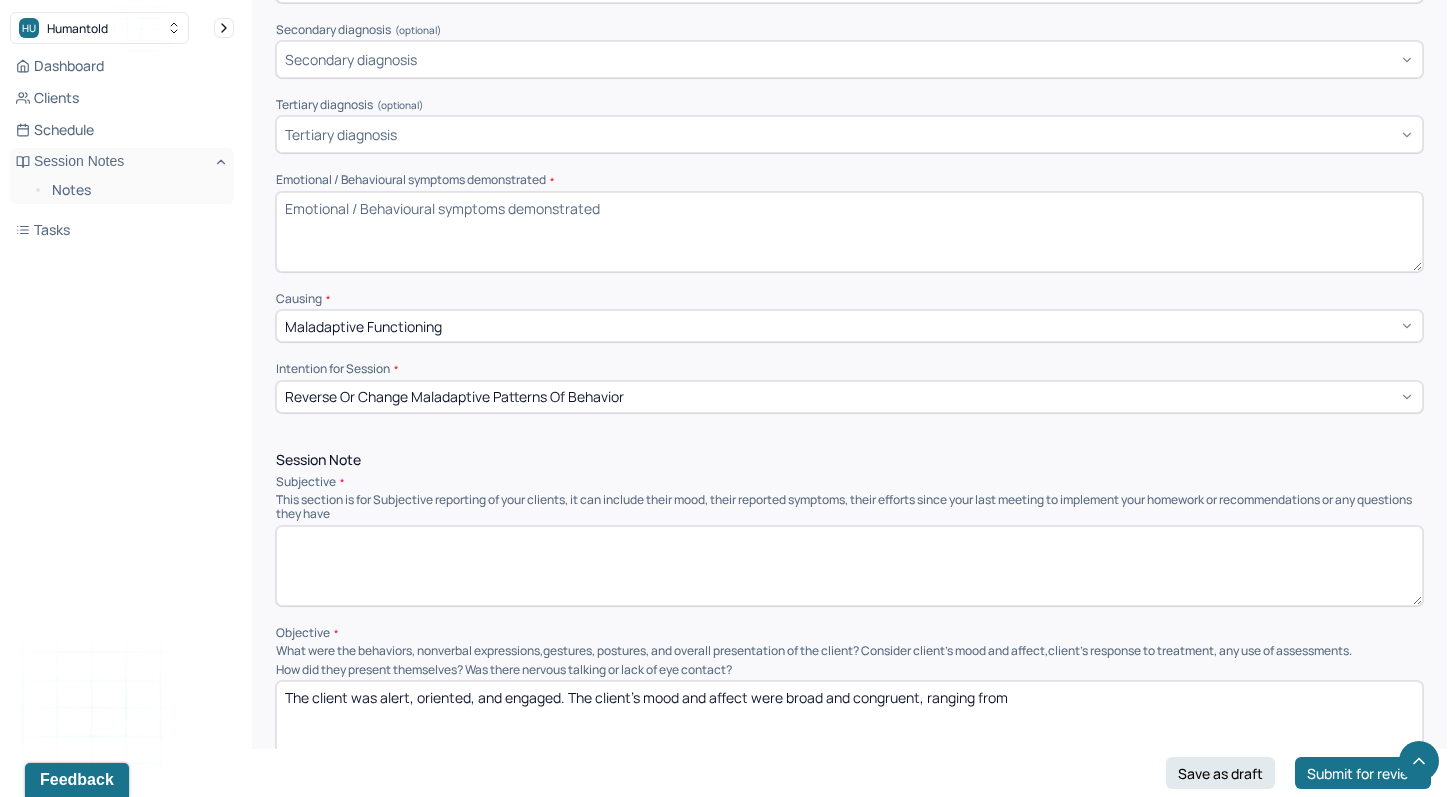 scroll, scrollTop: 1030, scrollLeft: 0, axis: vertical 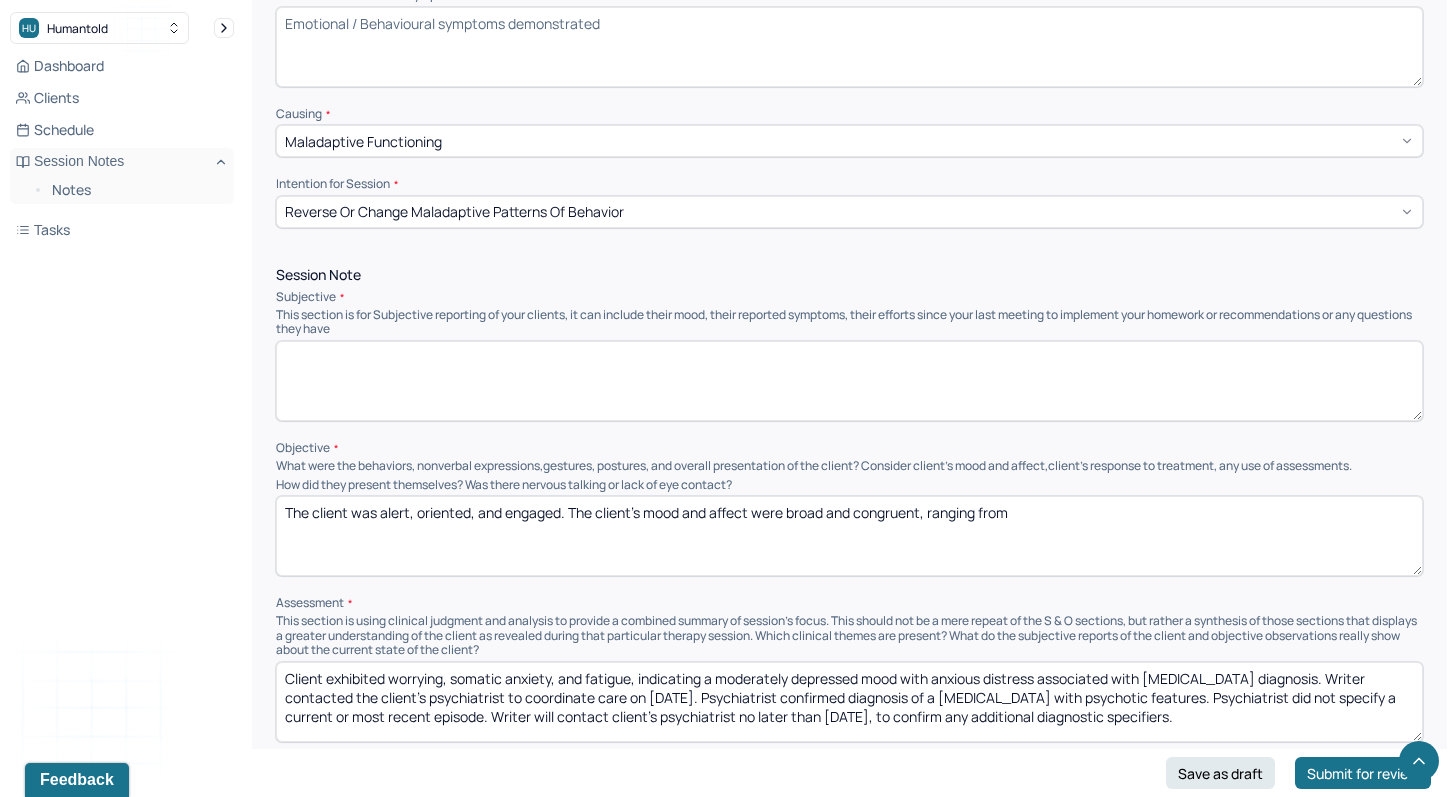 click at bounding box center [849, 381] 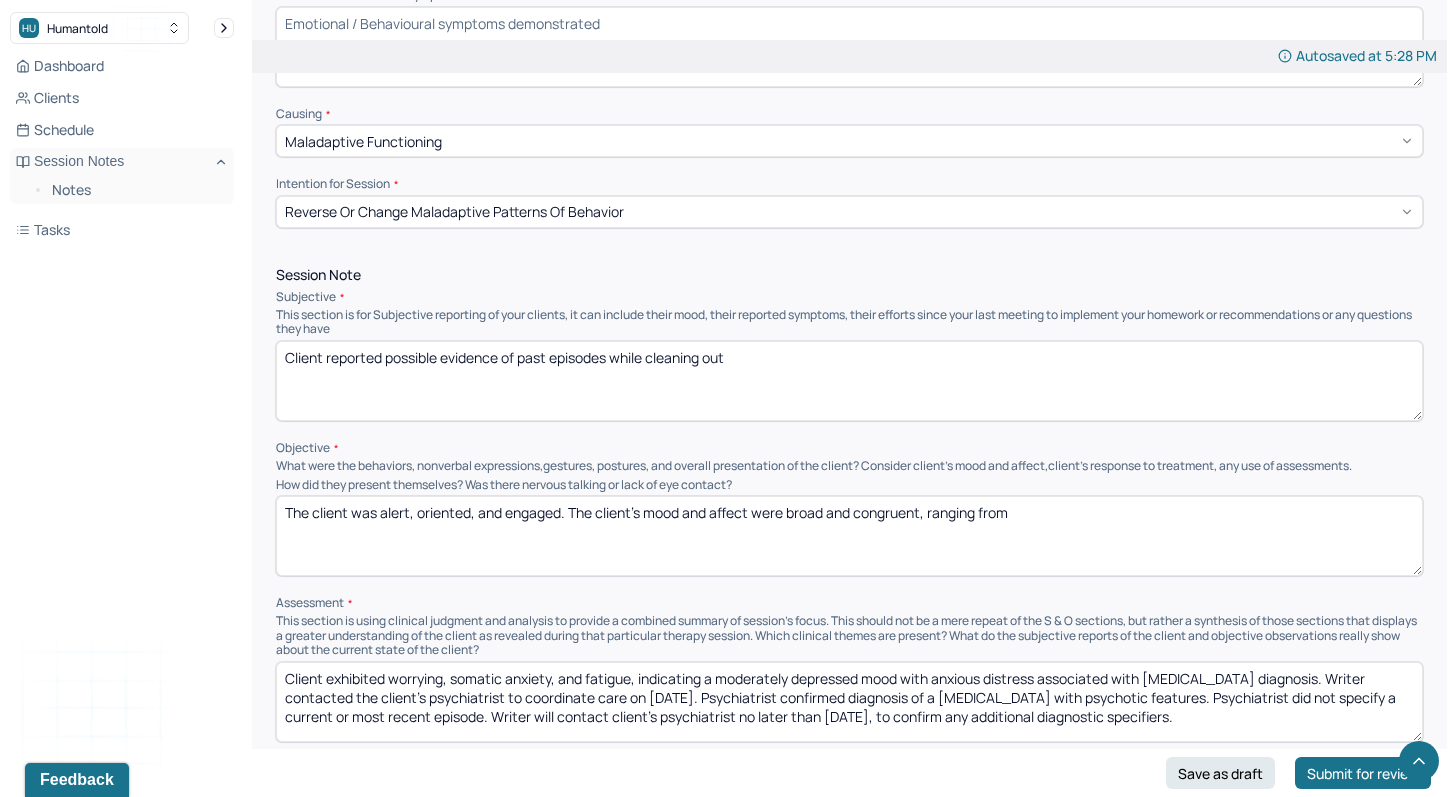 click on "Client reported possible evidence of past episodes while cleaning out" at bounding box center (849, 381) 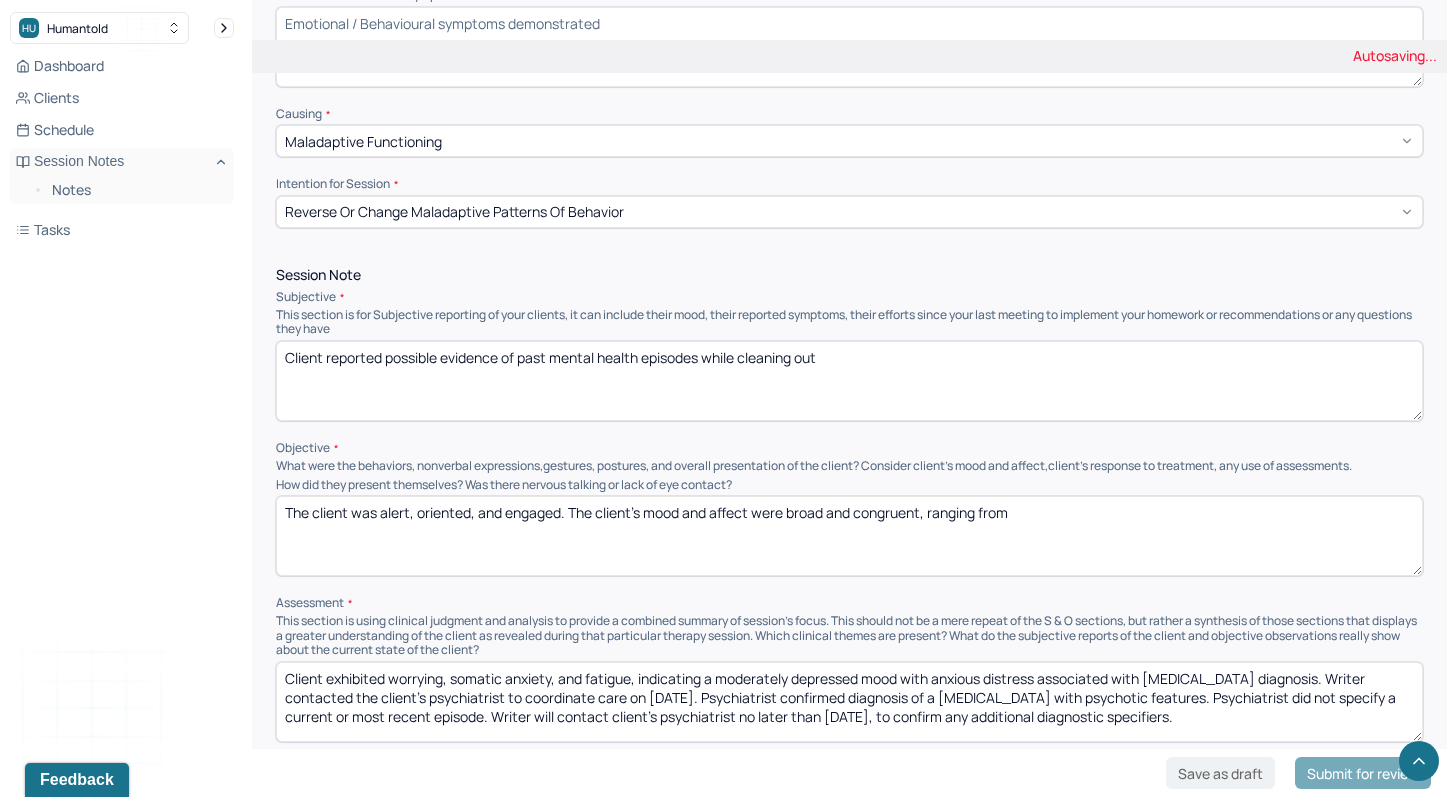 click on "Client reported possible evidence of past episodes while cleaning out" at bounding box center [849, 381] 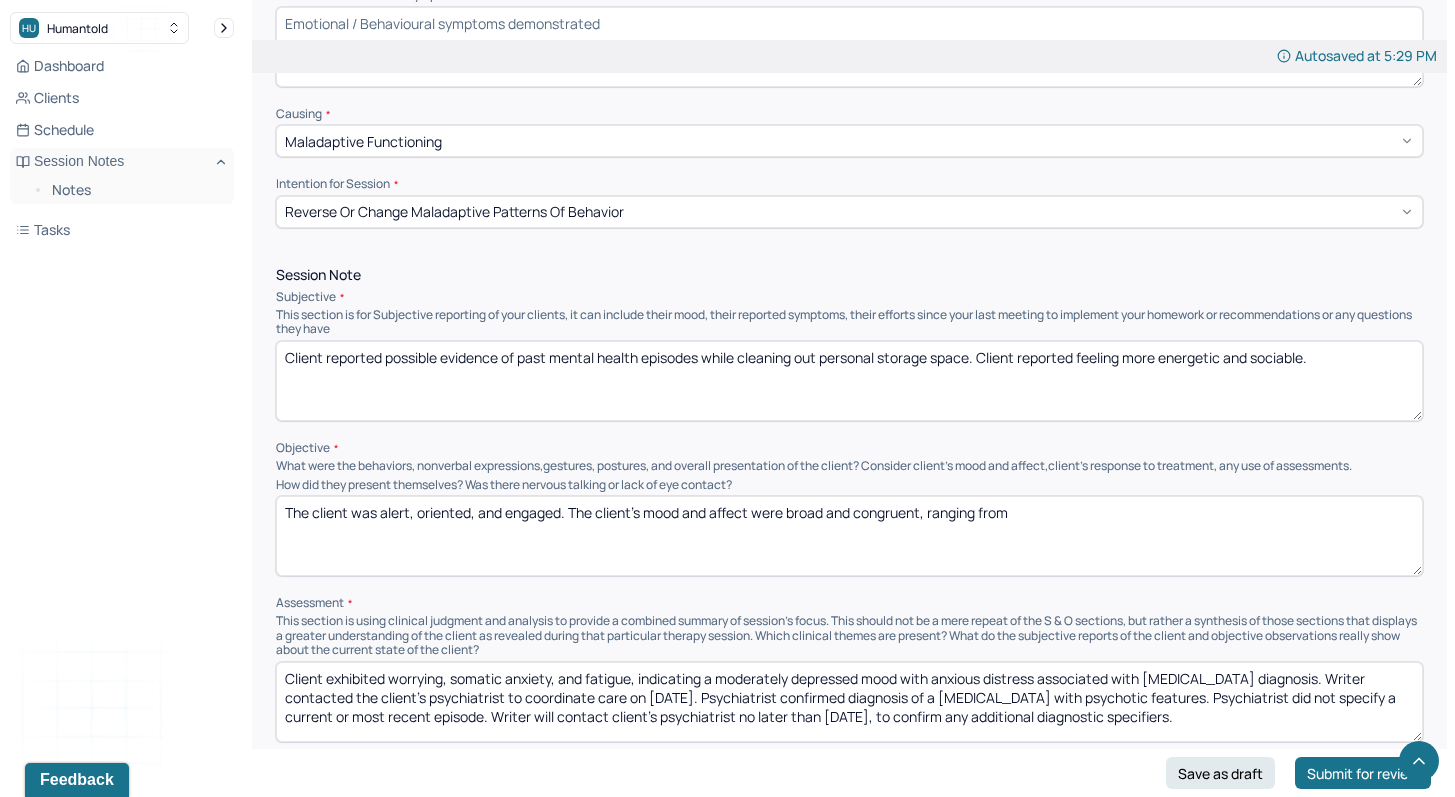 type on "Client reported possible evidence of past mental health episodes while cleaning out personal storage space. Client reported feeling more energetic and sociable." 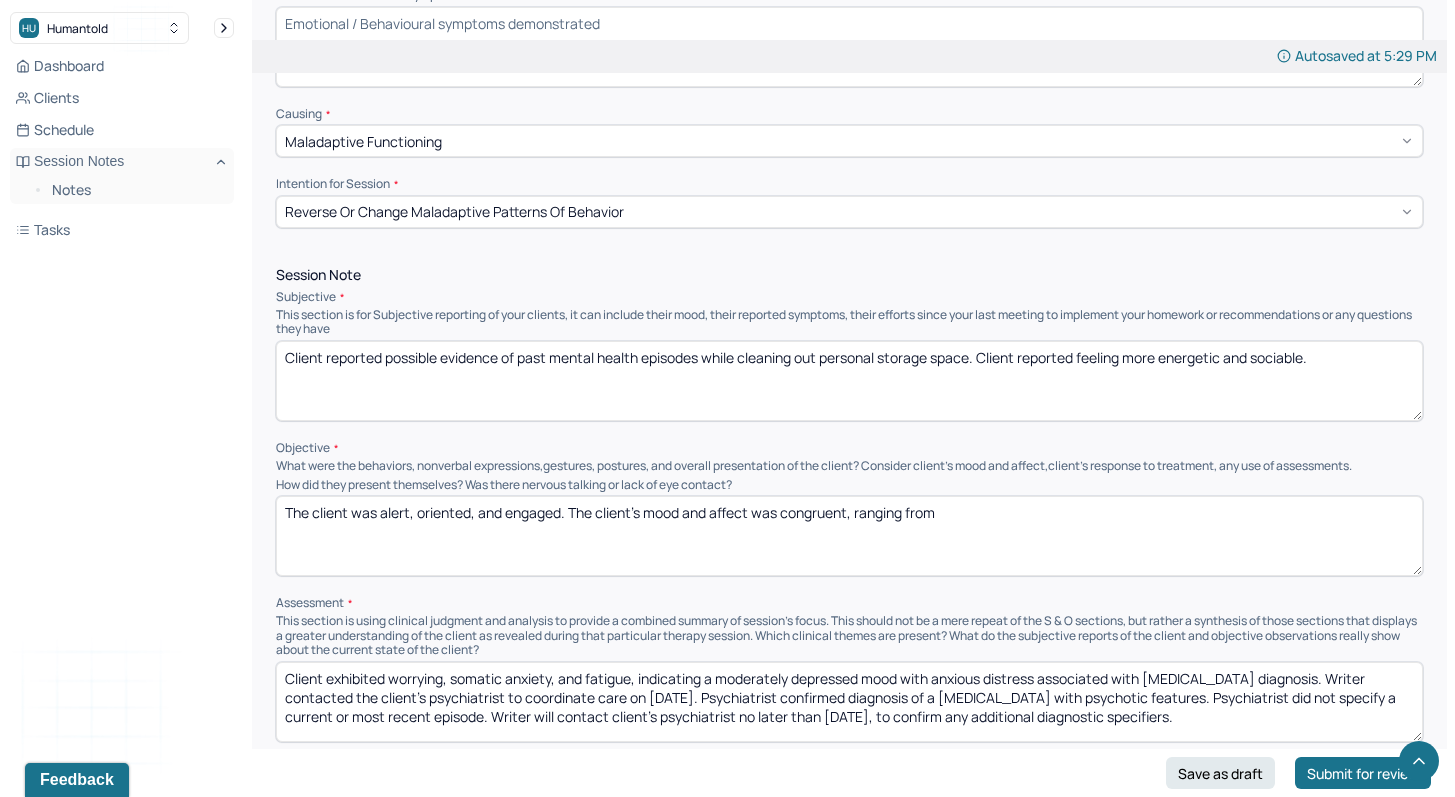drag, startPoint x: 988, startPoint y: 510, endPoint x: 855, endPoint y: 511, distance: 133.00375 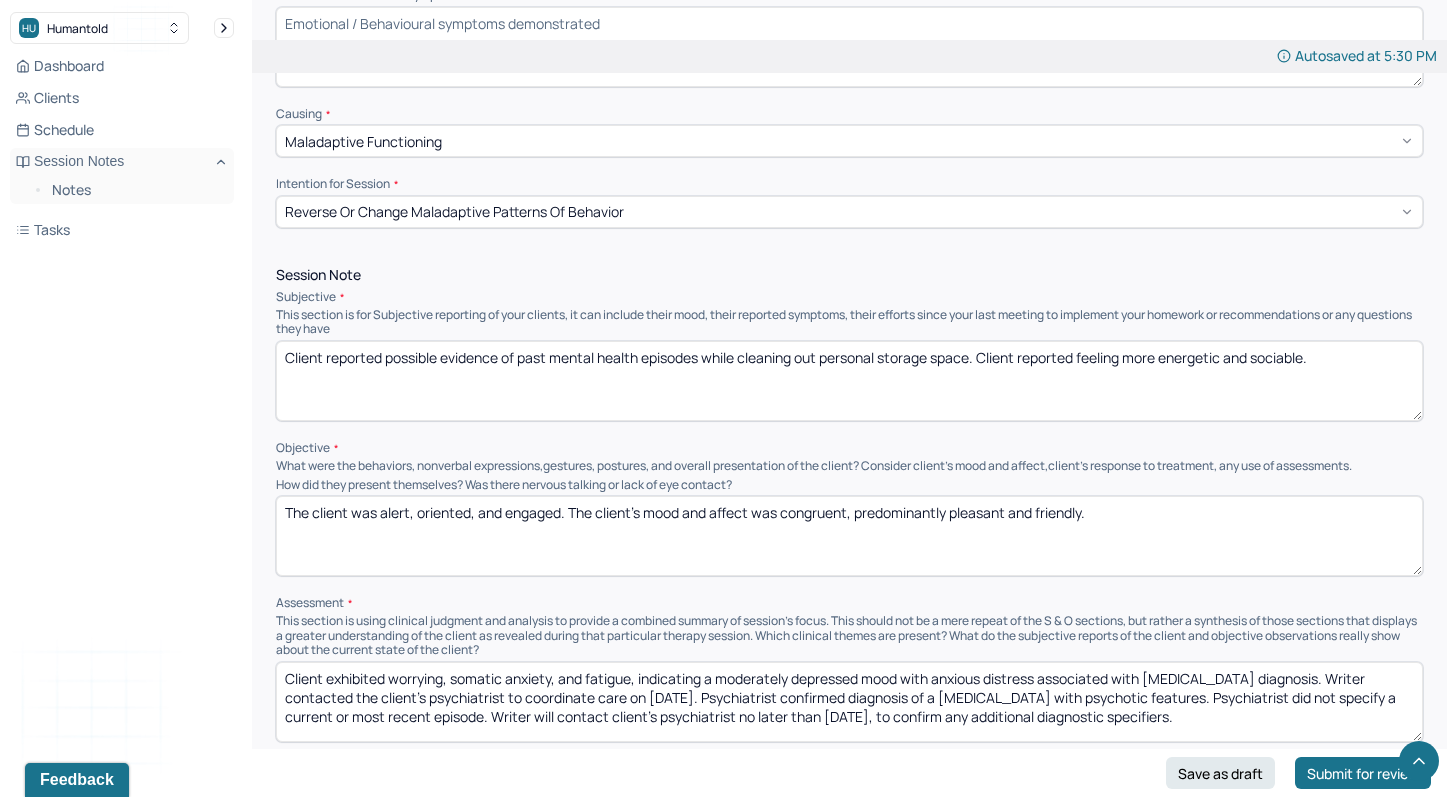 click on "The client was alert, oriented, and engaged. The client's mood and affect was congruent, predominantly pleasant and friendly." at bounding box center (849, 536) 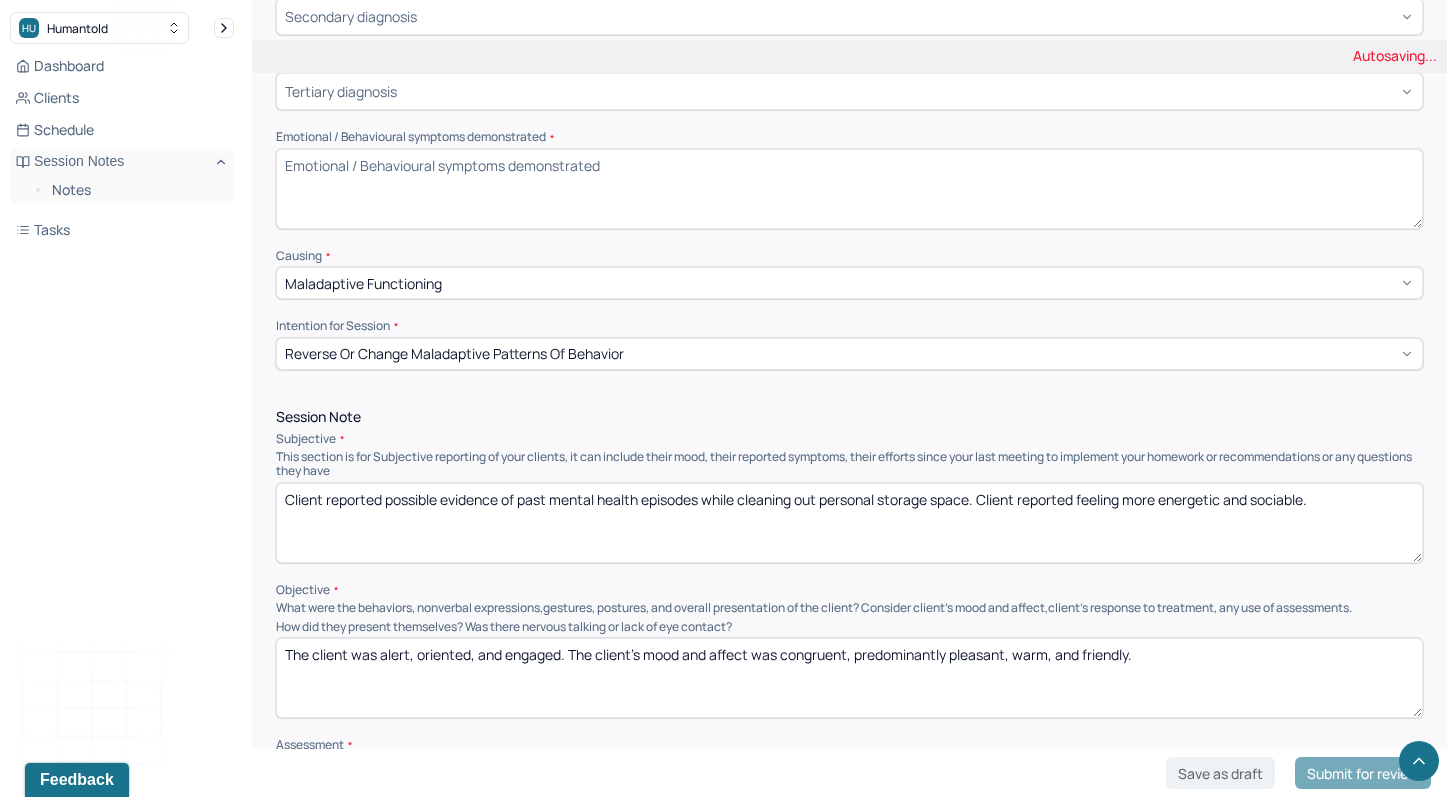scroll, scrollTop: 885, scrollLeft: 0, axis: vertical 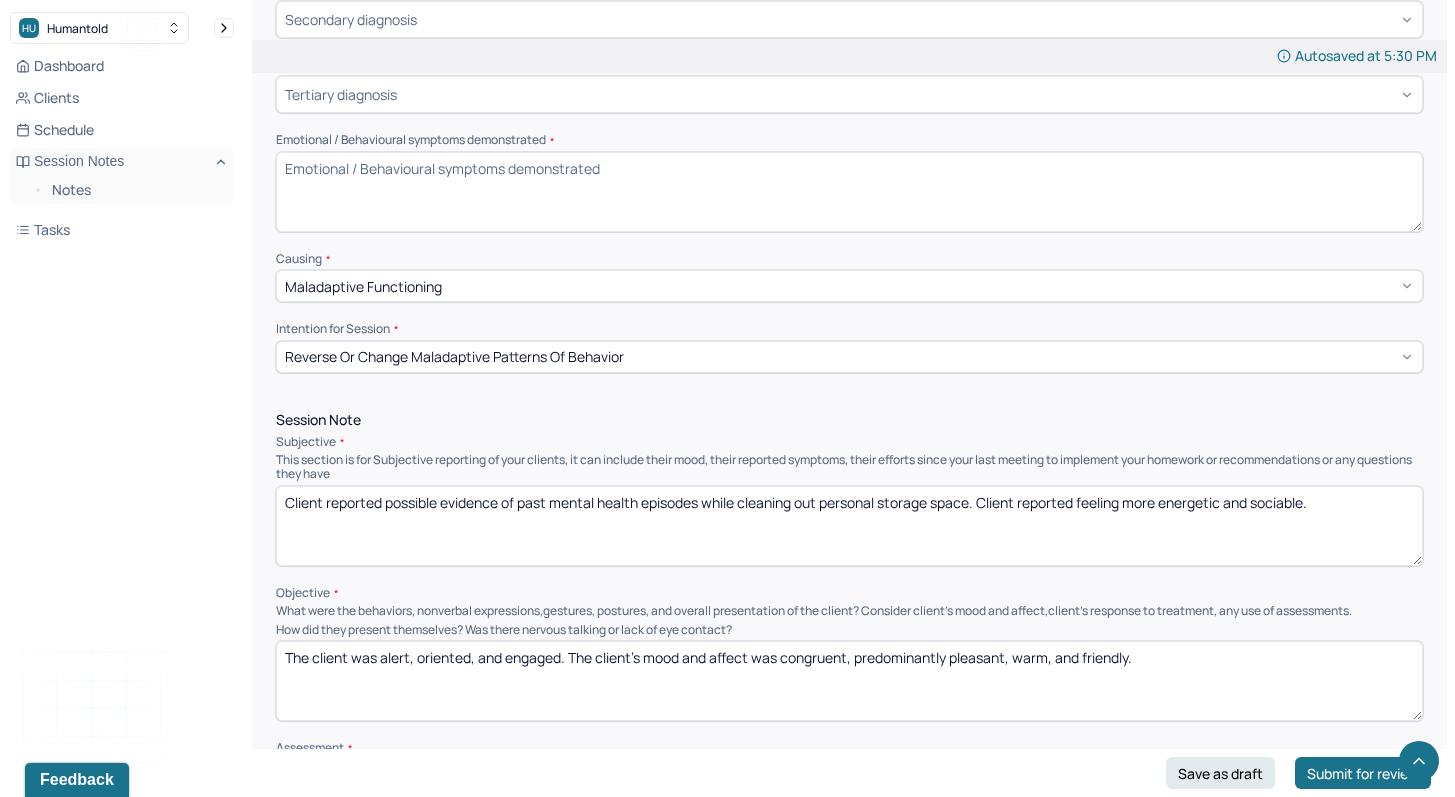 type on "The client was alert, oriented, and engaged. The client's mood and affect was congruent, predominantly pleasant, warm, and friendly." 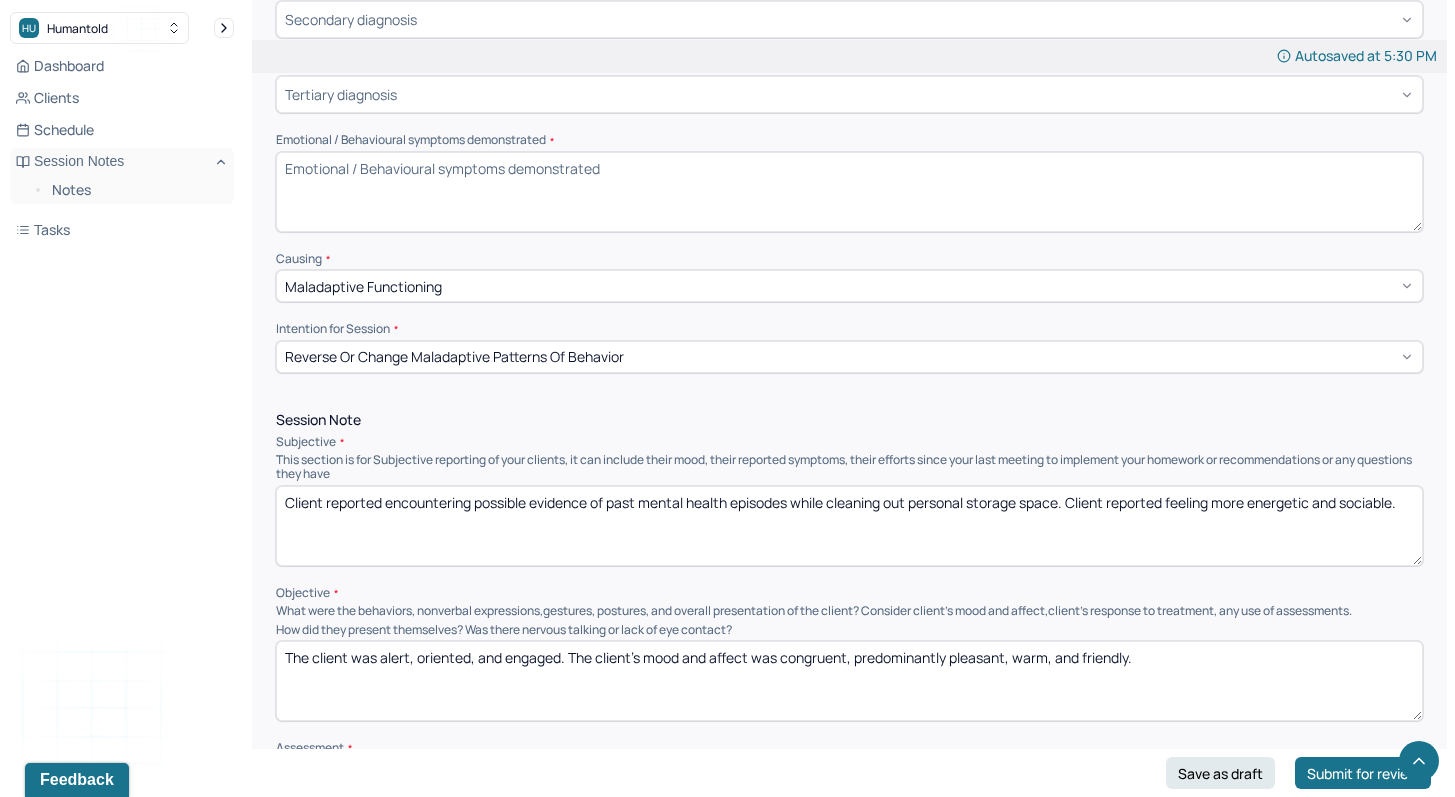 click on "Client reported encountering possible evidence of past mental health episodes while cleaning out personal storage space. Client reported feeling more energetic and sociable." at bounding box center [849, 526] 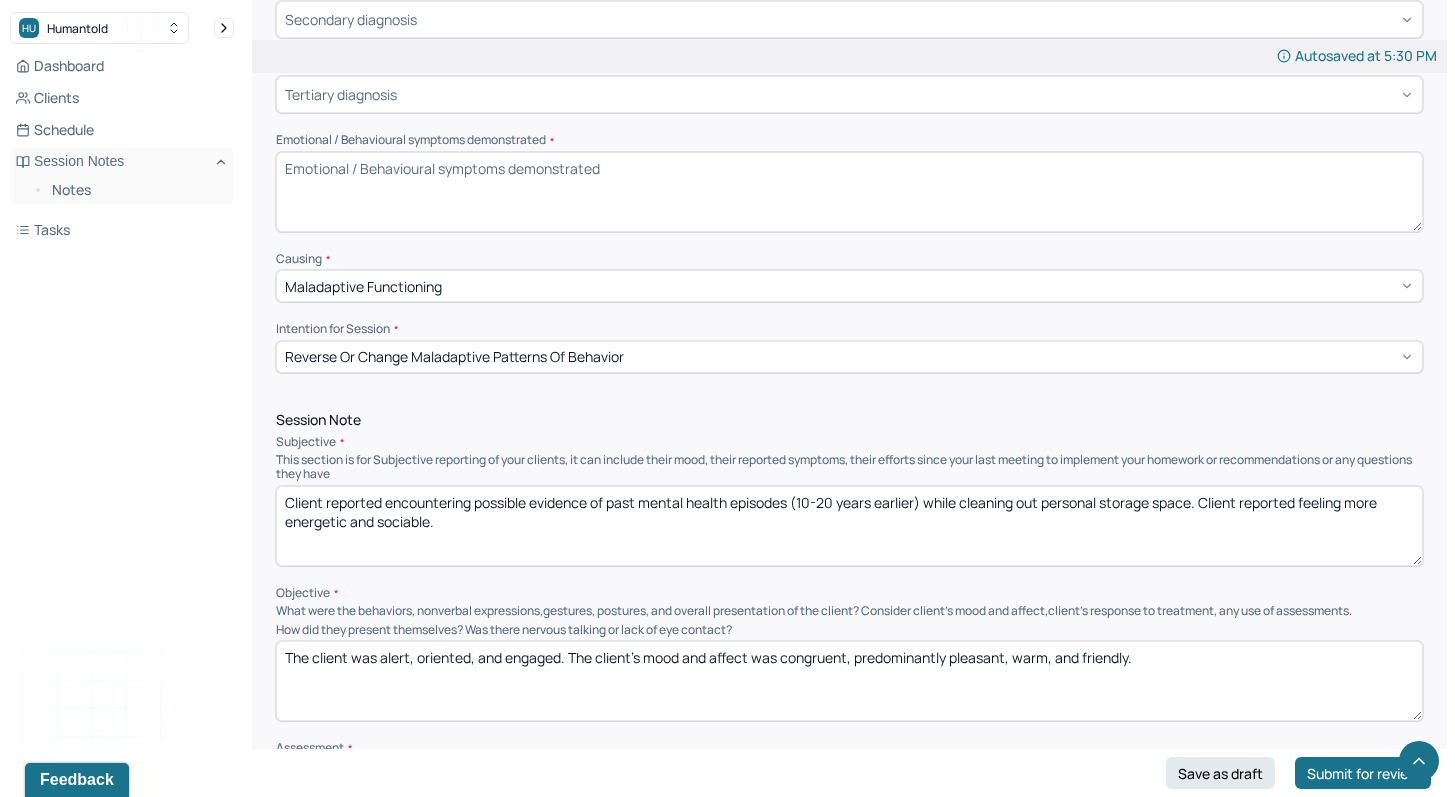 type on "Client reported encountering possible evidence of past mental health episodes (10-20 years earlier) while cleaning out personal storage space. Client reported feeling more energetic and sociable." 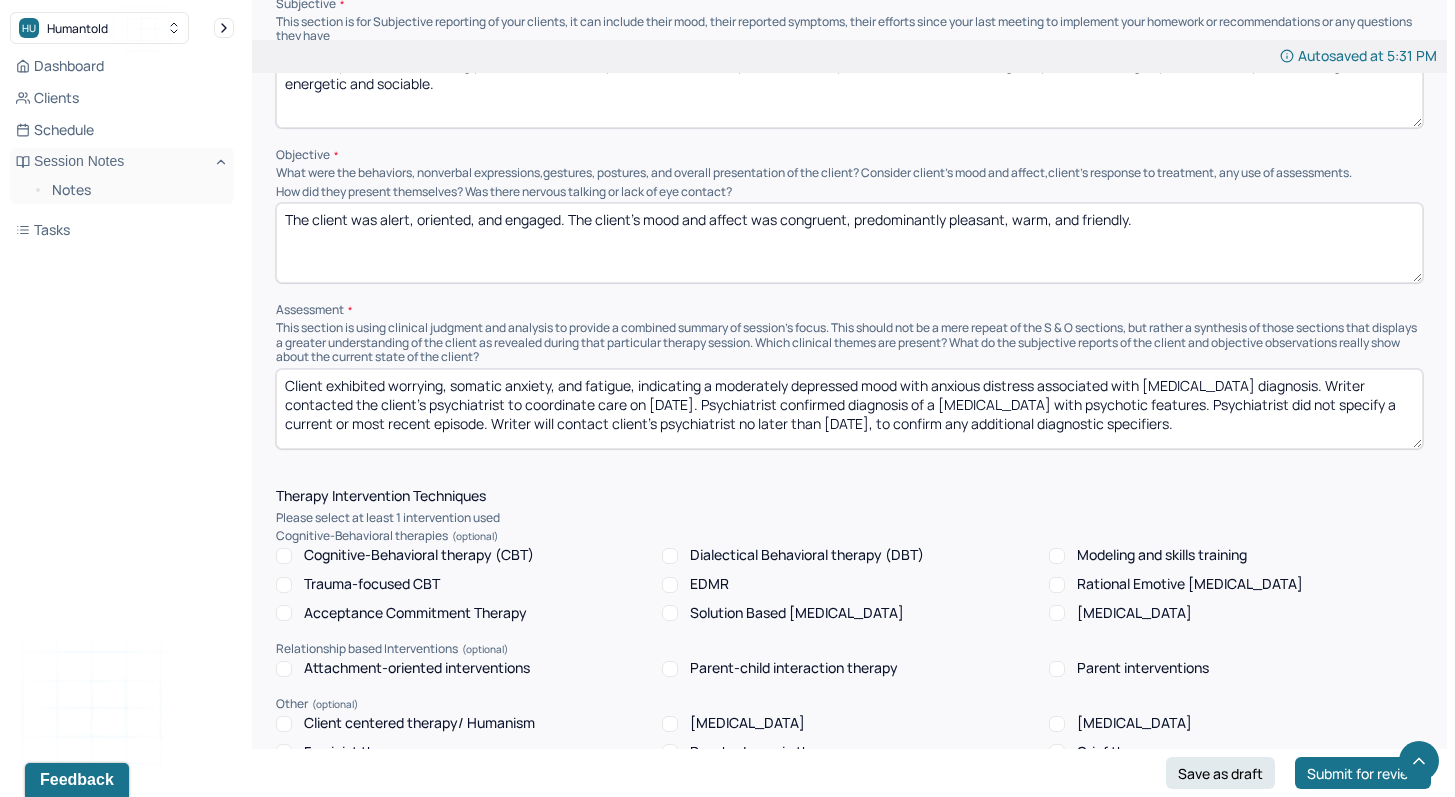 scroll, scrollTop: 1340, scrollLeft: 0, axis: vertical 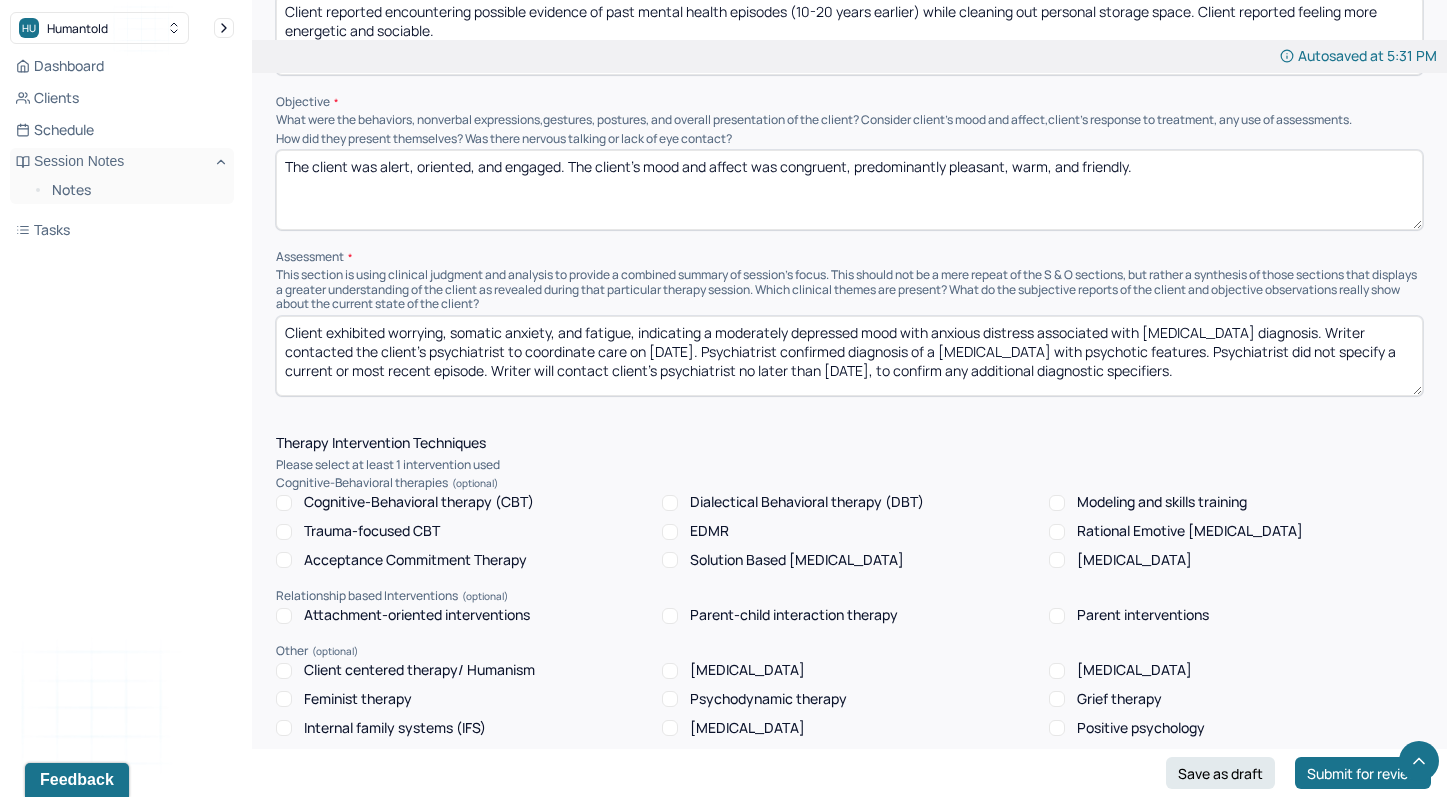 type on "[MEDICAL_DATA], self-criticism, difficulty managing stress" 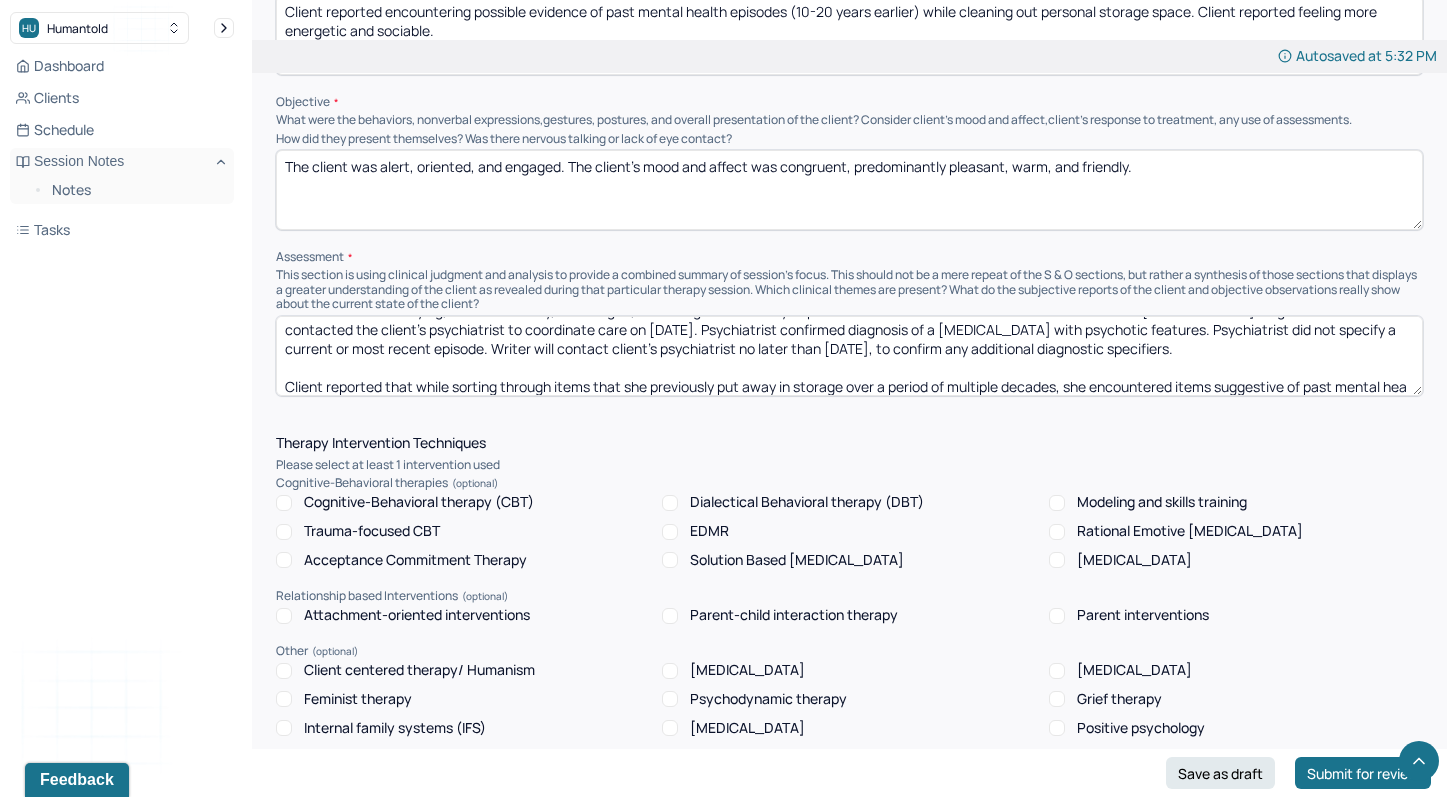 scroll, scrollTop: 41, scrollLeft: 0, axis: vertical 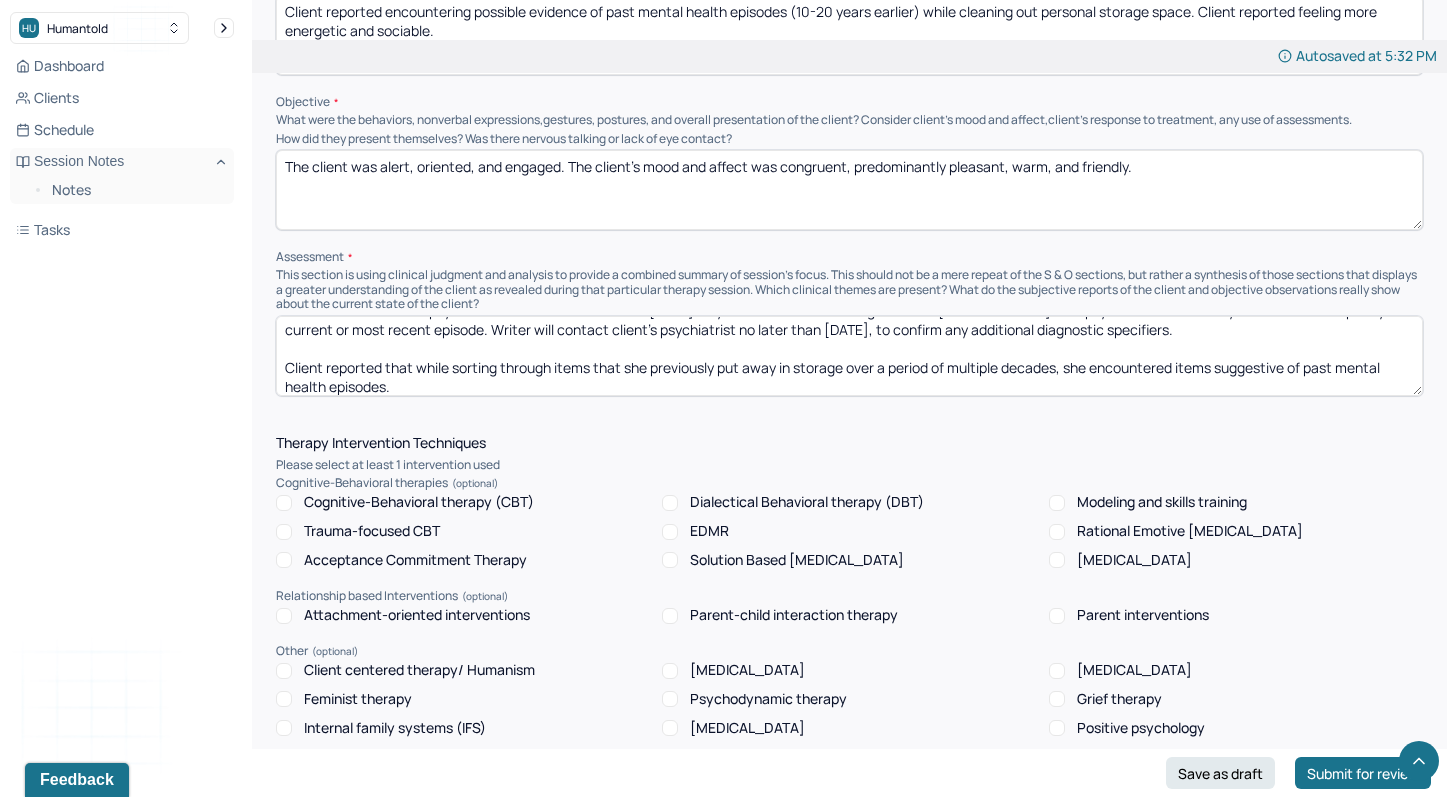 click on "Client exhibited worrying, somatic anxiety, and fatigue, indicating a moderately depressed mood with anxious distress associated with [MEDICAL_DATA] diagnosis. Writer contacted the client's psychiatrist to coordinate care on [DATE]. Psychiatrist confirmed diagnosis of a [MEDICAL_DATA] with psychotic features. Psychiatrist did not specify a current or most recent episode. Writer will contact client's psychiatrist no later than [DATE], to confirm any additional diagnostic specifiers.
Client reported that while sorting through items that she previously put away in storage over a period of multiple decades, she encountered items suggestive of past mental health episodes." at bounding box center [849, 356] 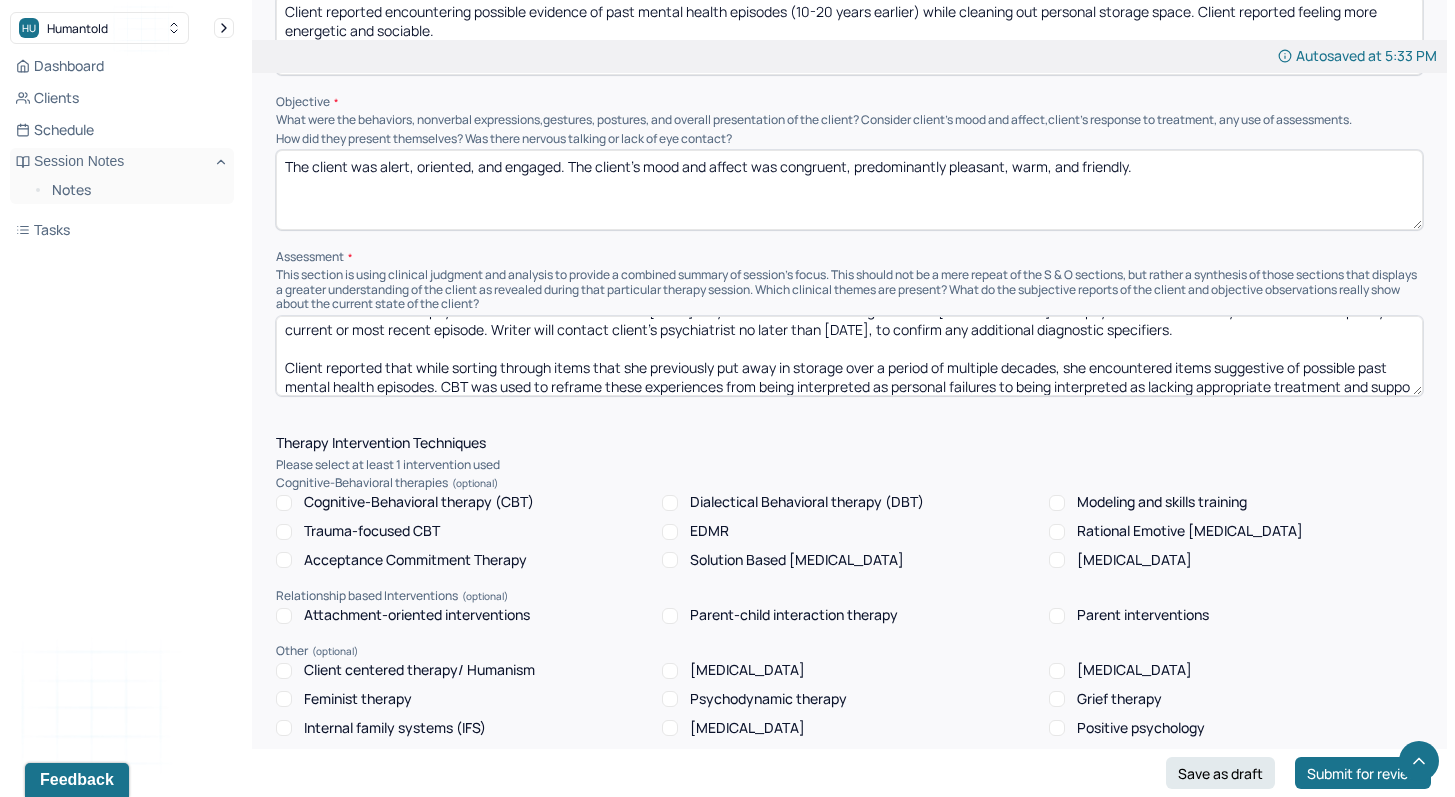 scroll, scrollTop: 60, scrollLeft: 0, axis: vertical 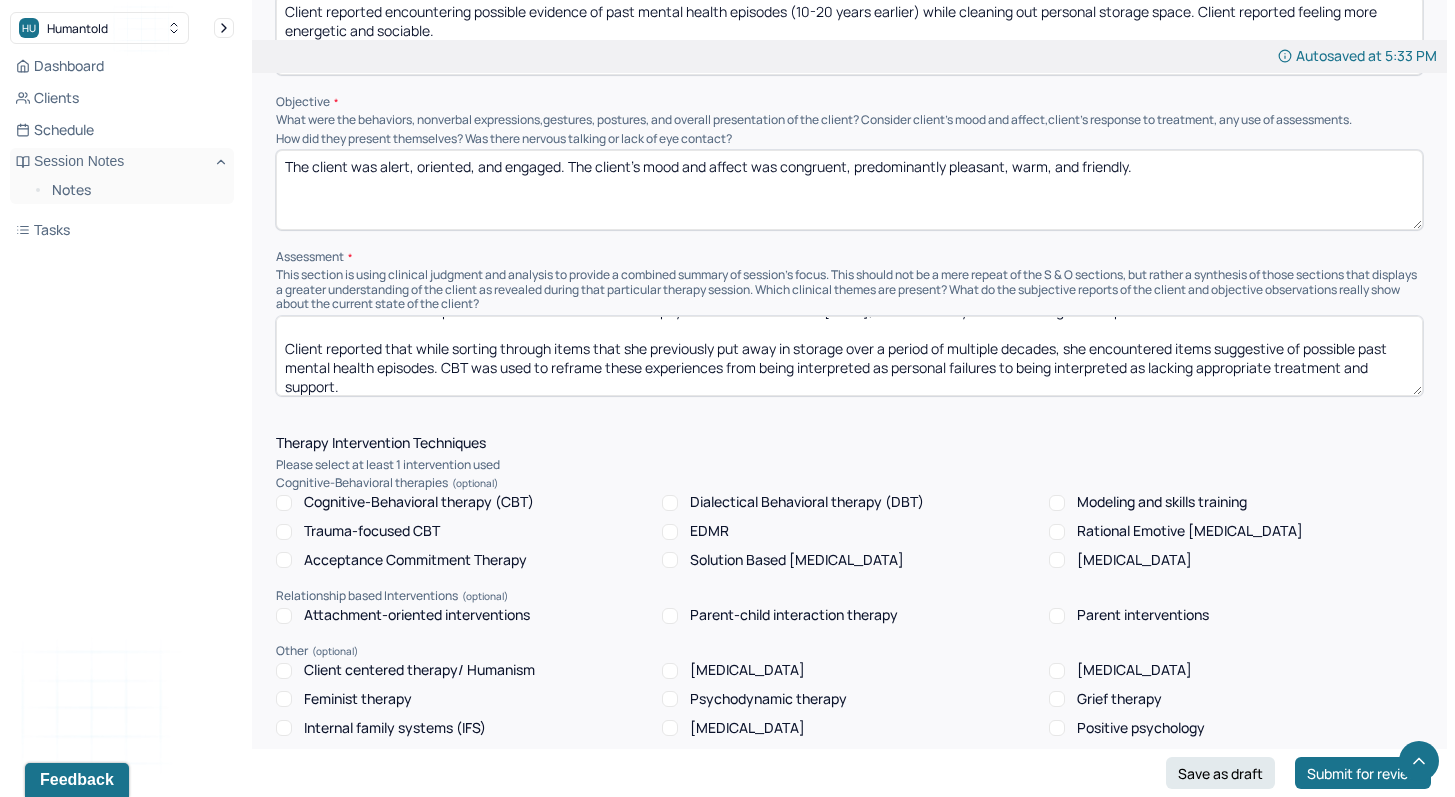 click on "Client exhibited worrying, somatic anxiety, and fatigue, indicating a moderately depressed mood with anxious distress associated with [MEDICAL_DATA] diagnosis. Writer contacted the client's psychiatrist to coordinate care on [DATE]. Psychiatrist confirmed diagnosis of a [MEDICAL_DATA] with psychotic features. Psychiatrist did not specify a current or most recent episode. Writer will contact client's psychiatrist no later than [DATE], to confirm any additional diagnostic specifiers.
Client reported that while sorting through items that she previously put away in storage over a period of multiple decades, she encountered items suggestive of possible past mental health episodes. CBT was used to reframe these experiences from being interpreted as personal failures to being interpreted as lacking appropriate treatment and support." at bounding box center (849, 356) 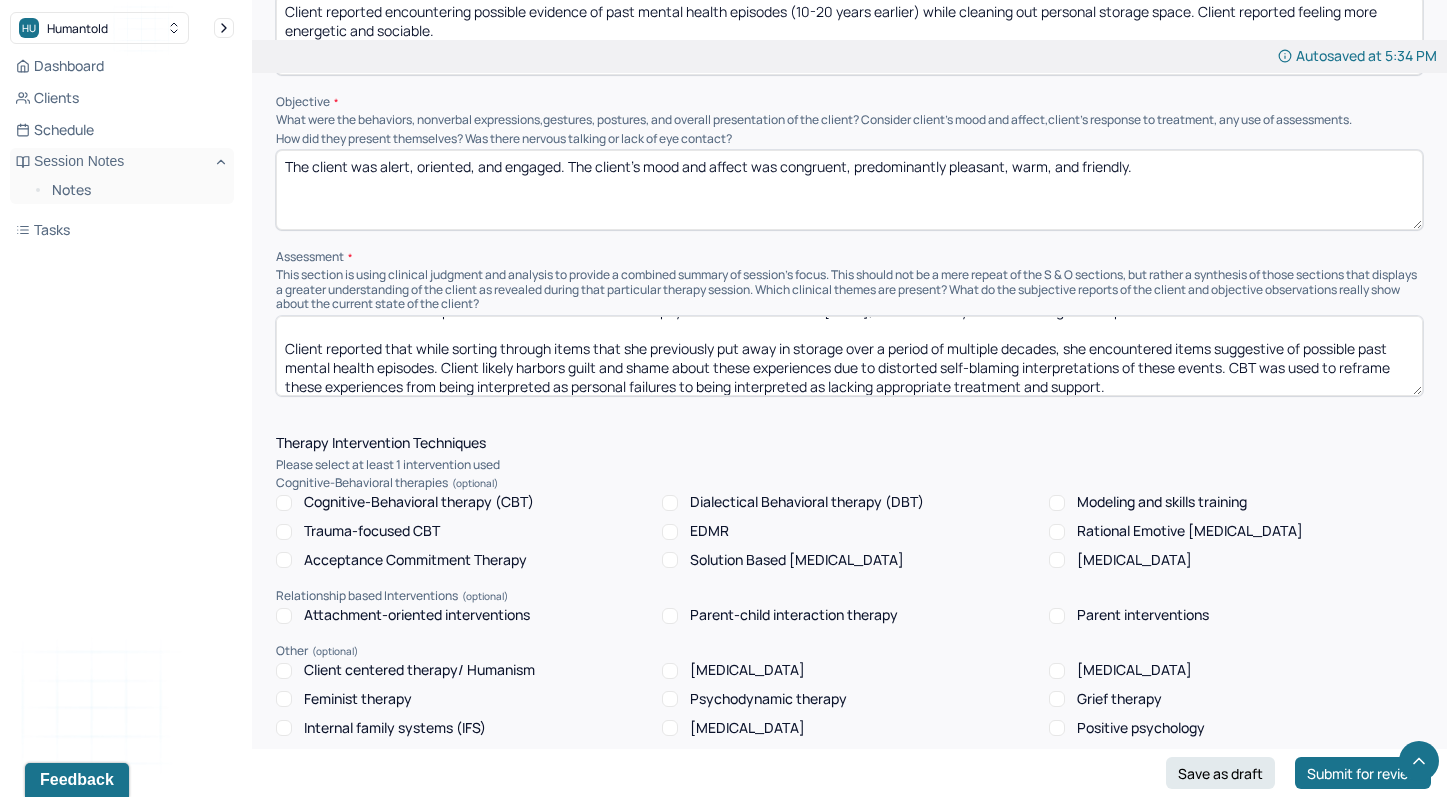 scroll, scrollTop: 66, scrollLeft: 0, axis: vertical 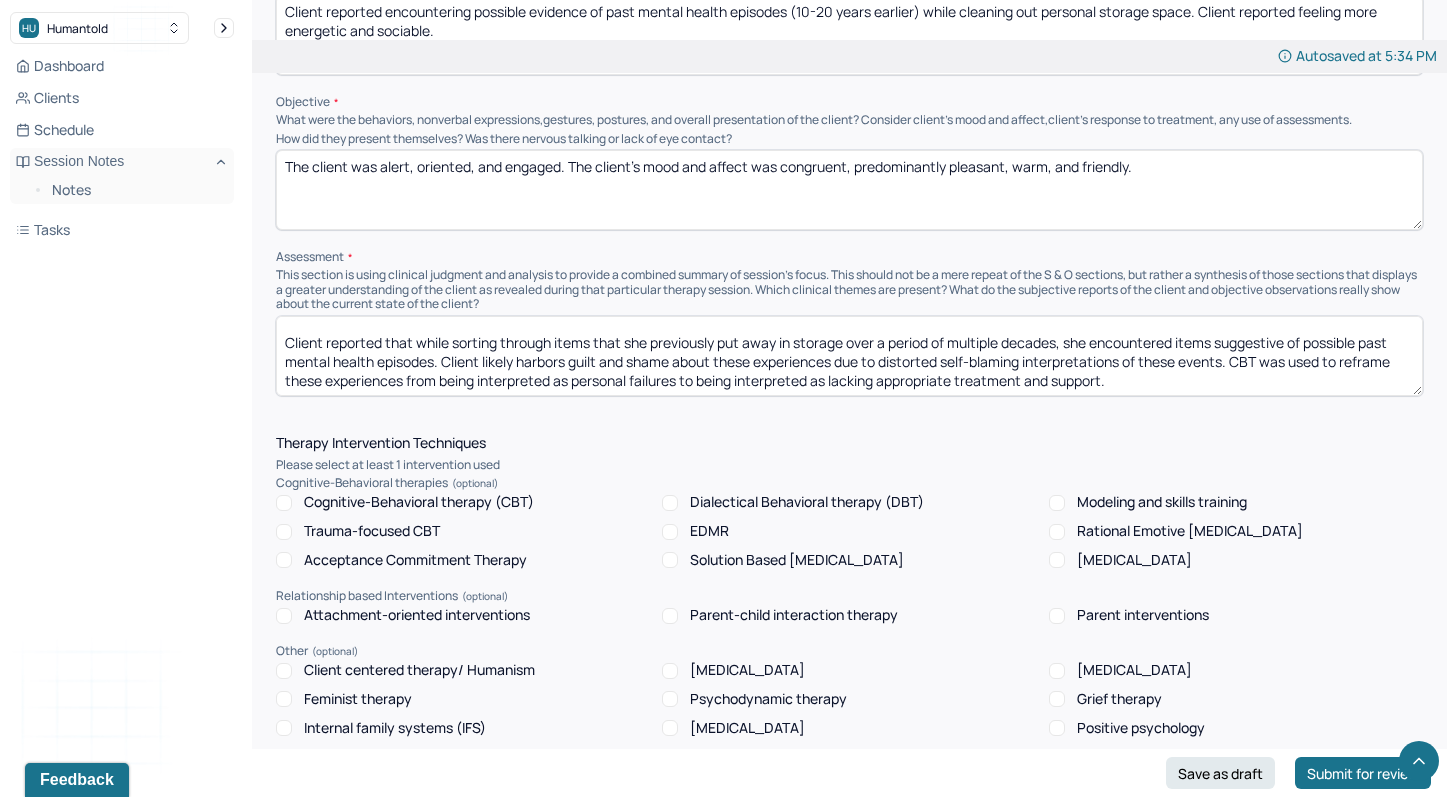 drag, startPoint x: 832, startPoint y: 377, endPoint x: 876, endPoint y: 378, distance: 44.011364 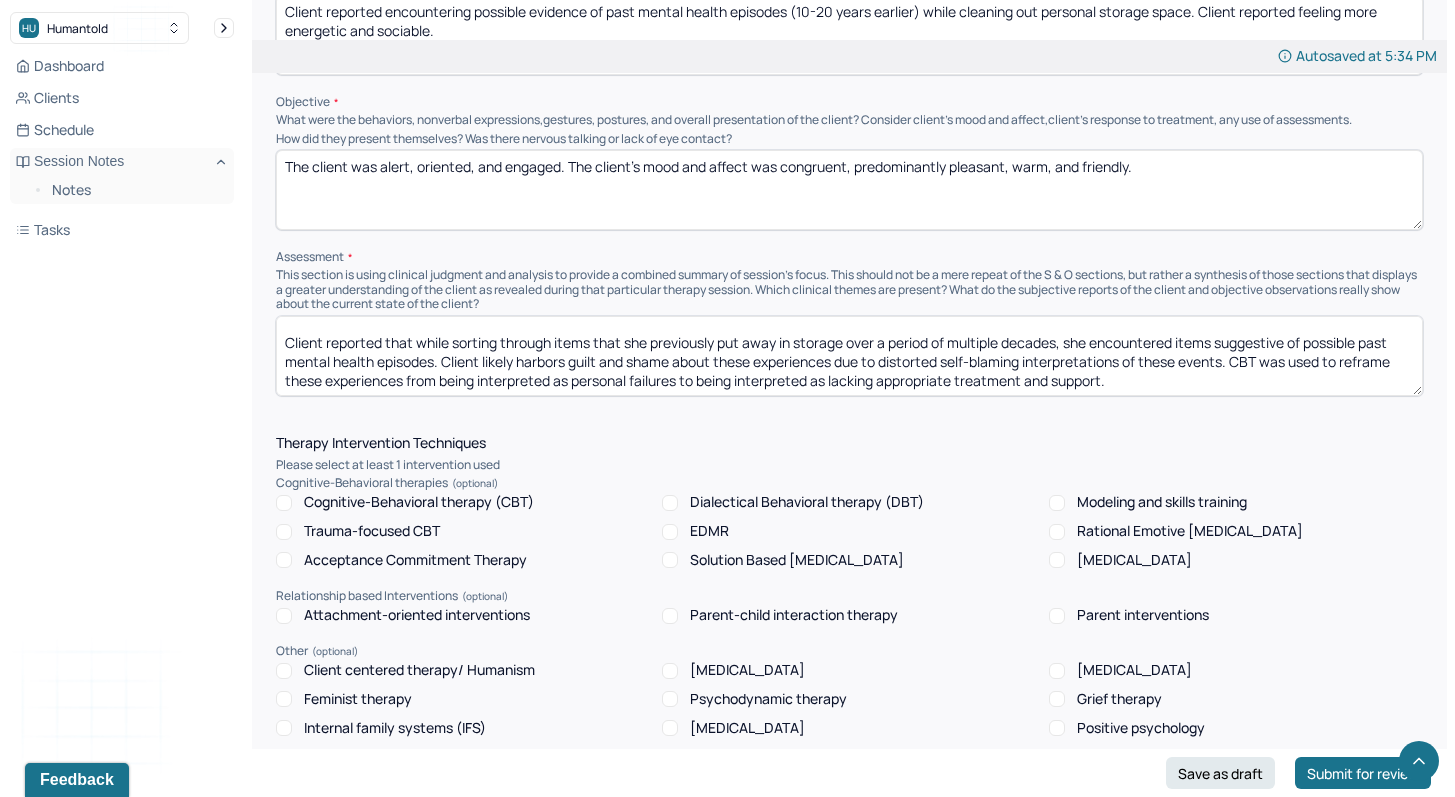 click on "Client exhibited worrying, somatic anxiety, and fatigue, indicating a moderately depressed mood with anxious distress associated with [MEDICAL_DATA] diagnosis. Writer contacted the client's psychiatrist to coordinate care on [DATE]. Psychiatrist confirmed diagnosis of a [MEDICAL_DATA] with psychotic features. Psychiatrist did not specify a current or most recent episode. Writer will contact client's psychiatrist no later than [DATE], to confirm any additional diagnostic specifiers.
Client reported that while sorting through items that she previously put away in storage over a period of multiple decades, she encountered items suggestive of possible past mental health episodes. Client likely harbors guilt and shame about these experiences due to distorted self-blaming interpretations of these events. CBT was used to reframe these experiences from being interpreted as personal failures to being interpreted as lacking appropriate treatment and support." at bounding box center (849, 356) 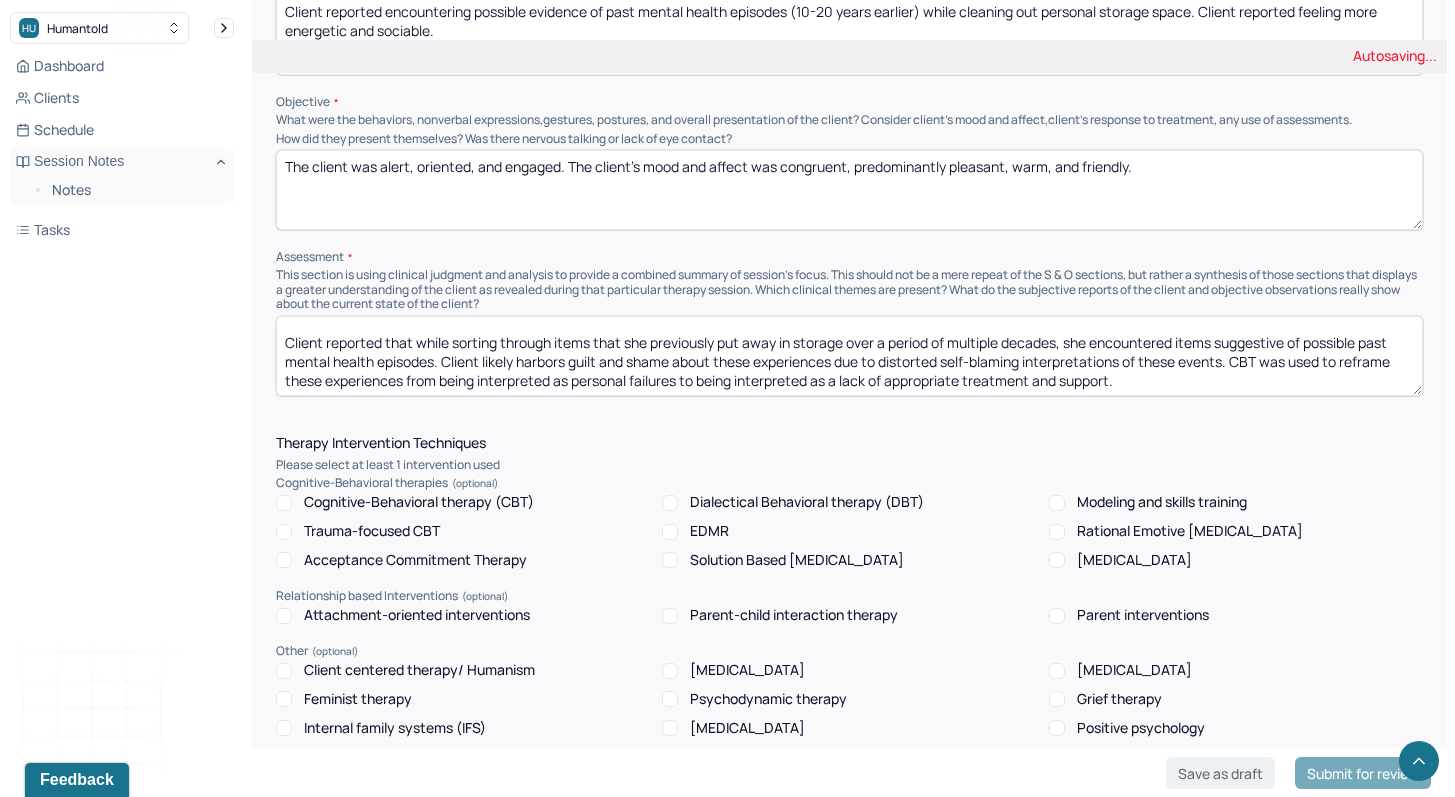 type on "Client exhibited worrying, somatic anxiety, and fatigue, indicating a moderately depressed mood with anxious distress associated with [MEDICAL_DATA] diagnosis. Writer contacted the client's psychiatrist to coordinate care on [DATE]. Psychiatrist confirmed diagnosis of a [MEDICAL_DATA] with psychotic features. Psychiatrist did not specify a current or most recent episode. Writer will contact client's psychiatrist no later than [DATE], to confirm any additional diagnostic specifiers.
Client reported that while sorting through items that she previously put away in storage over a period of multiple decades, she encountered items suggestive of possible past mental health episodes. Client likely harbors guilt and shame about these experiences due to distorted self-blaming interpretations of these events. CBT was used to reframe these experiences from being interpreted as personal failures to being interpreted as a lack of appropriate treatment and support." 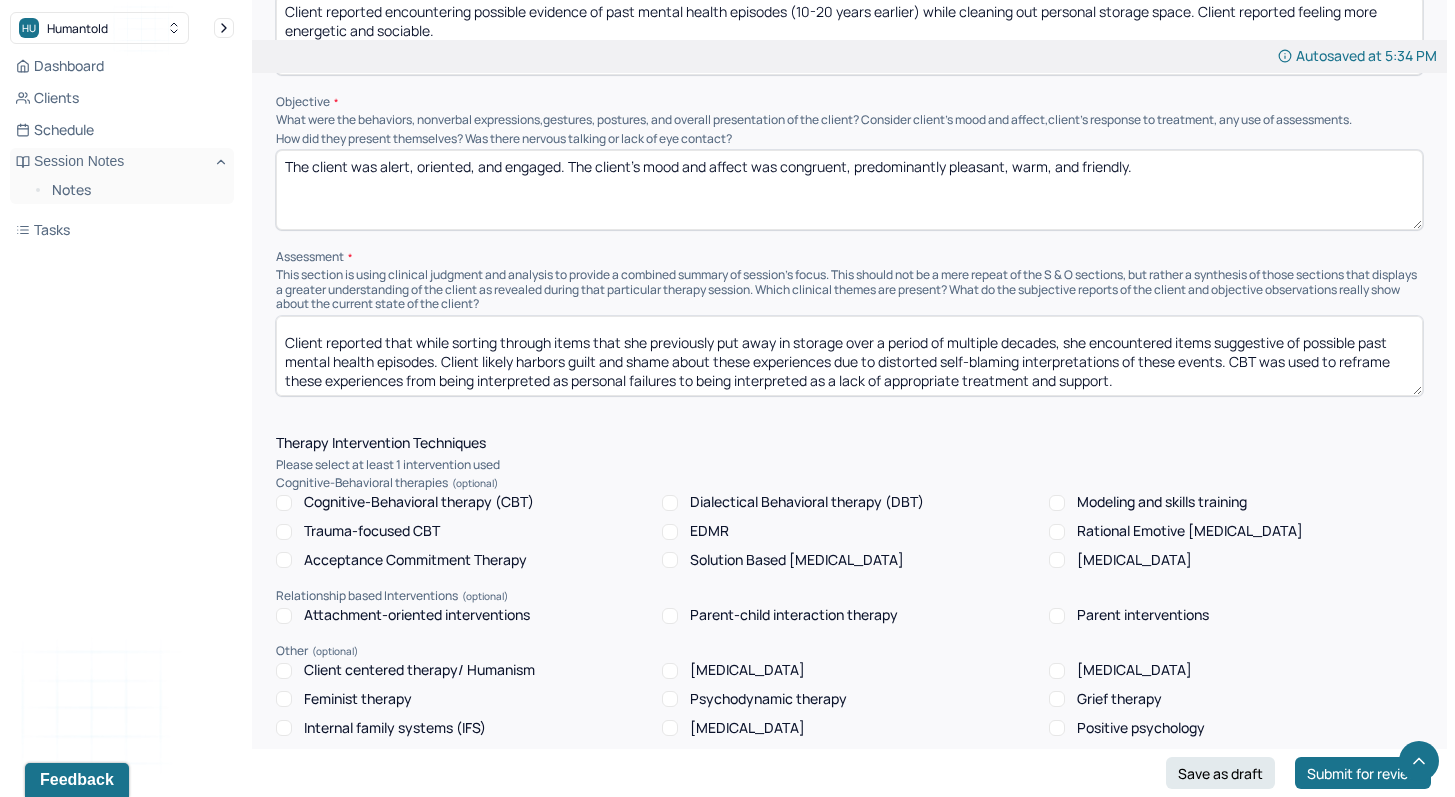 click on "Instructions The fields marked with an asterisk ( * ) are required before you can submit your notes. Before you can submit your session notes, they must be signed. You have the option to save your notes as a draft before making a submission. Appointment location * Teletherapy Client Teletherapy Location here Home Office Other Specify other client teletherapy location Short term travel. Provider Teletherapy Location Home Office Other Consent was received for the teletherapy session The teletherapy session was conducted via video Primary diagnosis * F31.9 UNSPECIFIED BIPOLAR AND RELATED DISORDER Secondary diagnosis (optional) Secondary diagnosis Tertiary diagnosis (optional) Tertiary diagnosis Emotional / Behavioural symptoms demonstrated * [MEDICAL_DATA], self-criticism, difficulty managing stress Causing * Maladaptive Functioning Intention for Session * Reverse or change maladaptive patterns of behavior Session Note Subjective Objective Assessment Therapy Intervention Techniques Modeling and skills training" at bounding box center (849, 570) 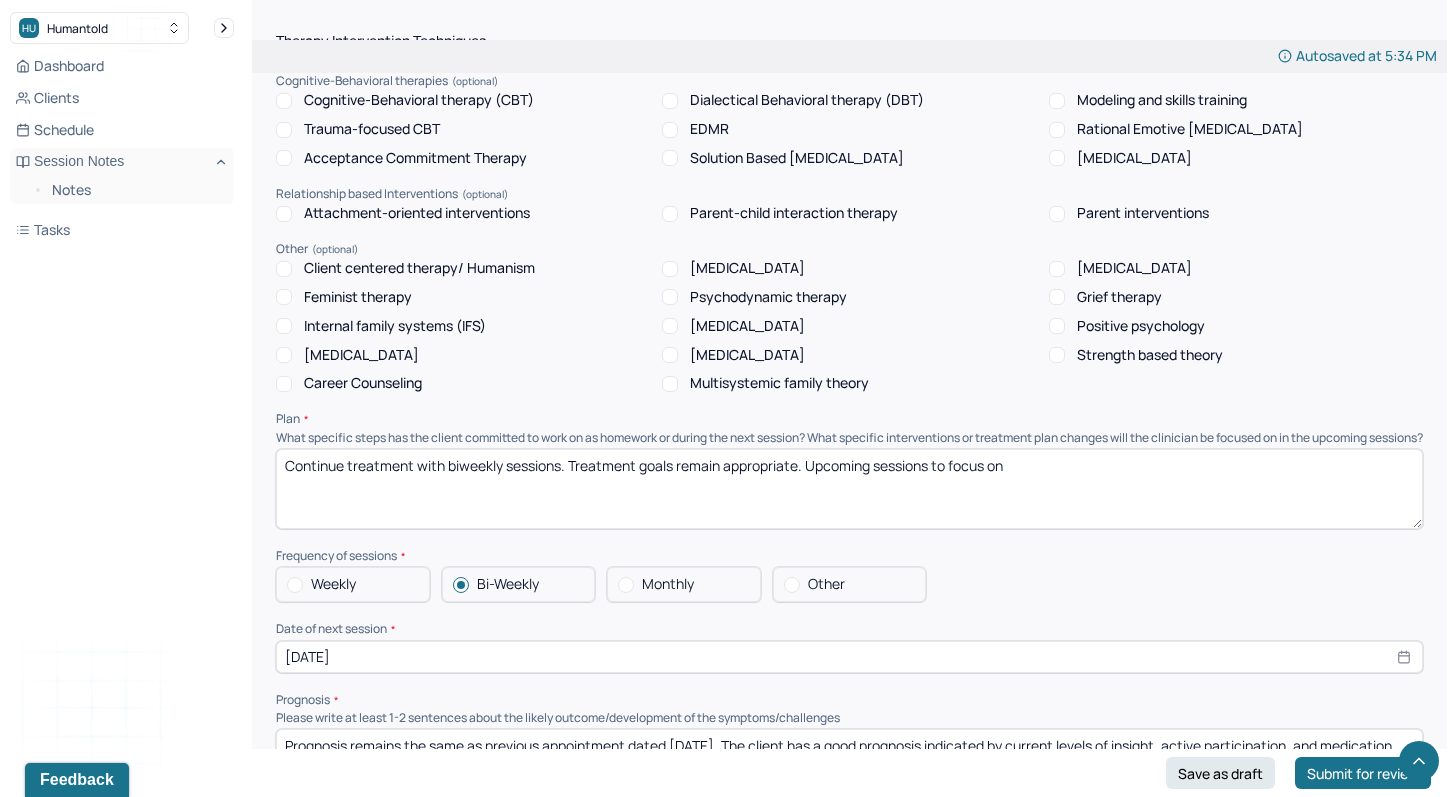 scroll, scrollTop: 1813, scrollLeft: 0, axis: vertical 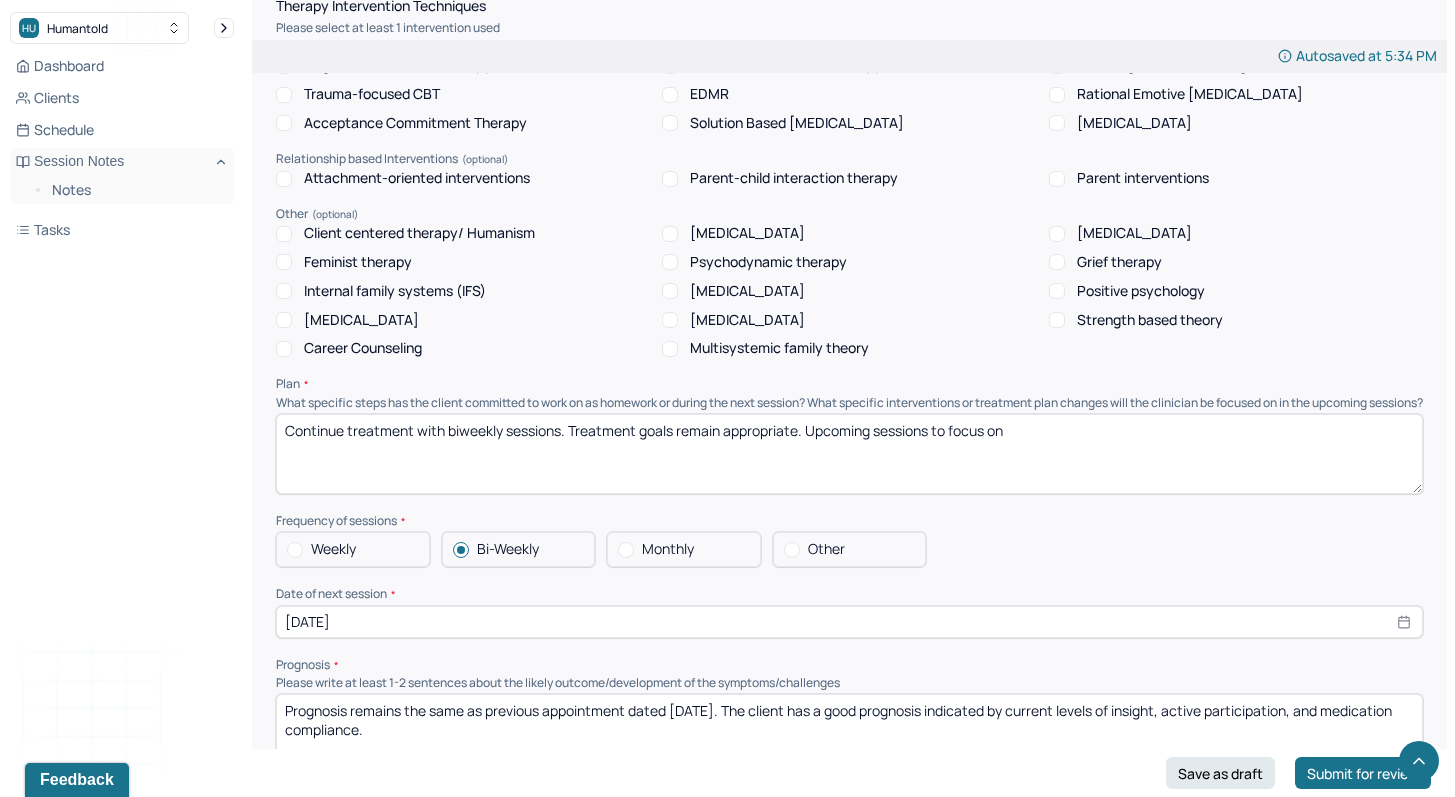 click on "Continue treatment with biweekly sessions. Treatment goals remain appropriate. Upcoming sessions to focus on" at bounding box center [849, 454] 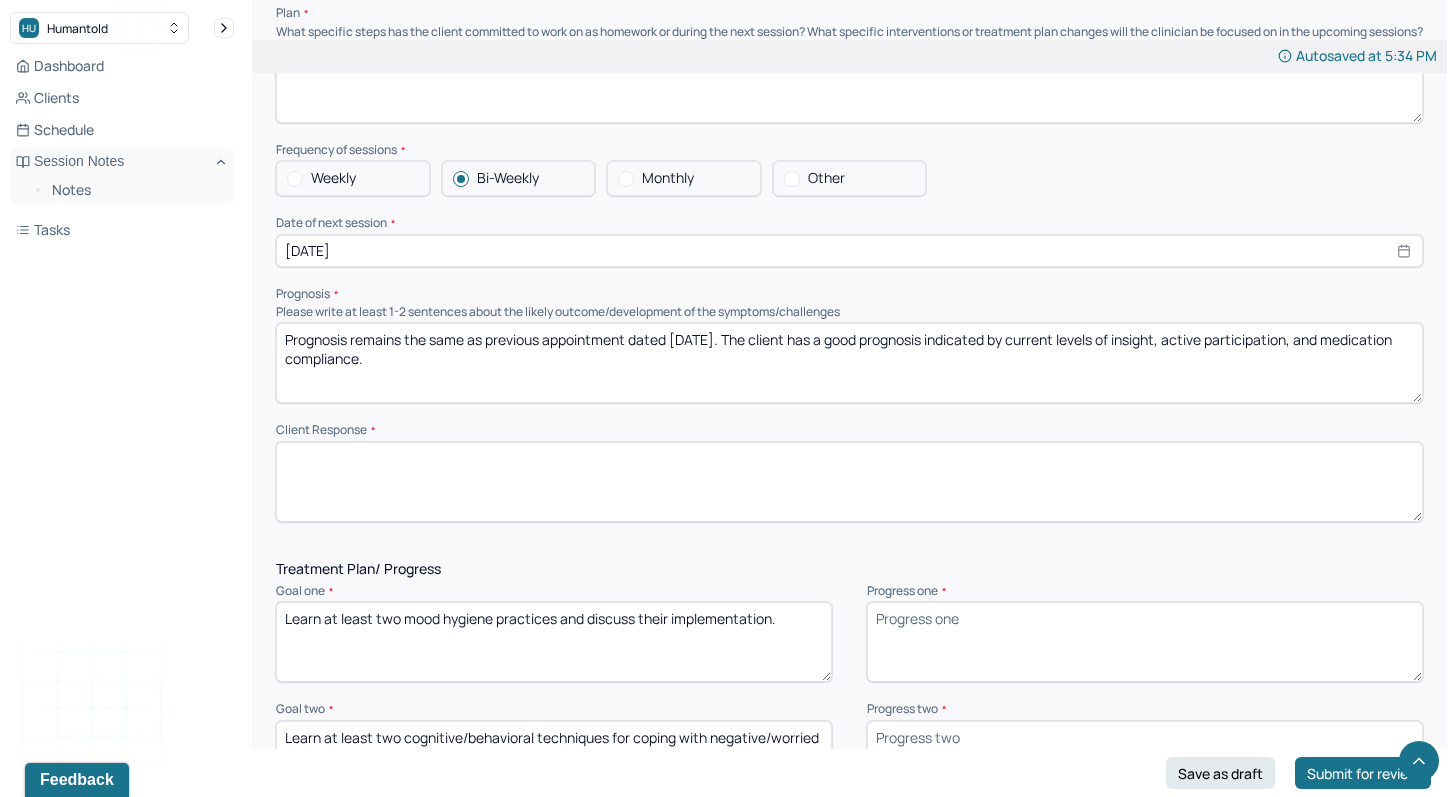 scroll, scrollTop: 2197, scrollLeft: 0, axis: vertical 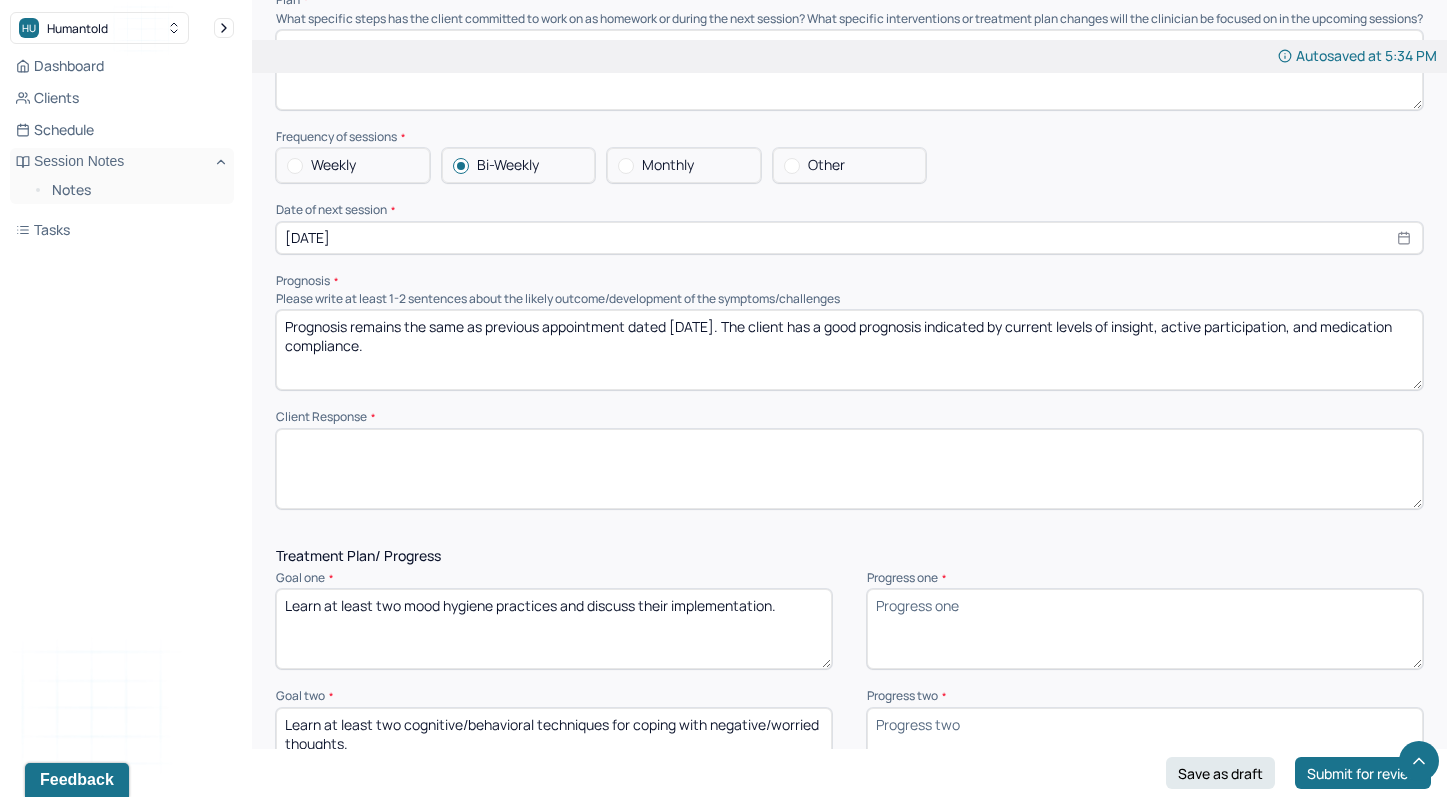 type on "Continue treatment with biweekly sessions. Treatment goals remain appropriate. Upcoming sessions to focus on reinforcing effective coping behaviors." 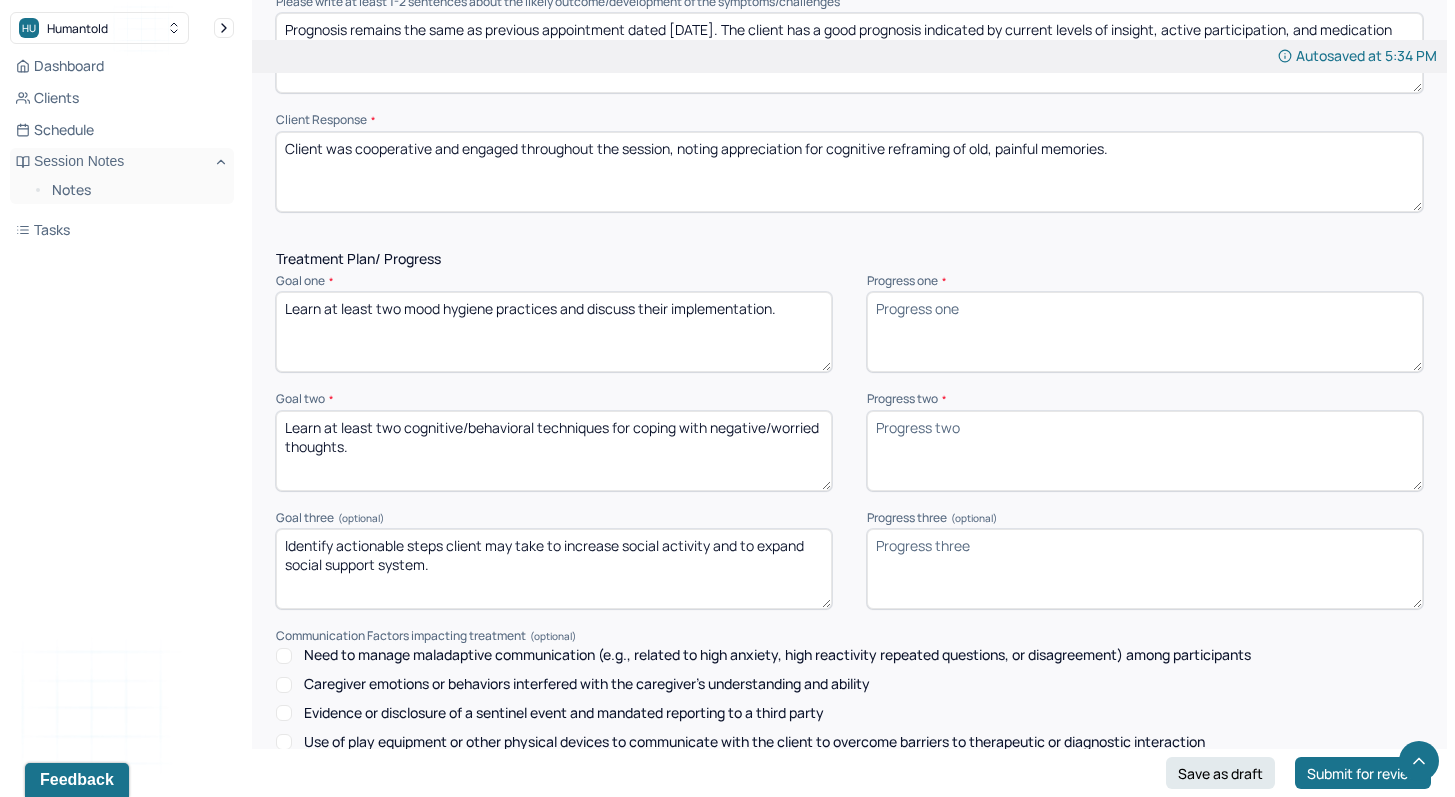 scroll, scrollTop: 2507, scrollLeft: 0, axis: vertical 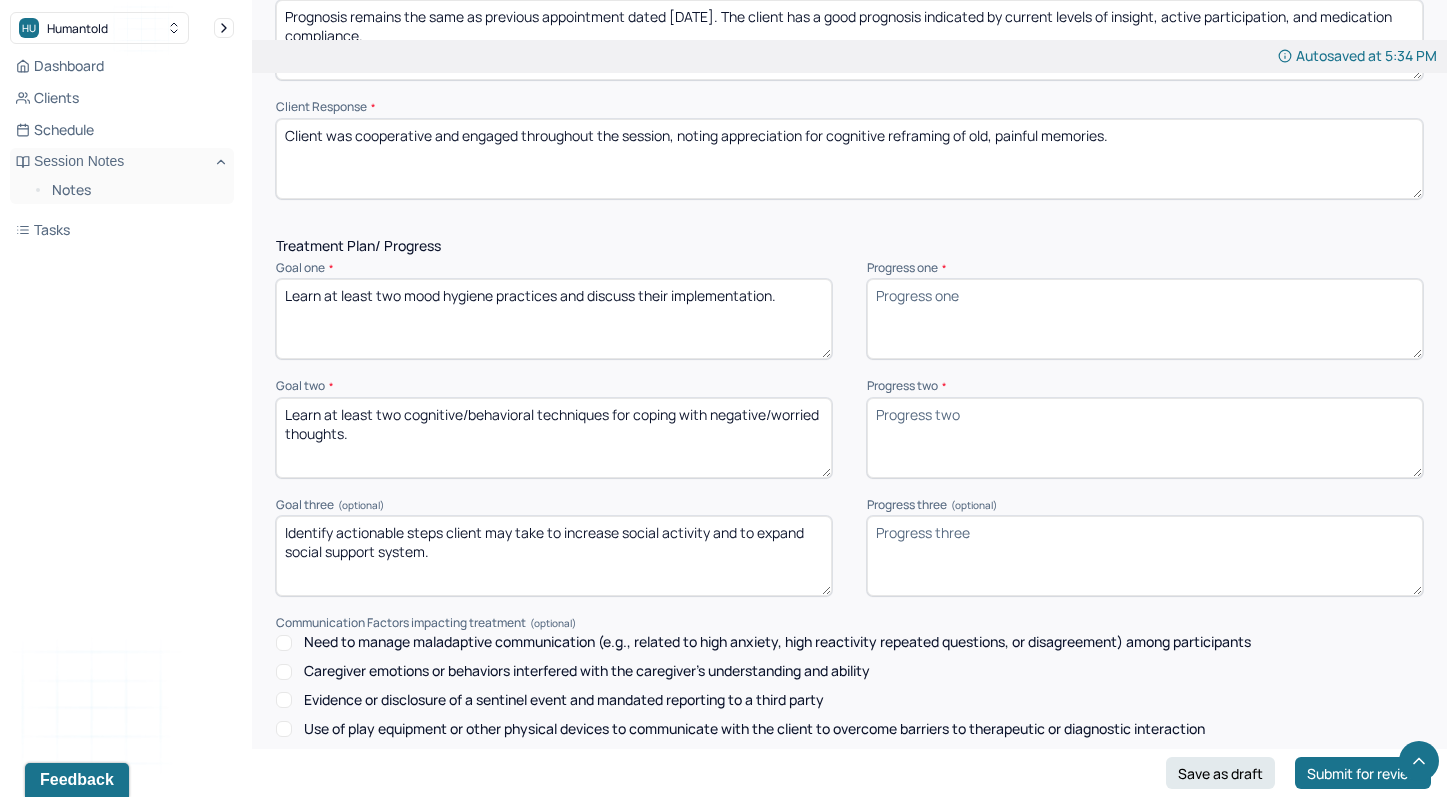 type on "Client was cooperative and engaged throughout the session, noting appreciation for cognitive reframing of old, painful memories." 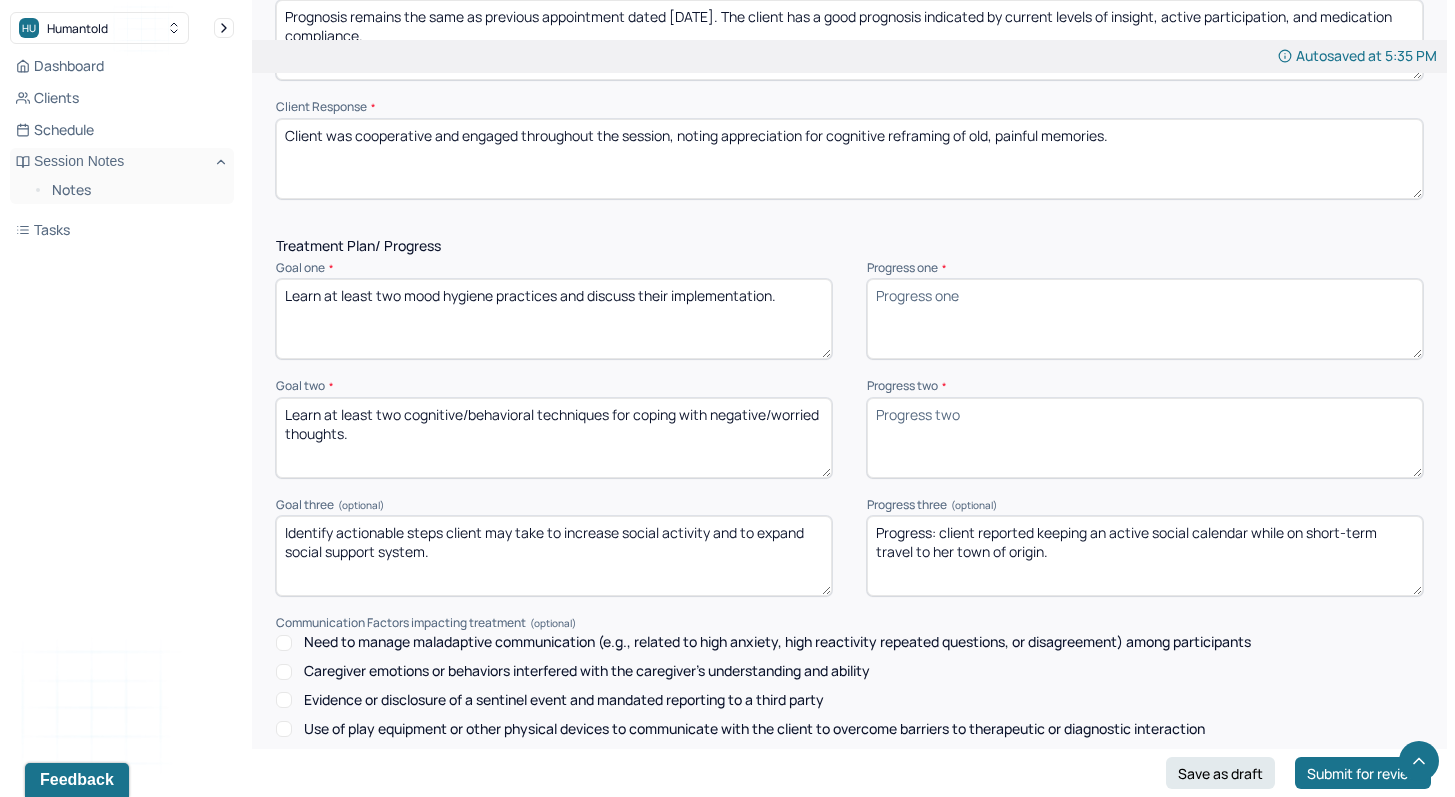 type on "Progress: client reported keeping an active social calendar while on short-term travel to her town of origin." 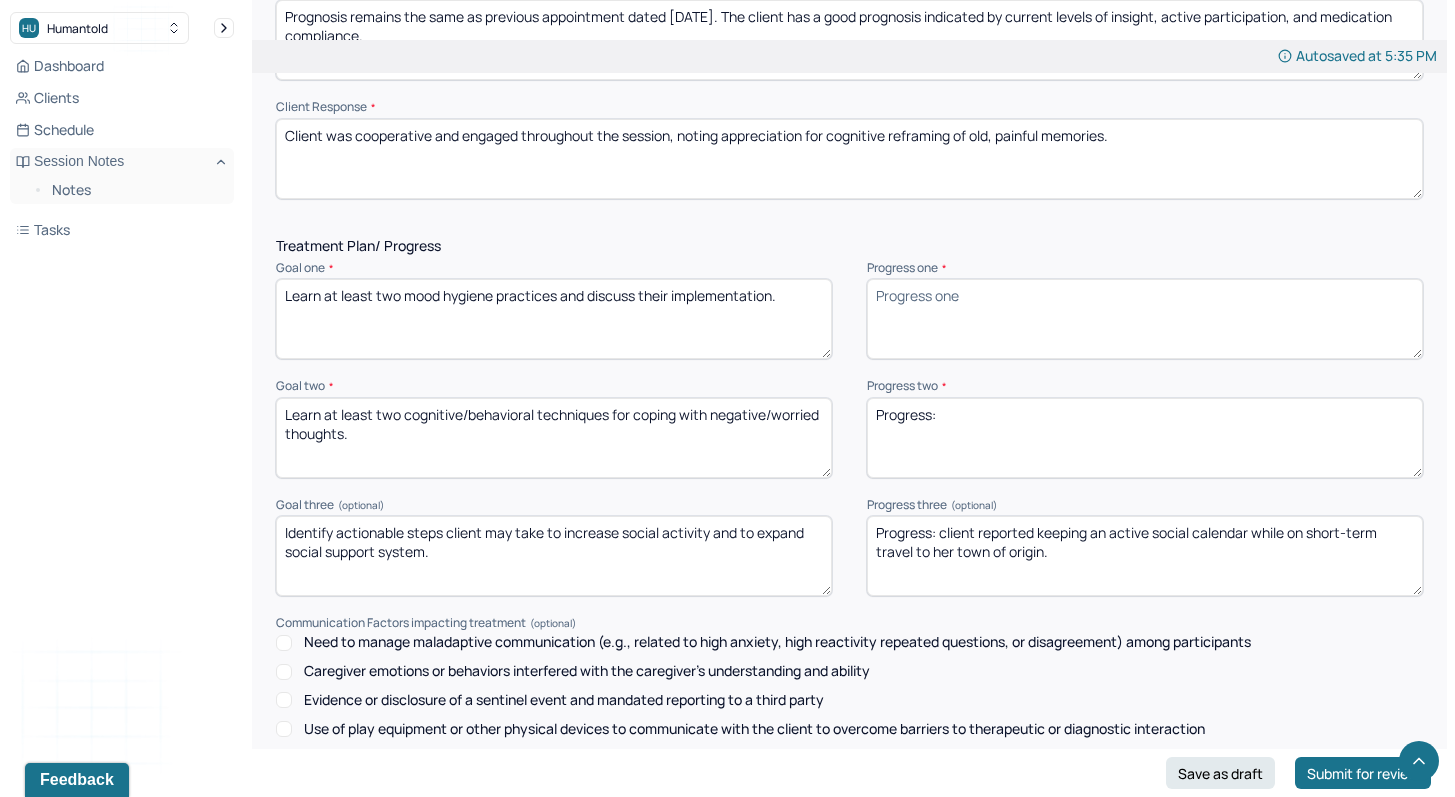 type on "Progress:" 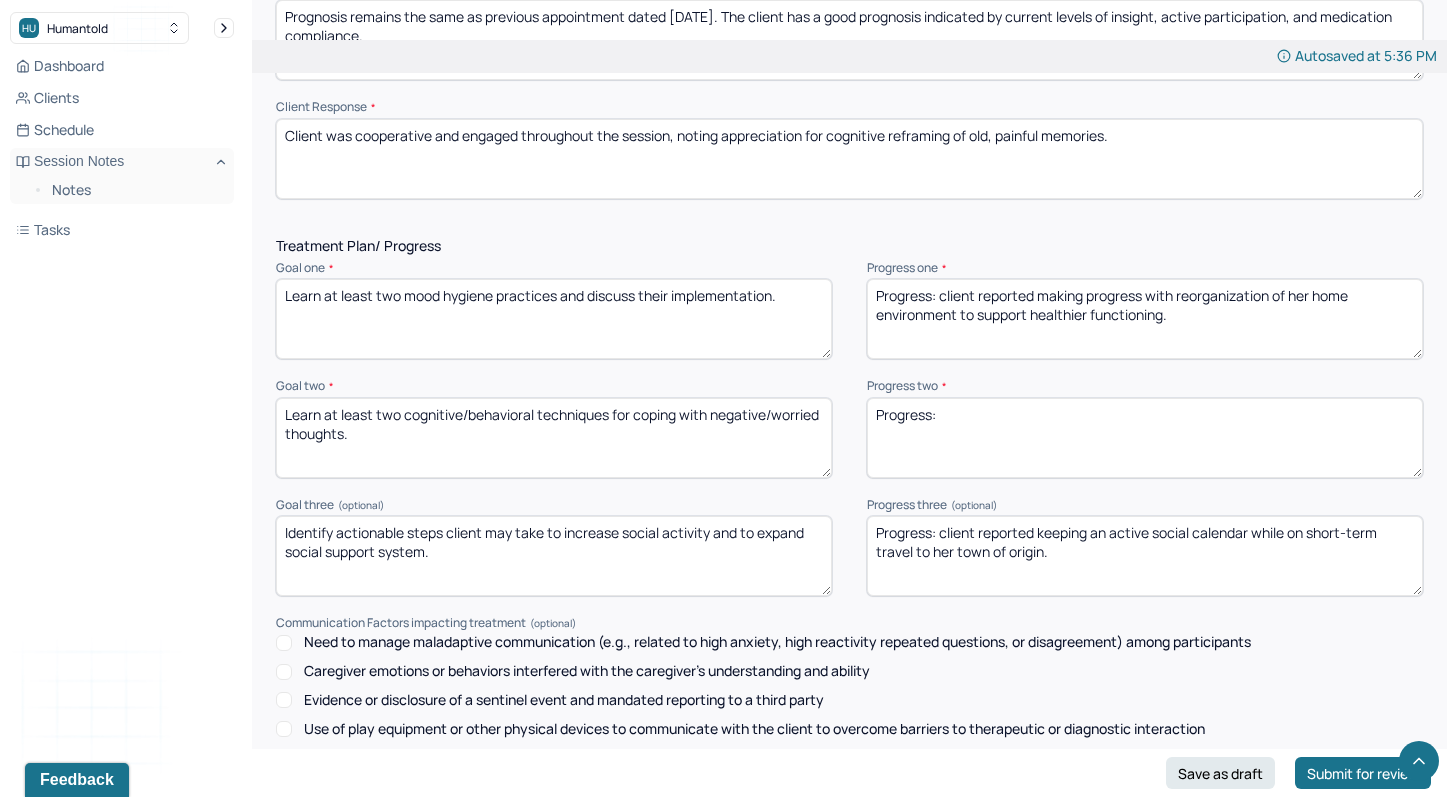 type on "Progress: client reported making progress with reorganization of her home environment to support healthier functioning." 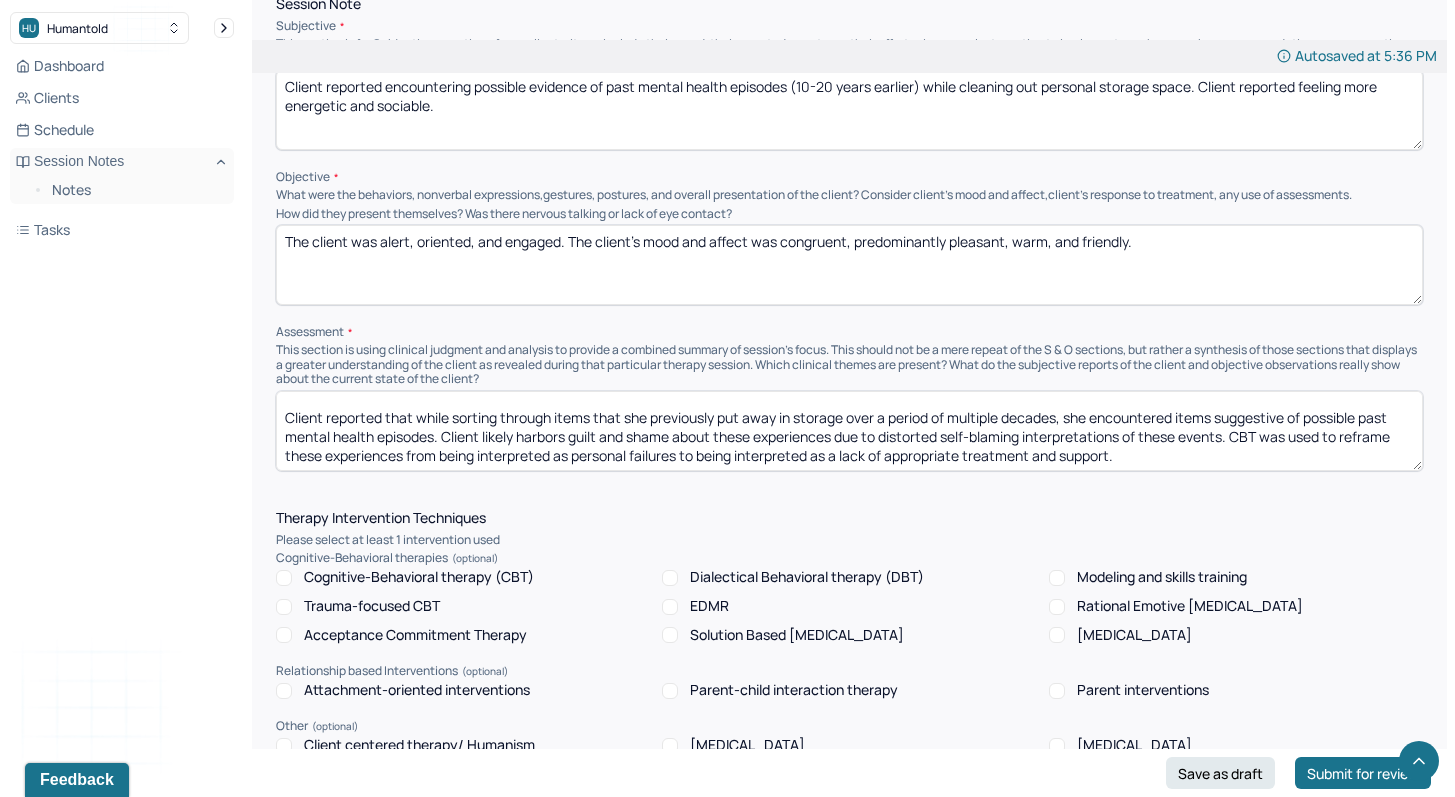 scroll, scrollTop: 1397, scrollLeft: 0, axis: vertical 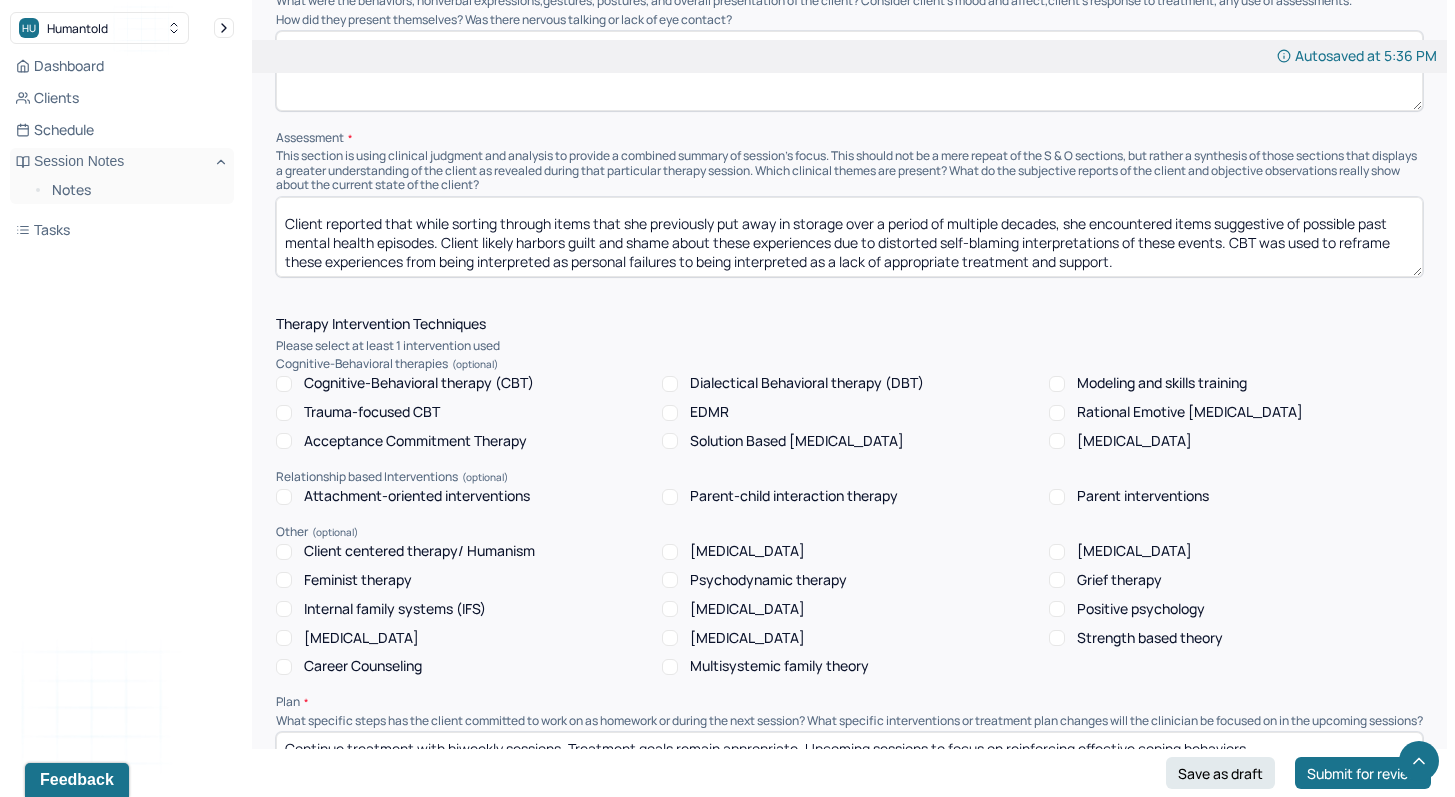 type on "Progress: used cognitive reframing to challenge self-blaming interpretations of past experiences in light of [MEDICAL_DATA] about the client's diagnosis." 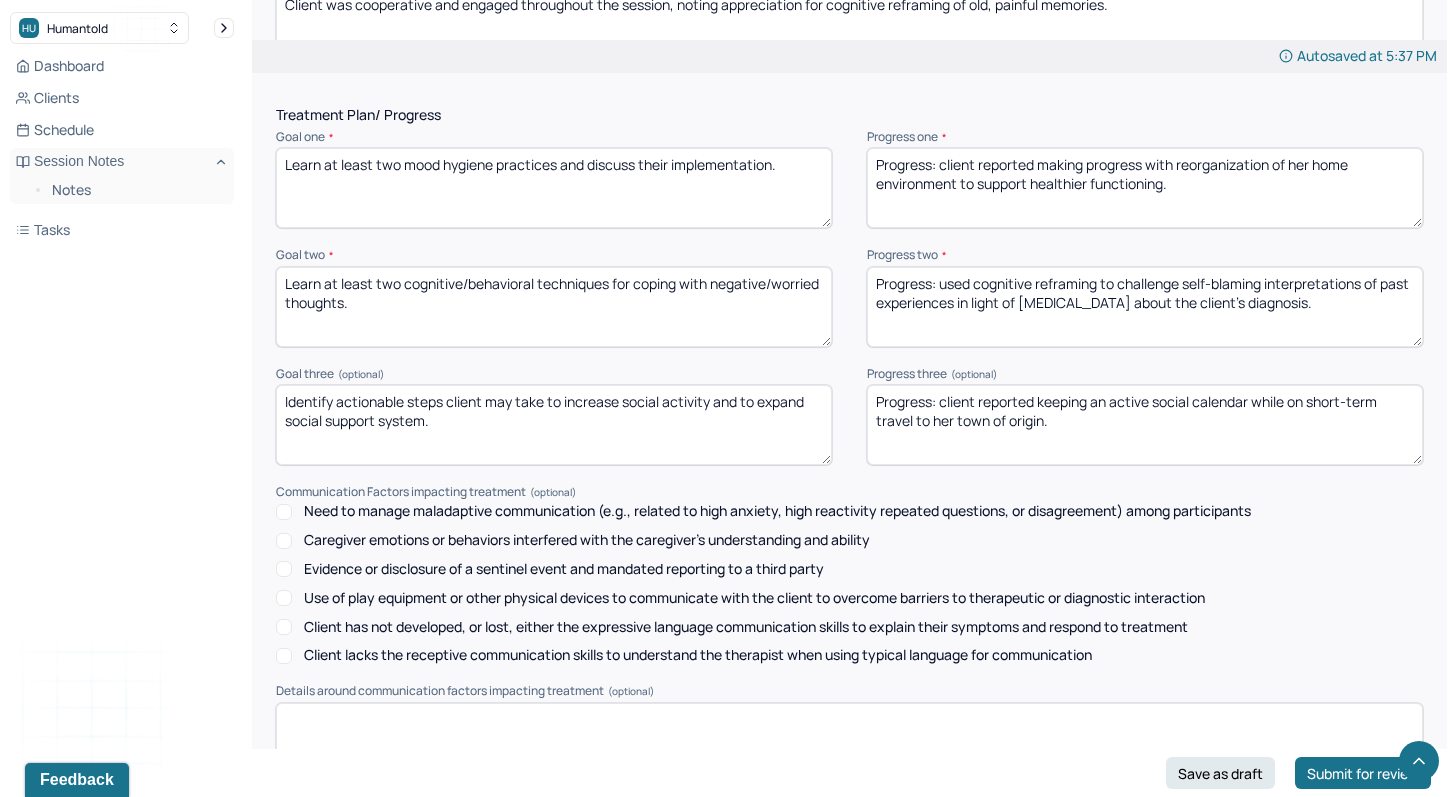 scroll, scrollTop: 2846, scrollLeft: 0, axis: vertical 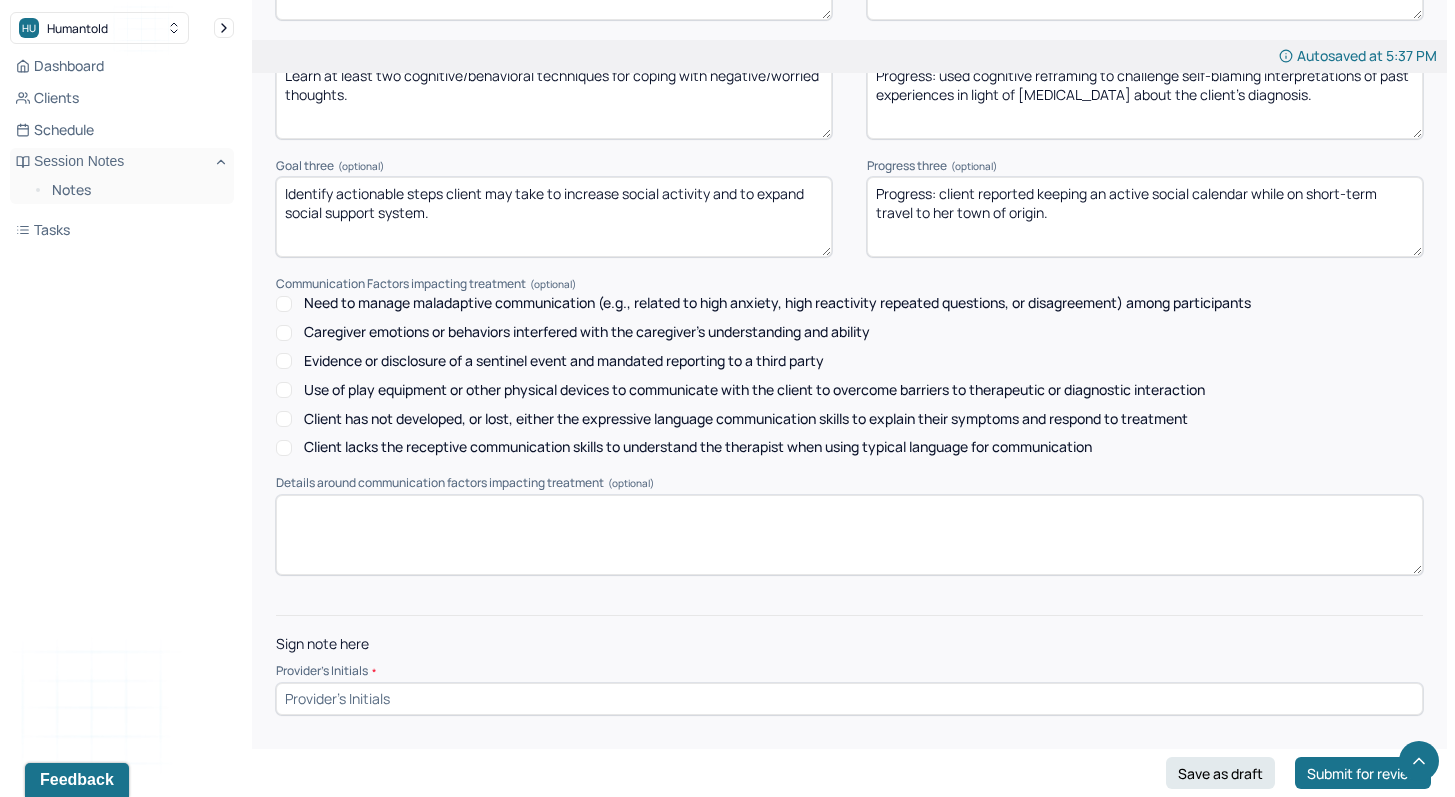 click at bounding box center [849, 699] 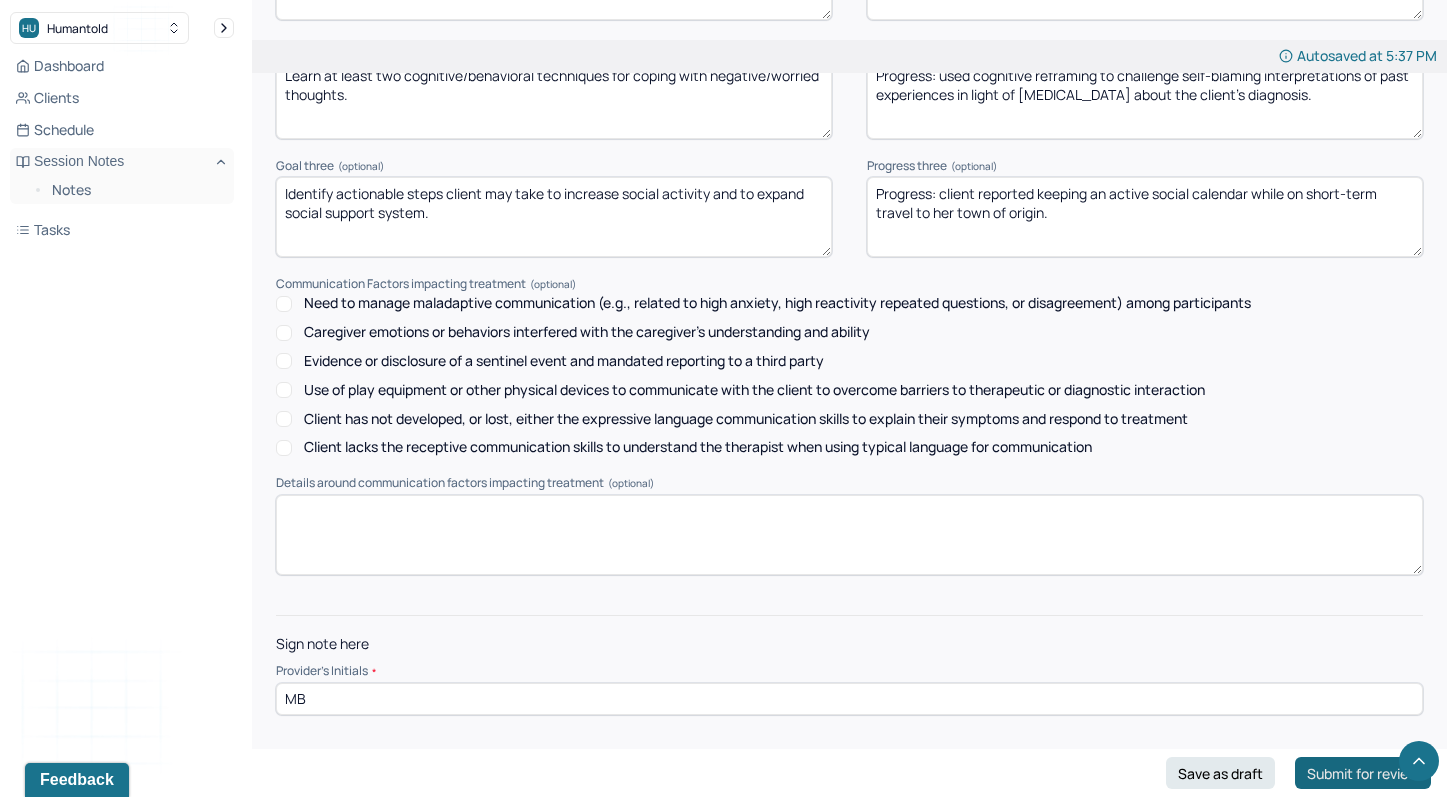 type on "MB" 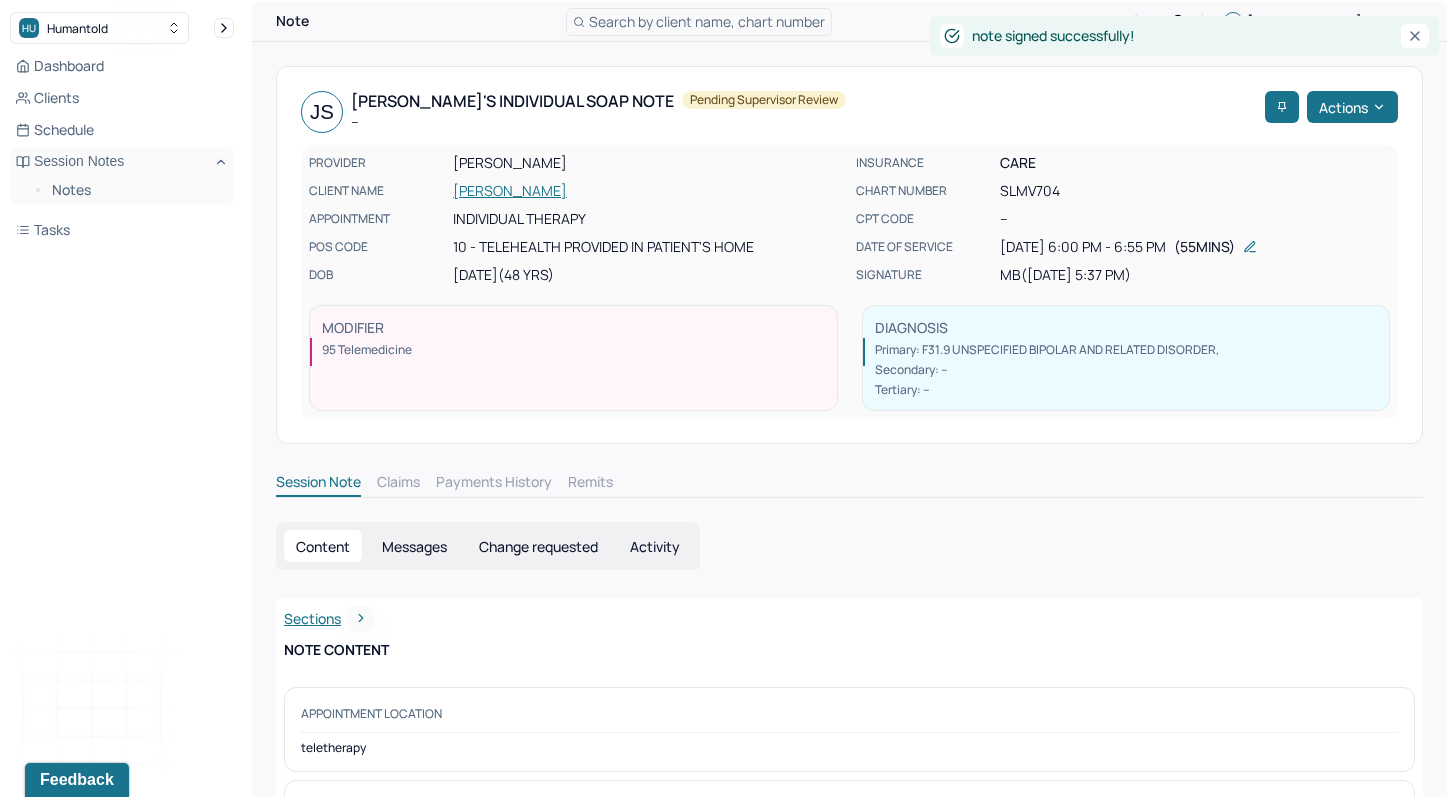 scroll, scrollTop: 0, scrollLeft: 0, axis: both 